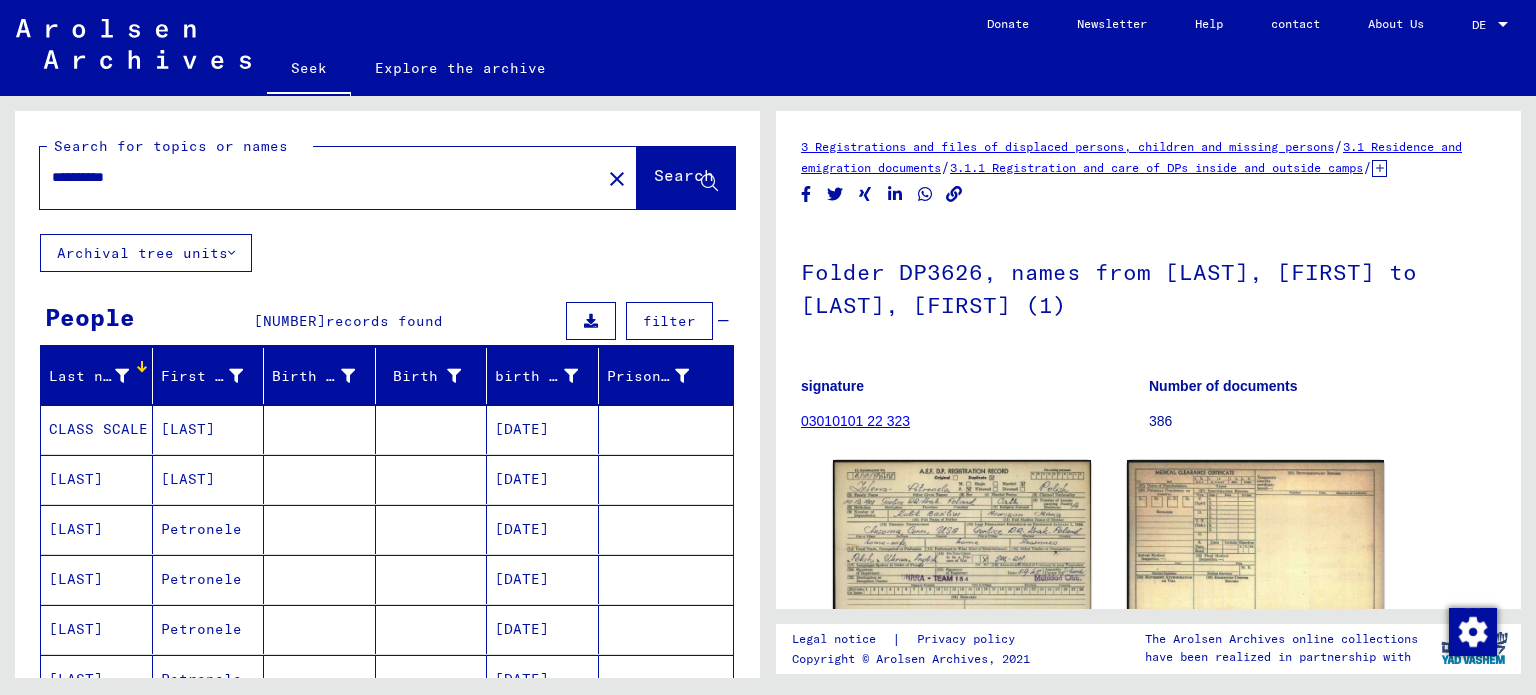 scroll, scrollTop: 0, scrollLeft: 0, axis: both 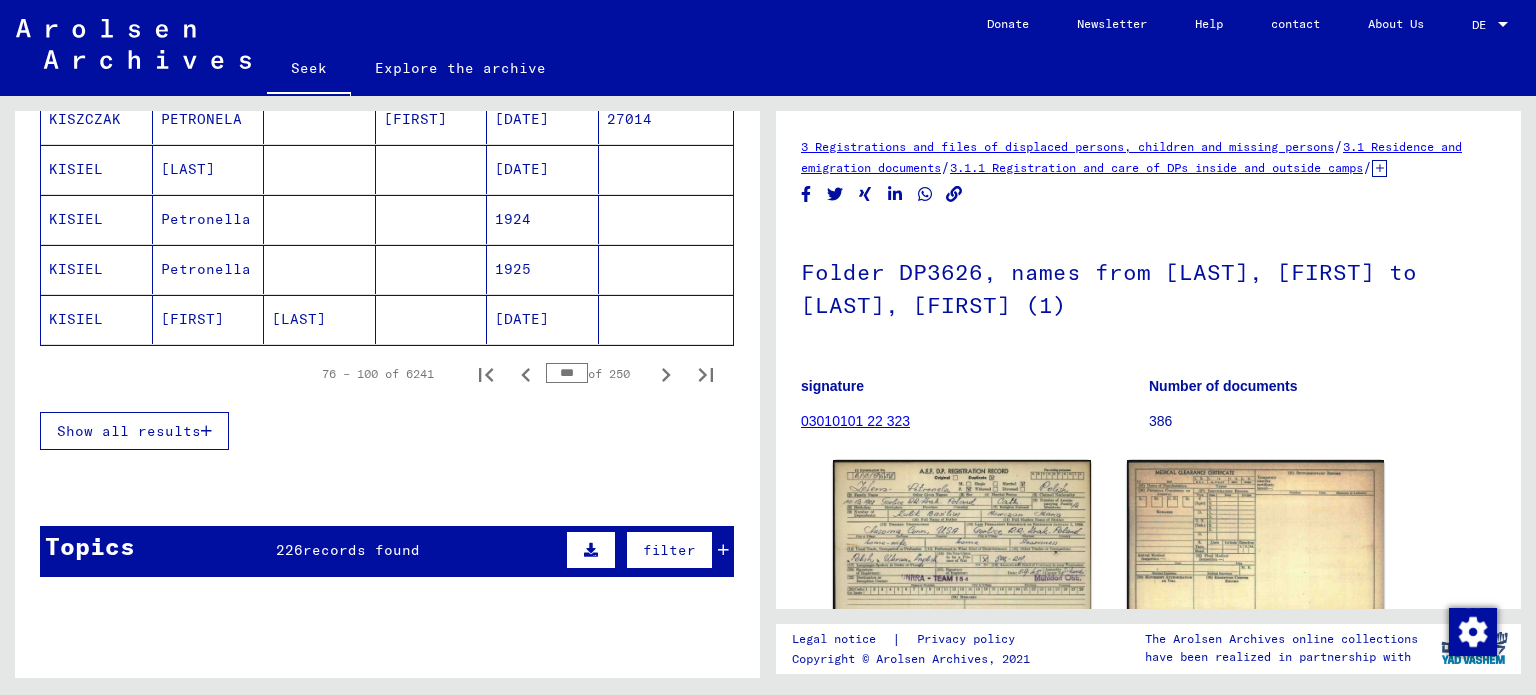 click on "***" at bounding box center (567, 373) 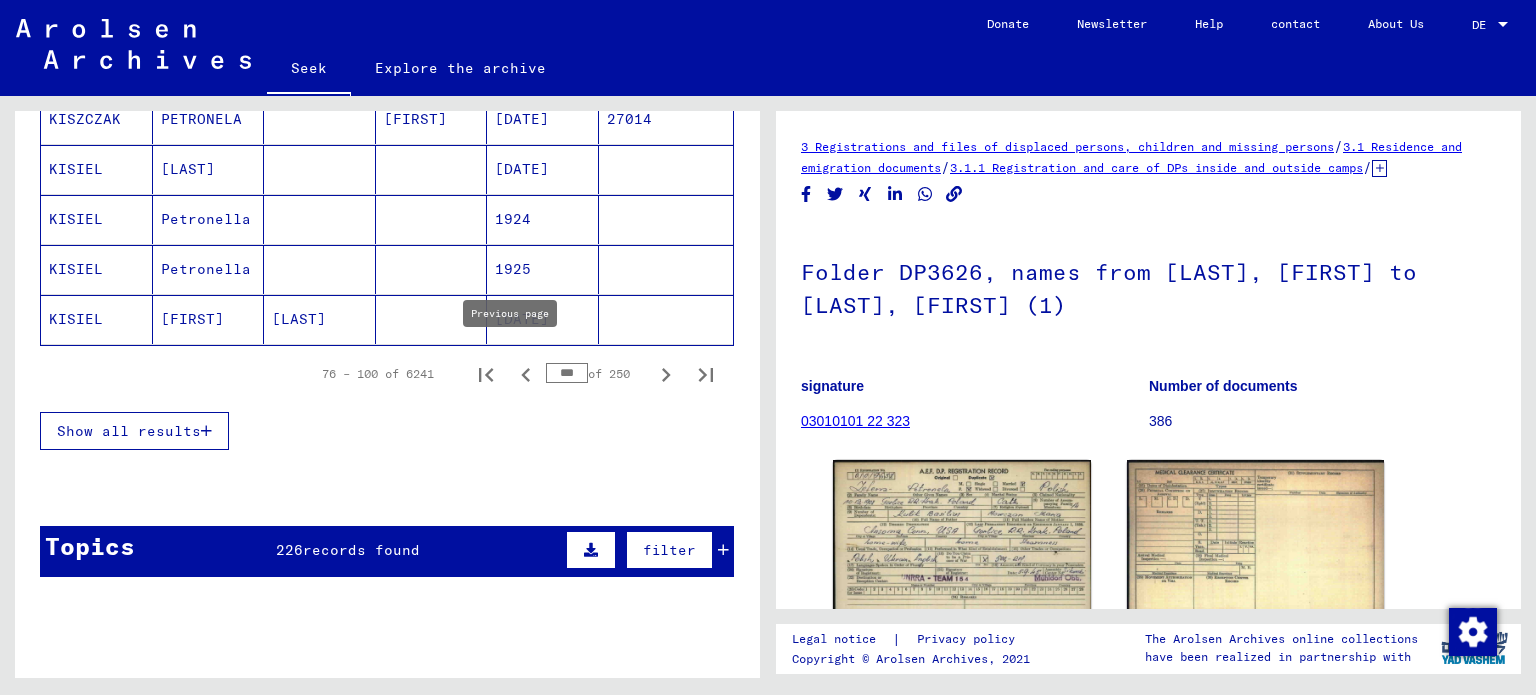 type on "***" 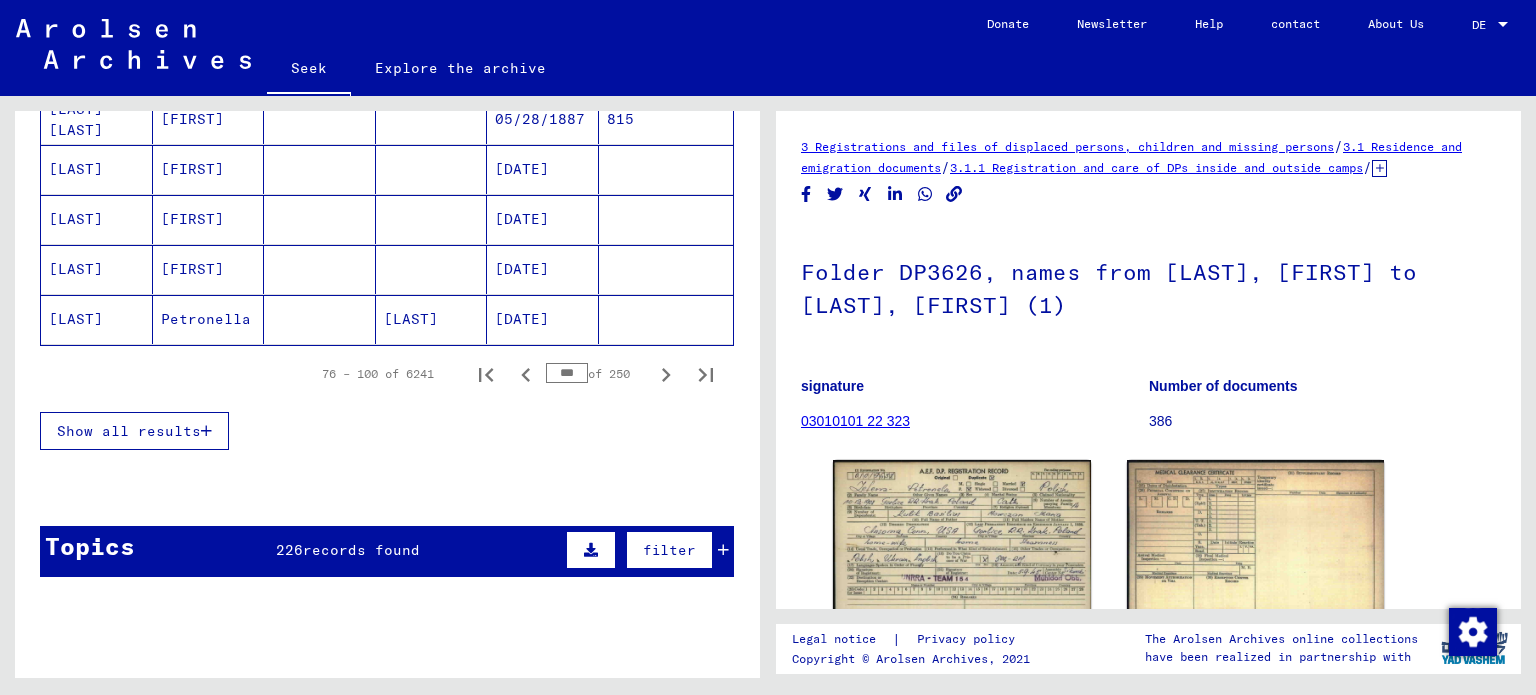 click on "***" at bounding box center [567, 373] 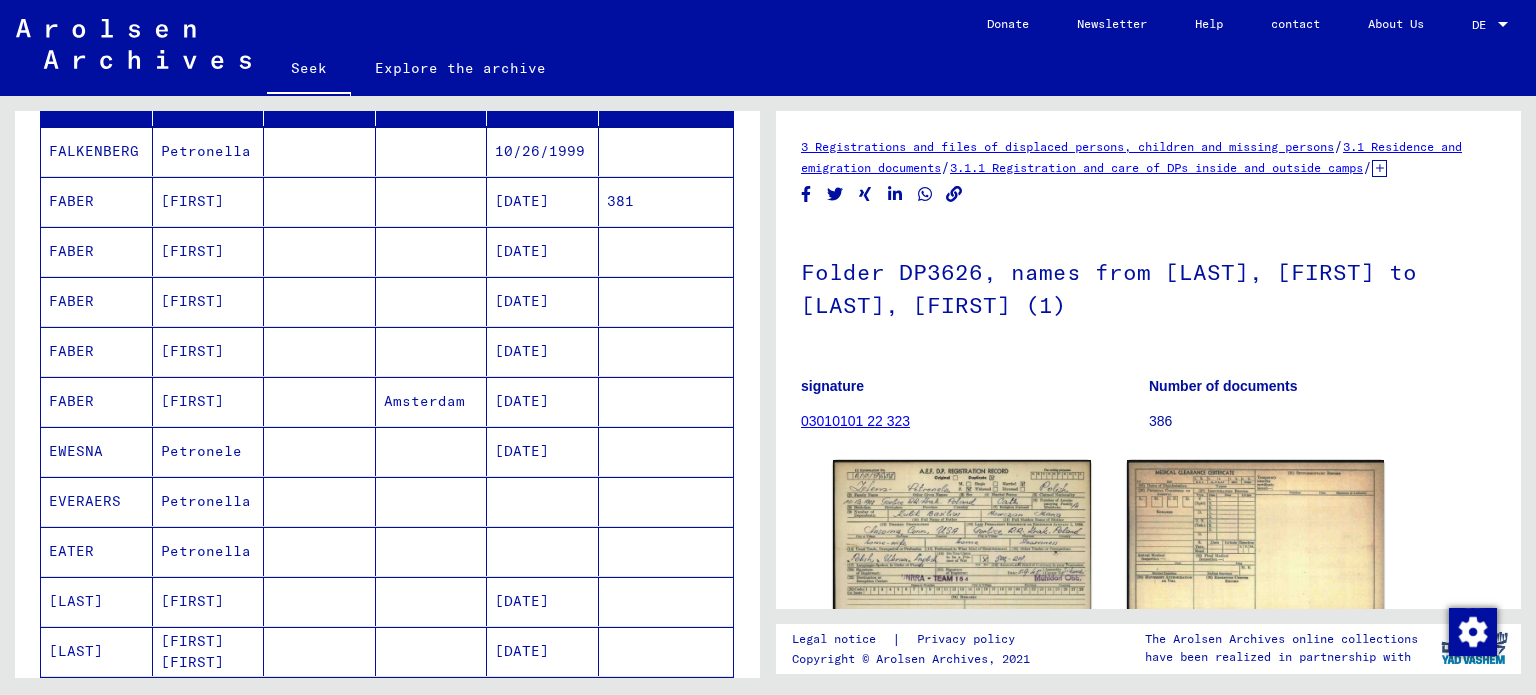 scroll, scrollTop: 0, scrollLeft: 0, axis: both 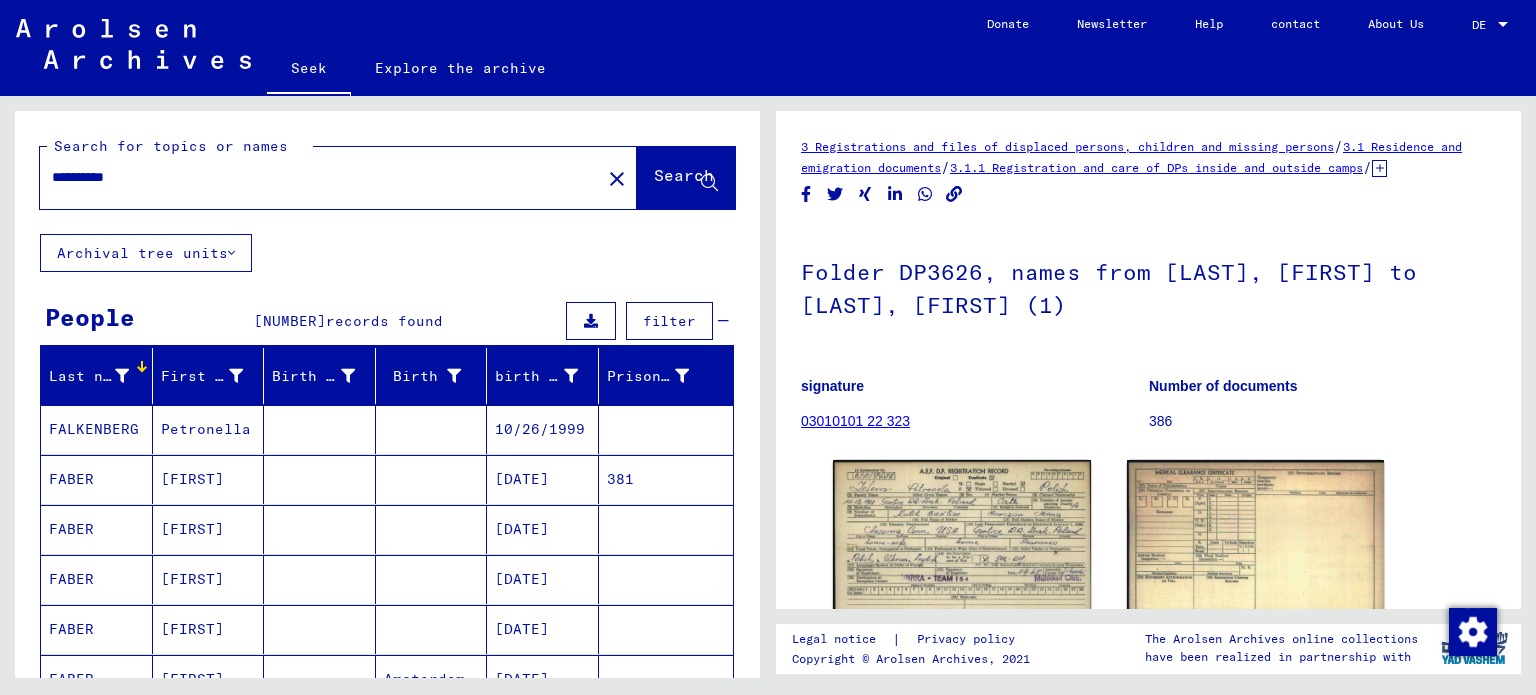 click on "**********" at bounding box center (320, 177) 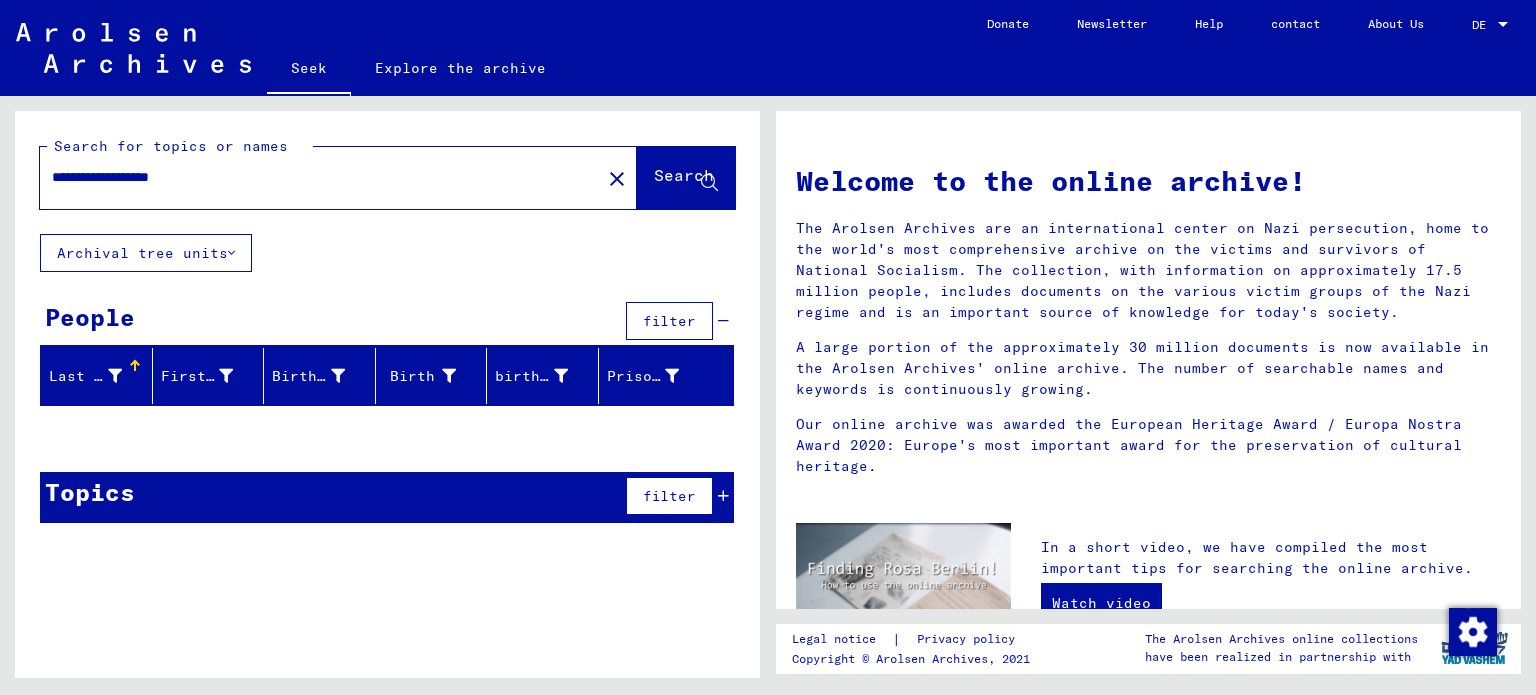 click on "**********" 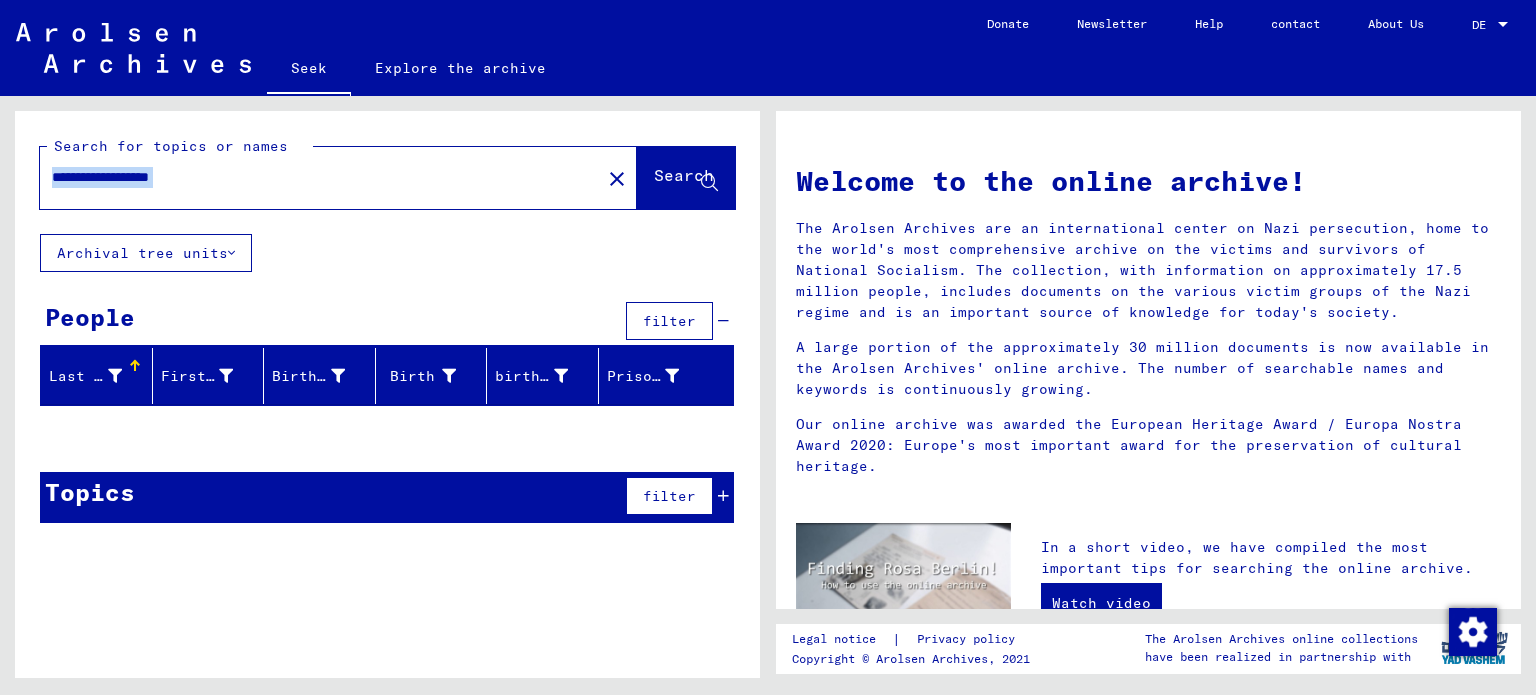 click on "**********" 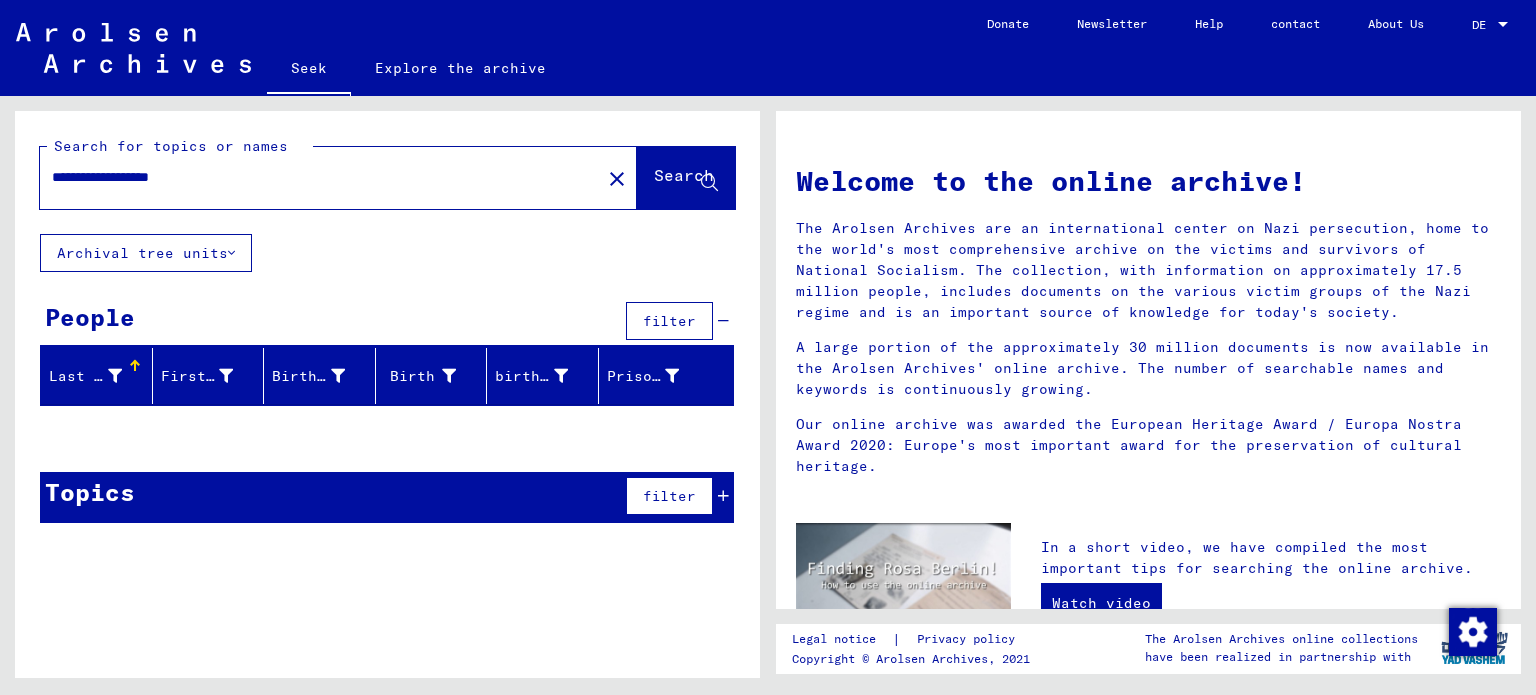 drag, startPoint x: 268, startPoint y: 175, endPoint x: 4, endPoint y: 193, distance: 264.6129 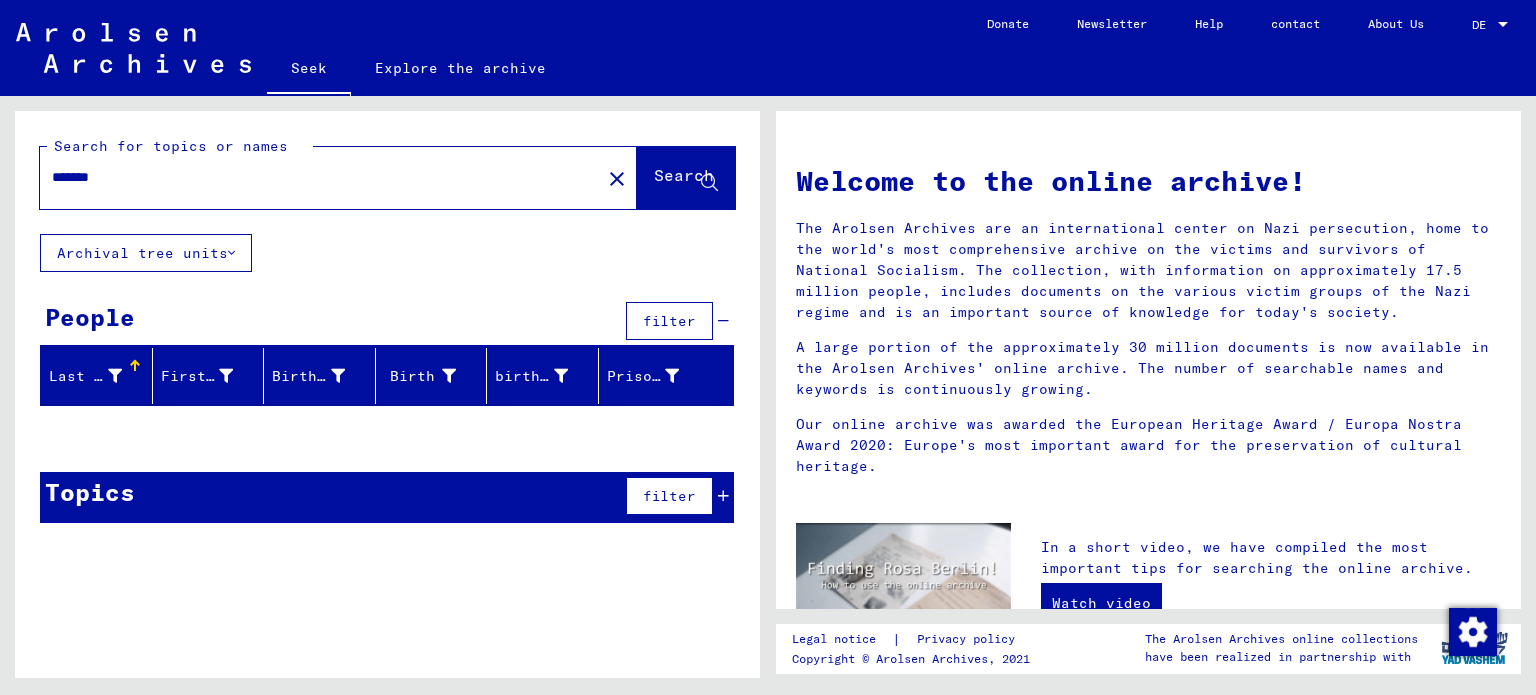 type on "*******" 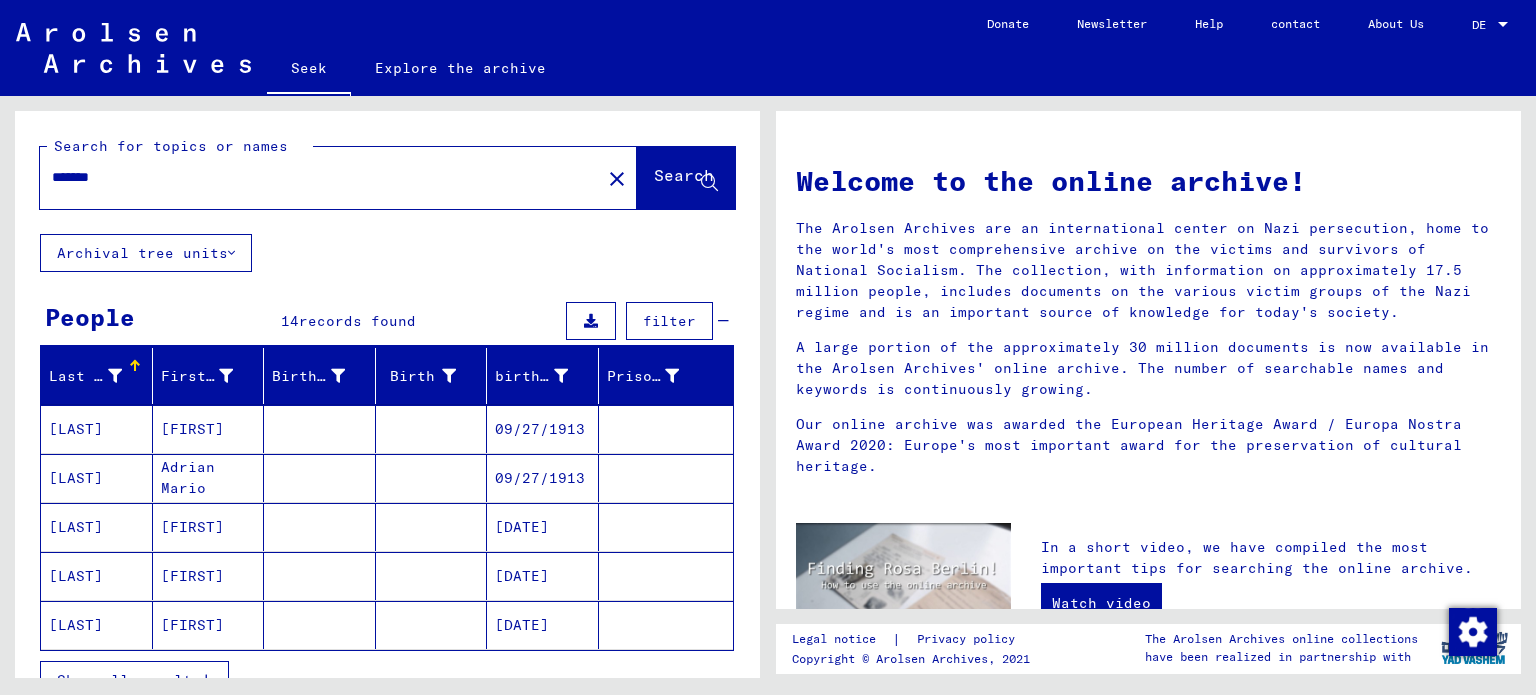 click on "Search for topics or names ******* close Search  Archival tree units People 14  records found filter Last name First name Birth name Birth birth date Prisoner # [LAST] [FIRST]       [DATE]    [LAST] [FIRST]       [DATE]    [LAST] [FIRST]       [DATE]    [LAST] [FIRST]       [DATE]    [LAST] [FIRST]       [DATE]    Show all results Signature LastName first name Maiden Name Place of Birth Date of Birth Prisoner # Father (adoptive father) Mother (adoptive mother) religion Nationality Occupation Place of incarceration Date of decease Last residence Last residence (Country) Last residence (District) Last residence (Province) Last residence (Town) Last residence (part of town) Last residence (Street) Last residence (House number) 2.1.1.1 - Information of various kinds [LAST] [FIRST] [DATE] 2.1.1.1 - Information of various kinds [LAST] [FIRST] [DATE] 2.1.1.1 - Information of various kinds [LAST] [DATE] [LAST] [DATE] [LAST] [DATE] [FIRST]" 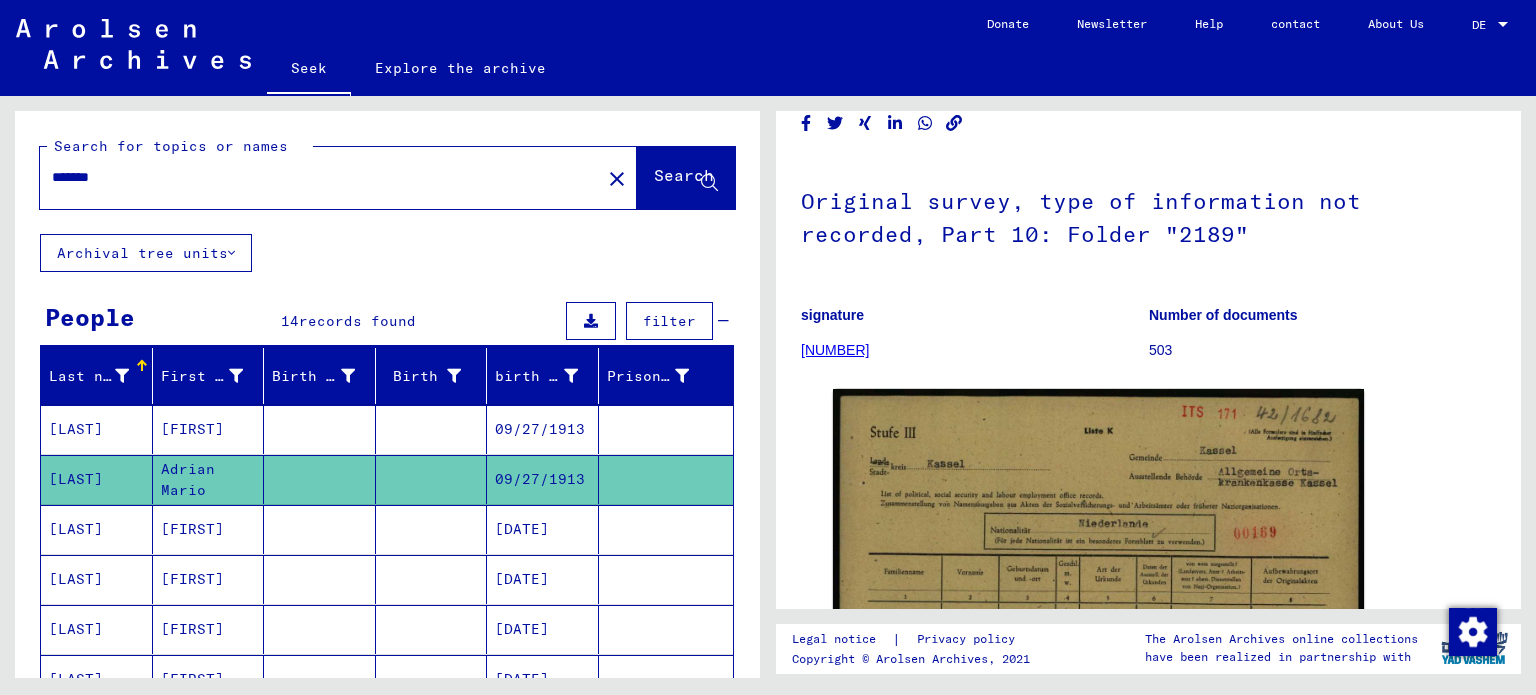 scroll, scrollTop: 92, scrollLeft: 0, axis: vertical 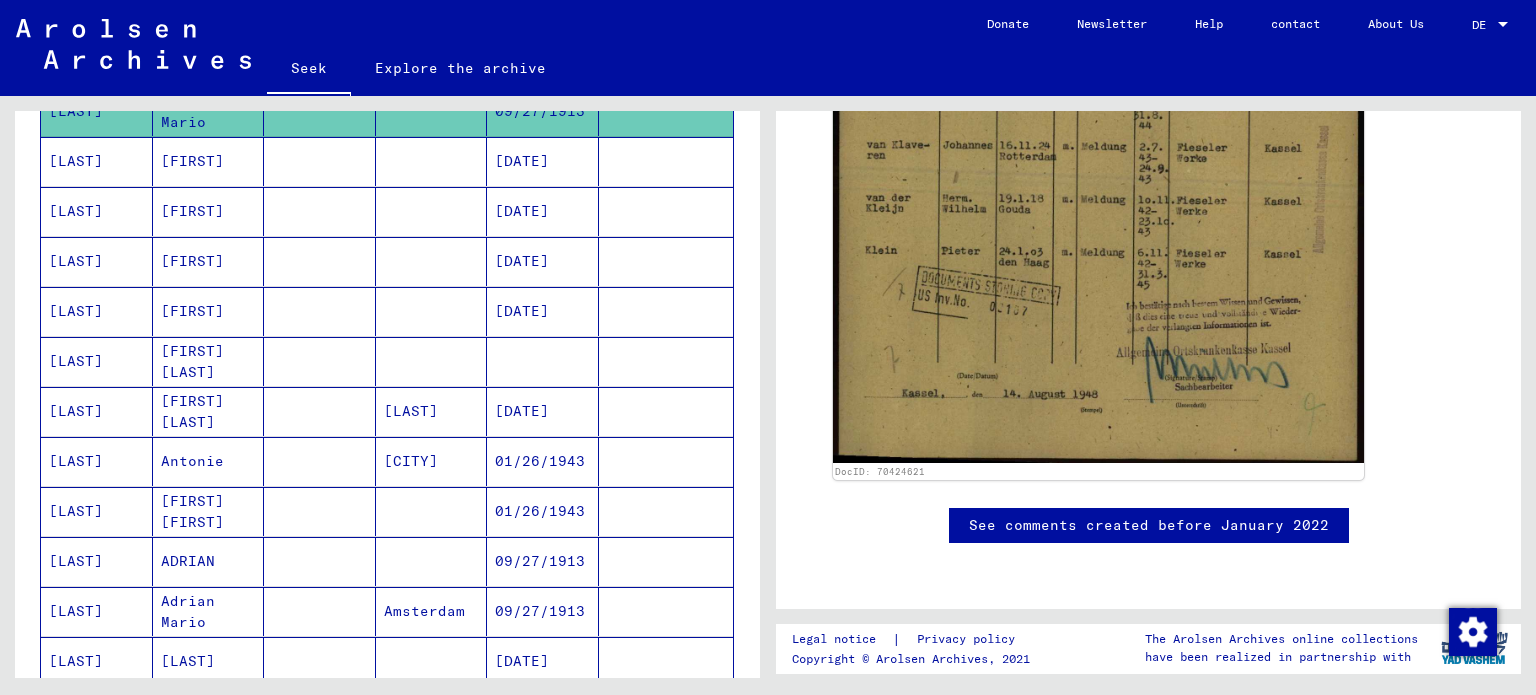 click on "[LAST]" at bounding box center [76, 511] 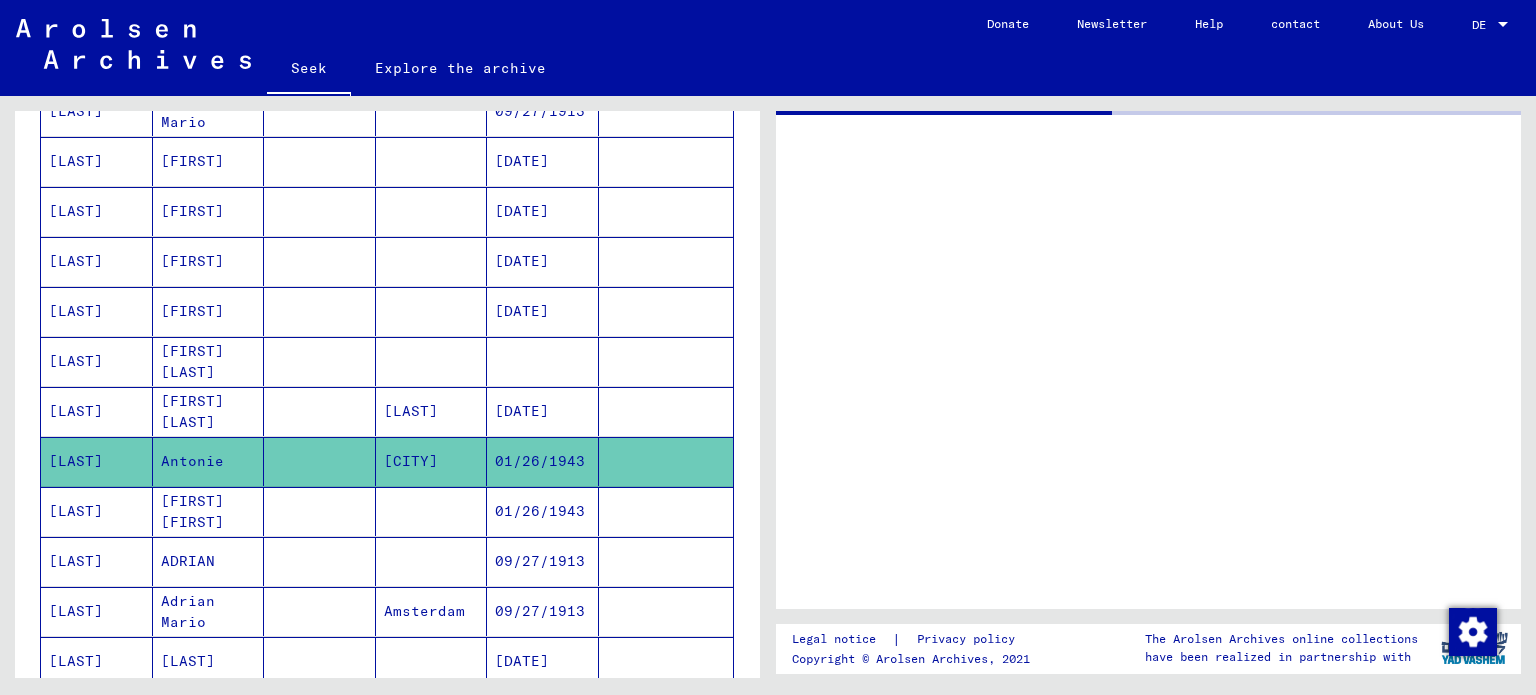 scroll, scrollTop: 0, scrollLeft: 0, axis: both 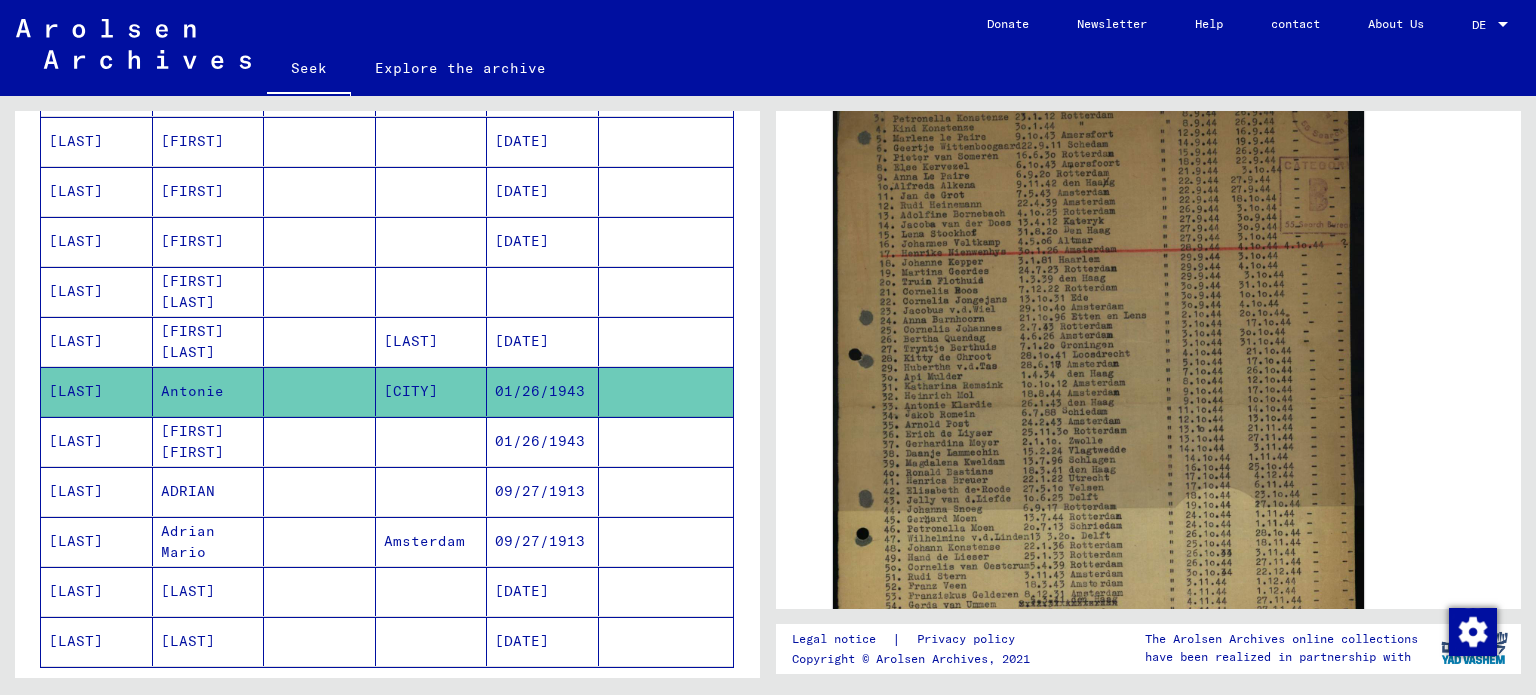 click on "[FIRST] [FIRST]" at bounding box center [188, 491] 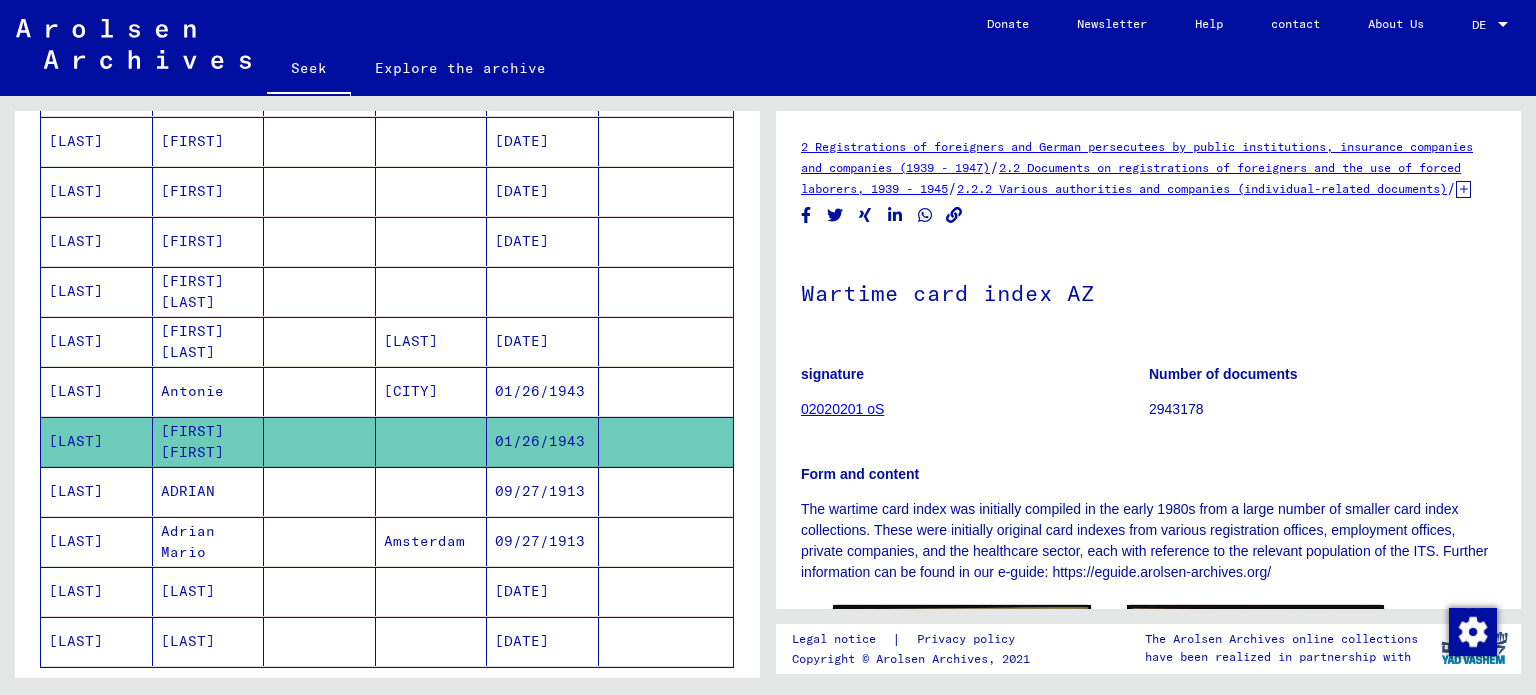 scroll, scrollTop: 0, scrollLeft: 0, axis: both 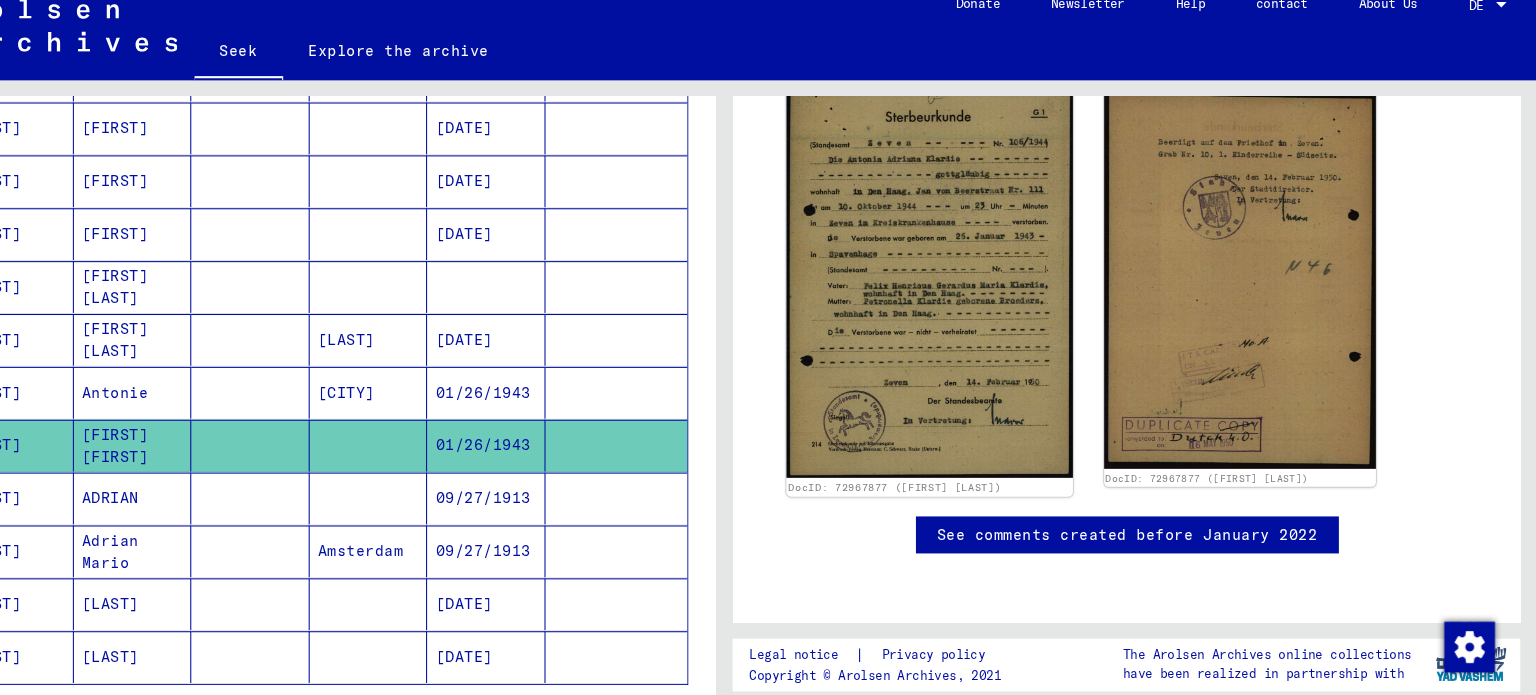 click 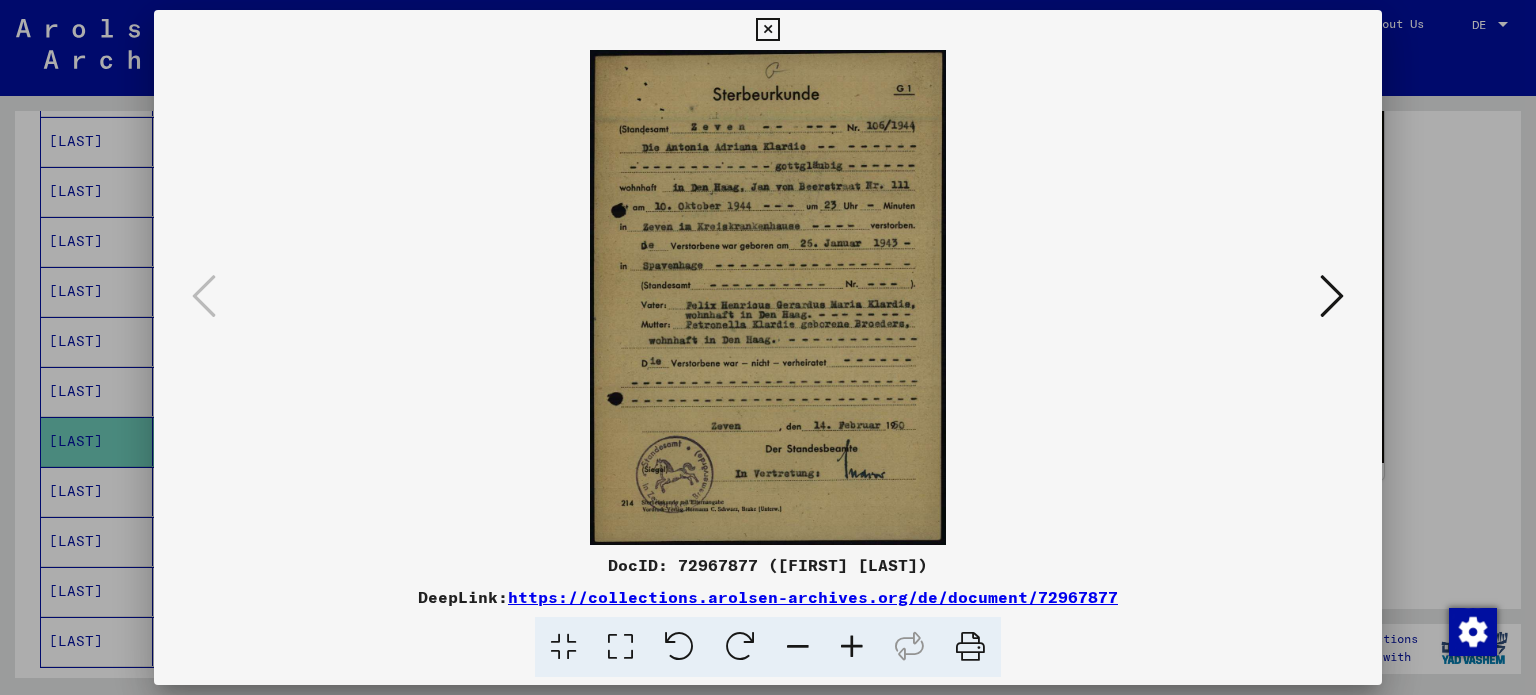 click at bounding box center (1332, 296) 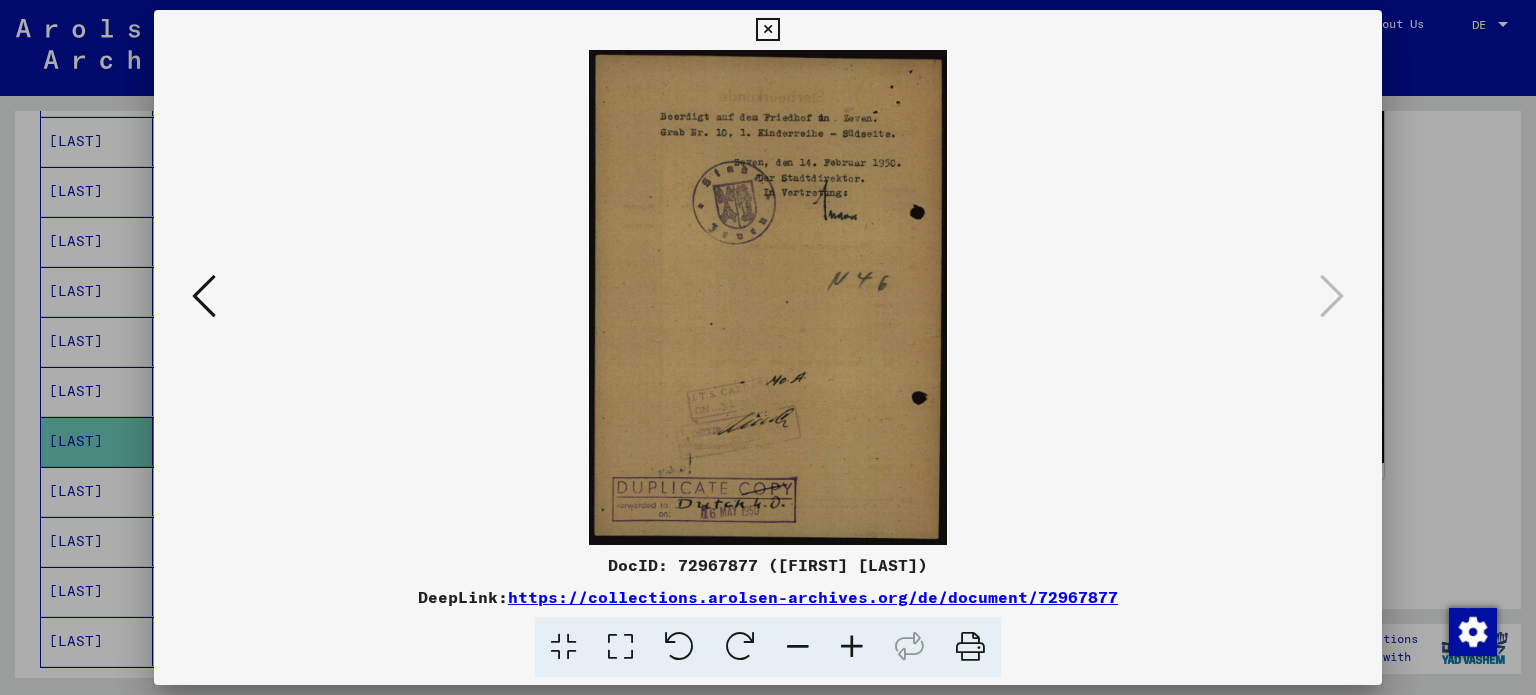 click at bounding box center [768, 347] 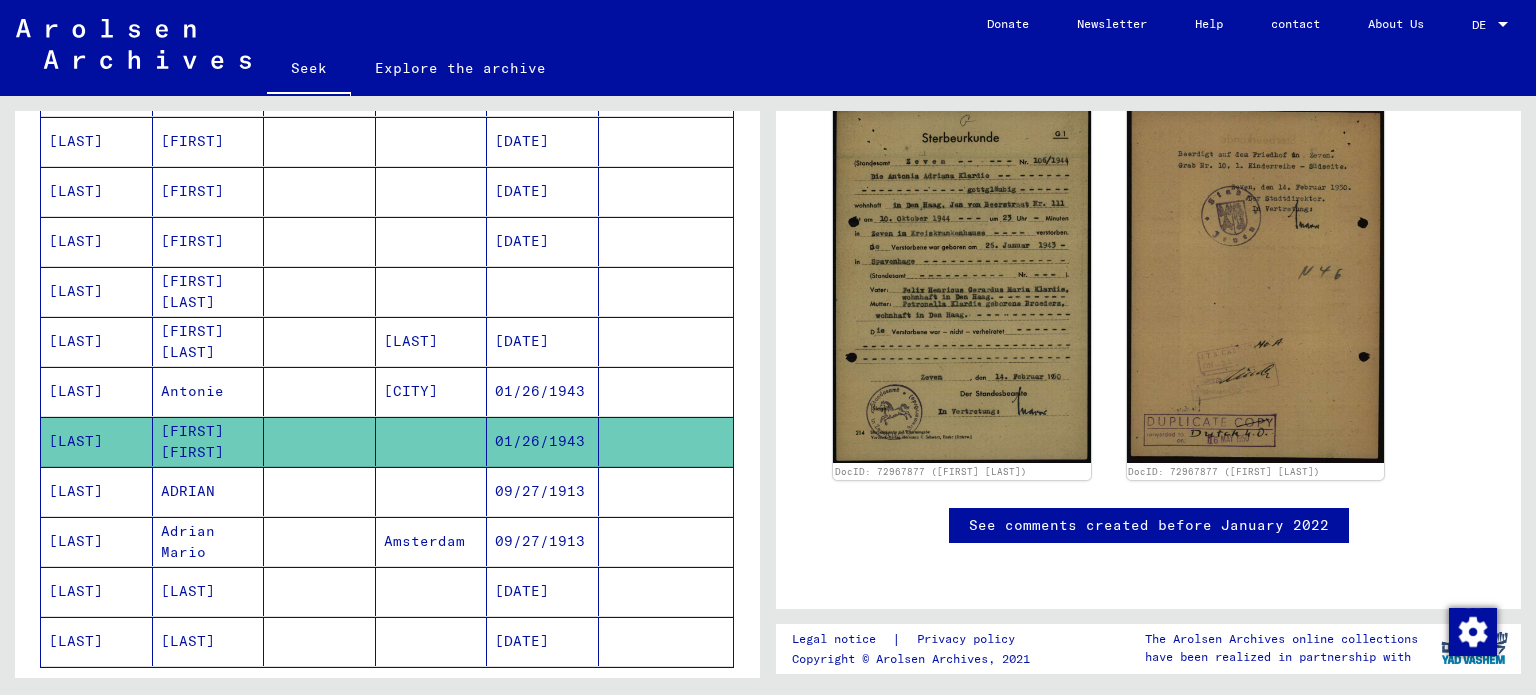 click on "[LAST]" at bounding box center [76, 391] 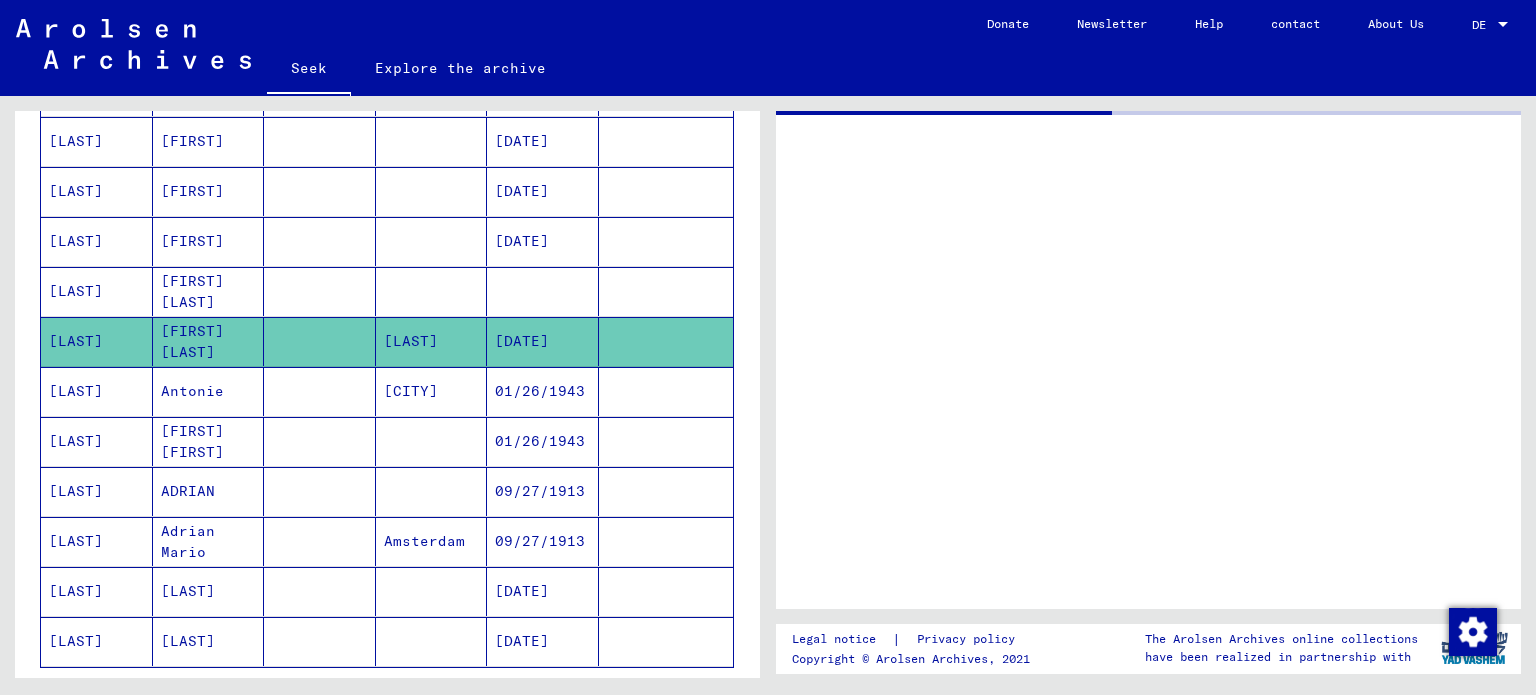 scroll, scrollTop: 0, scrollLeft: 0, axis: both 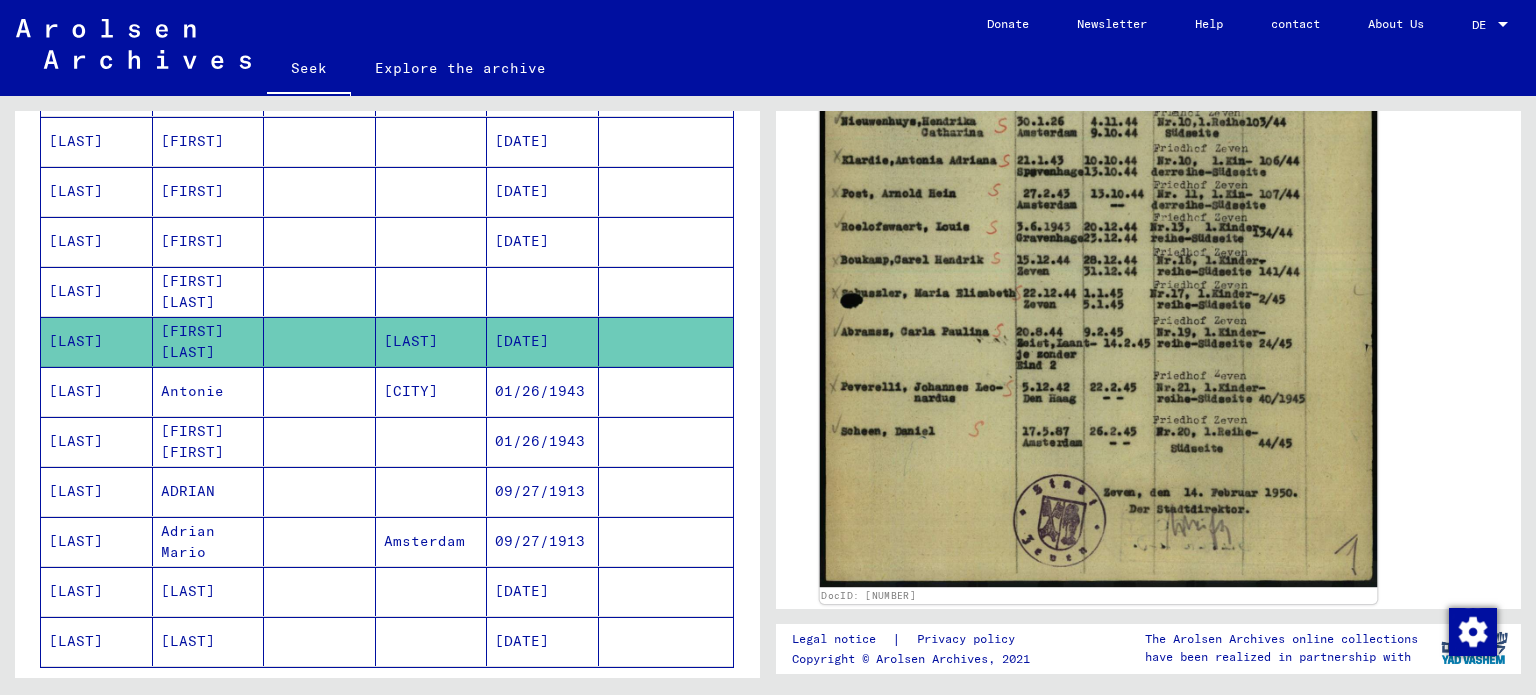 click 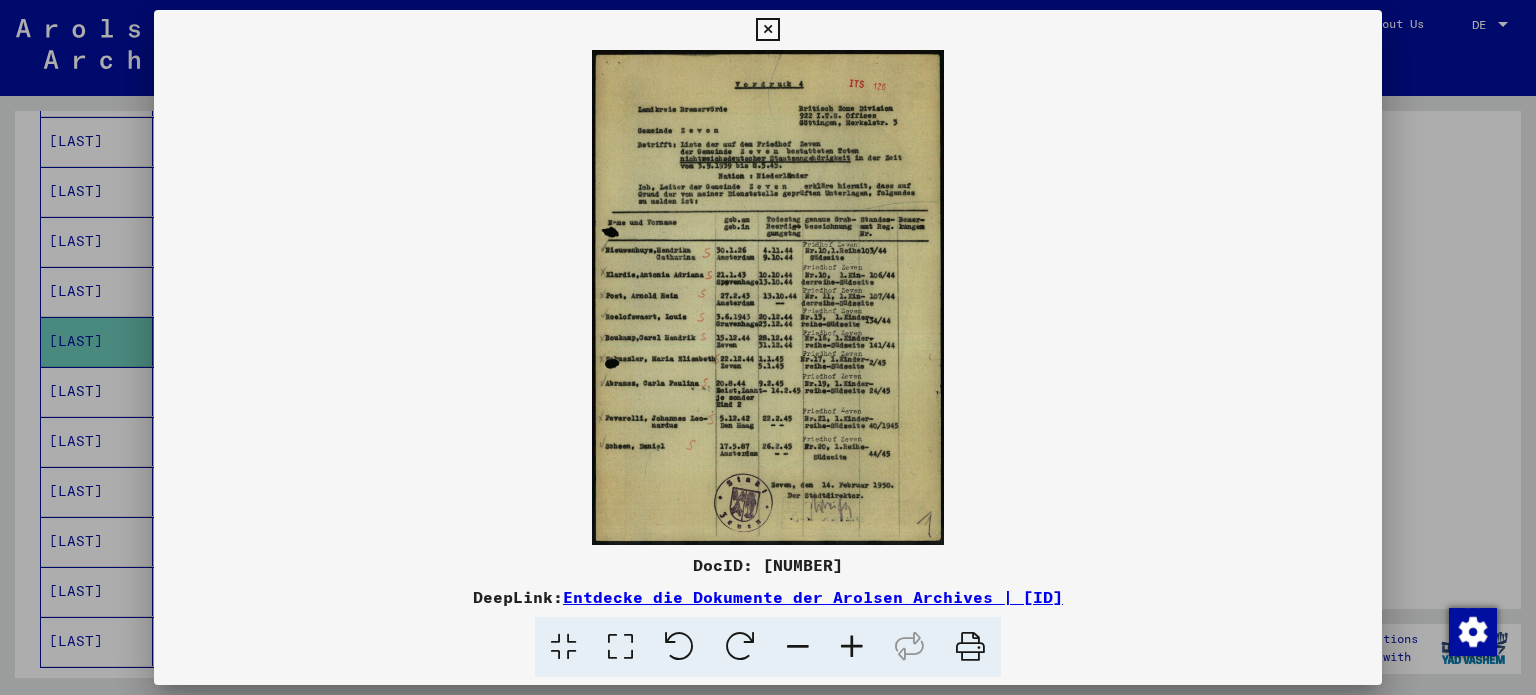 click at bounding box center [768, 347] 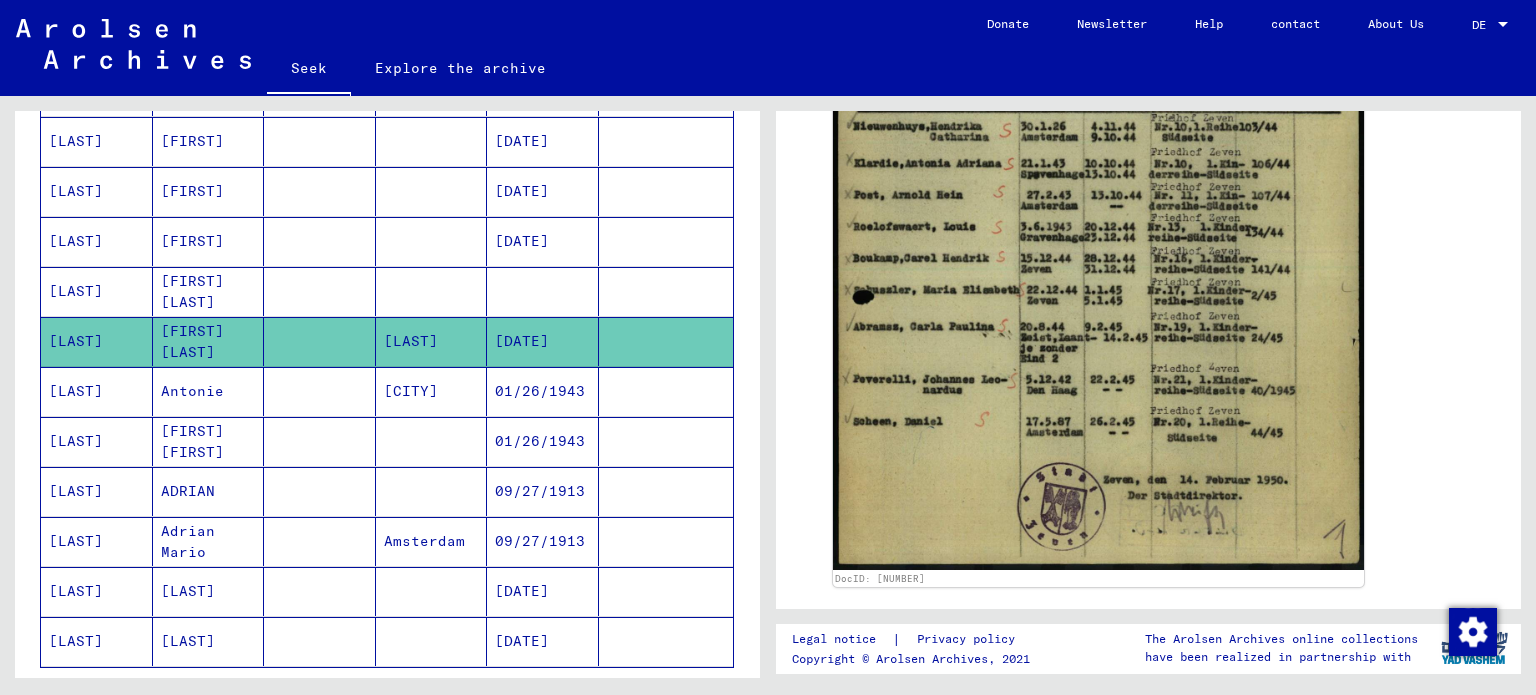 click on "[LAST]" at bounding box center [76, 341] 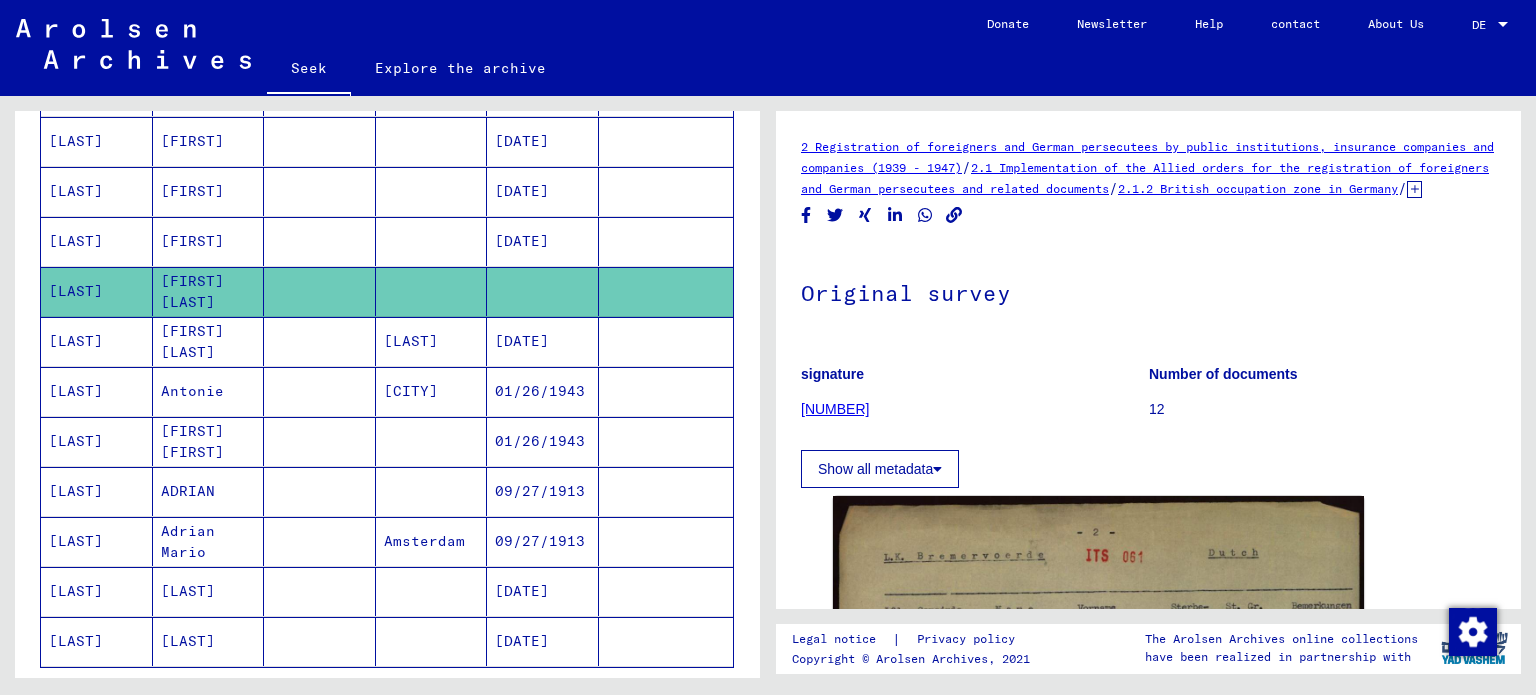 scroll, scrollTop: 471, scrollLeft: 0, axis: vertical 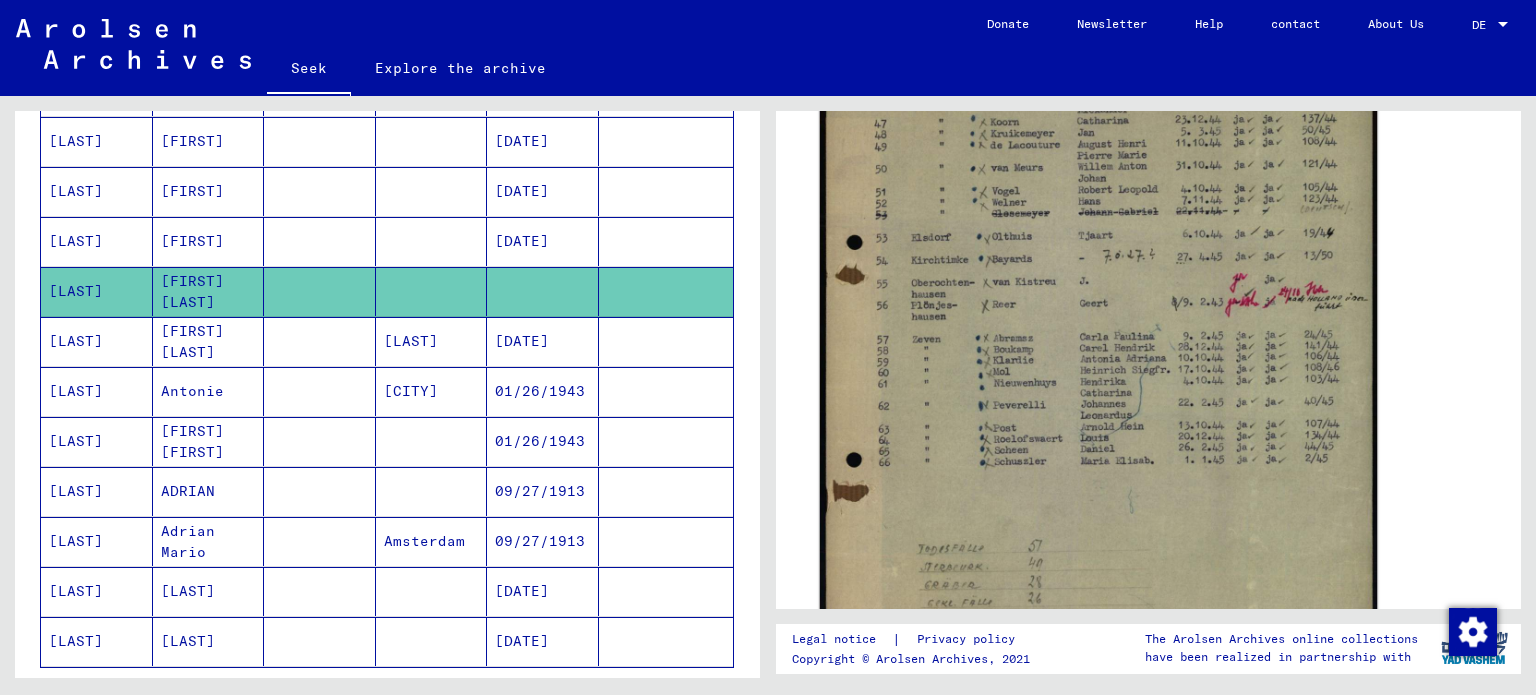 click 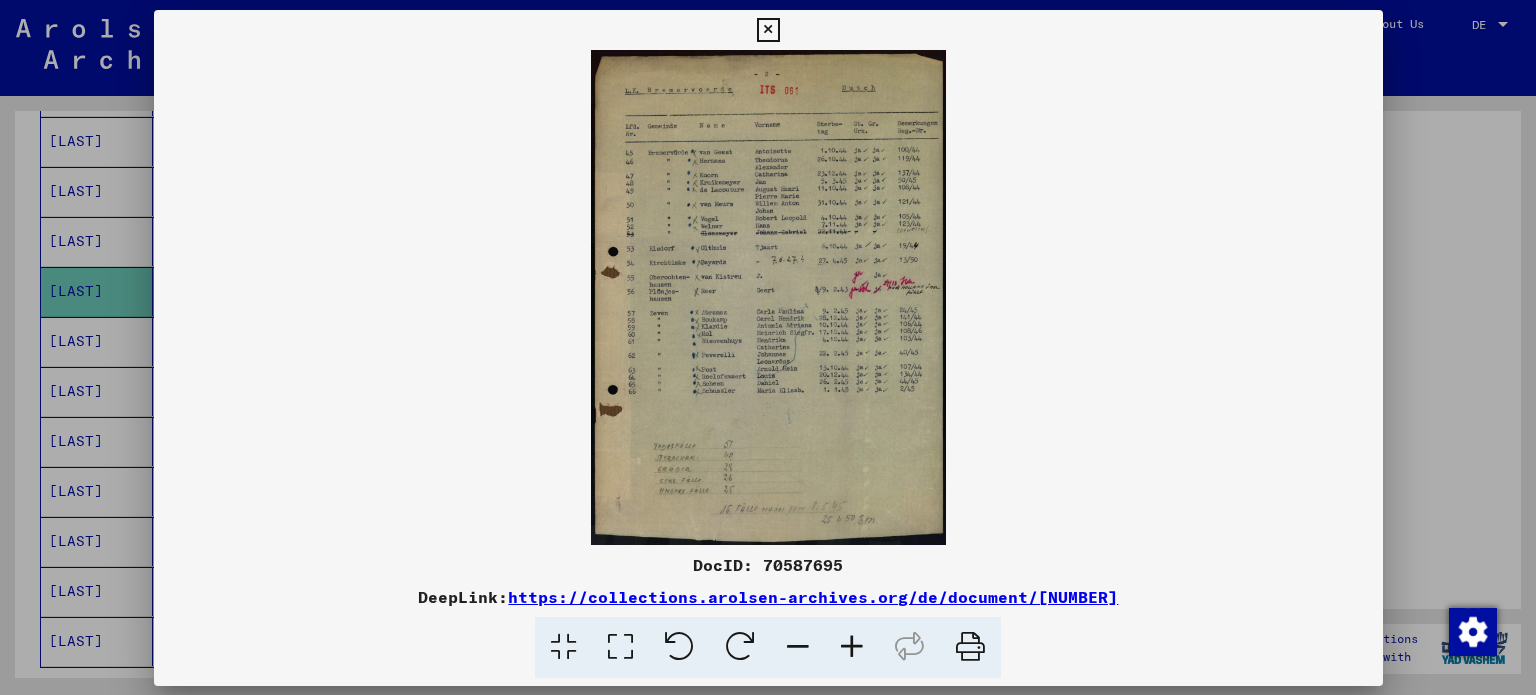 scroll, scrollTop: 551, scrollLeft: 0, axis: vertical 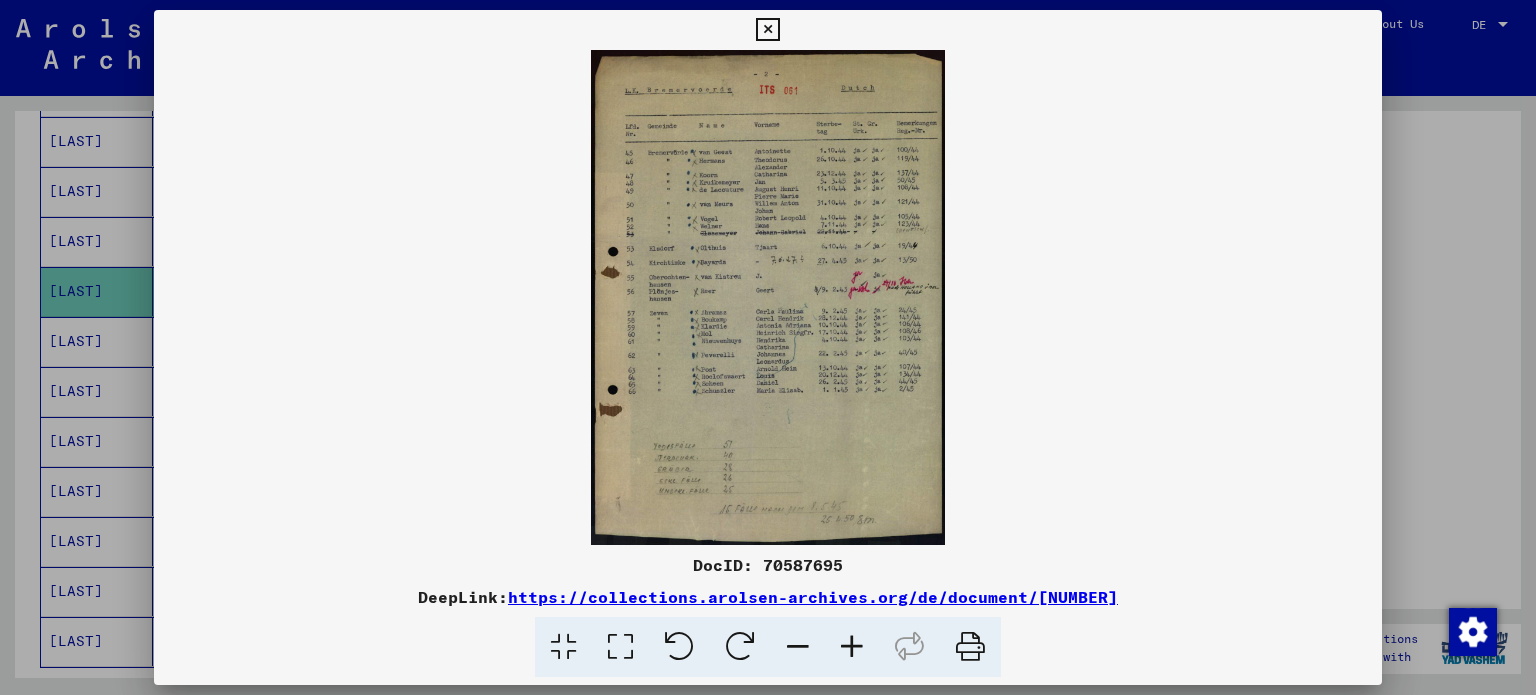 click at bounding box center [768, 347] 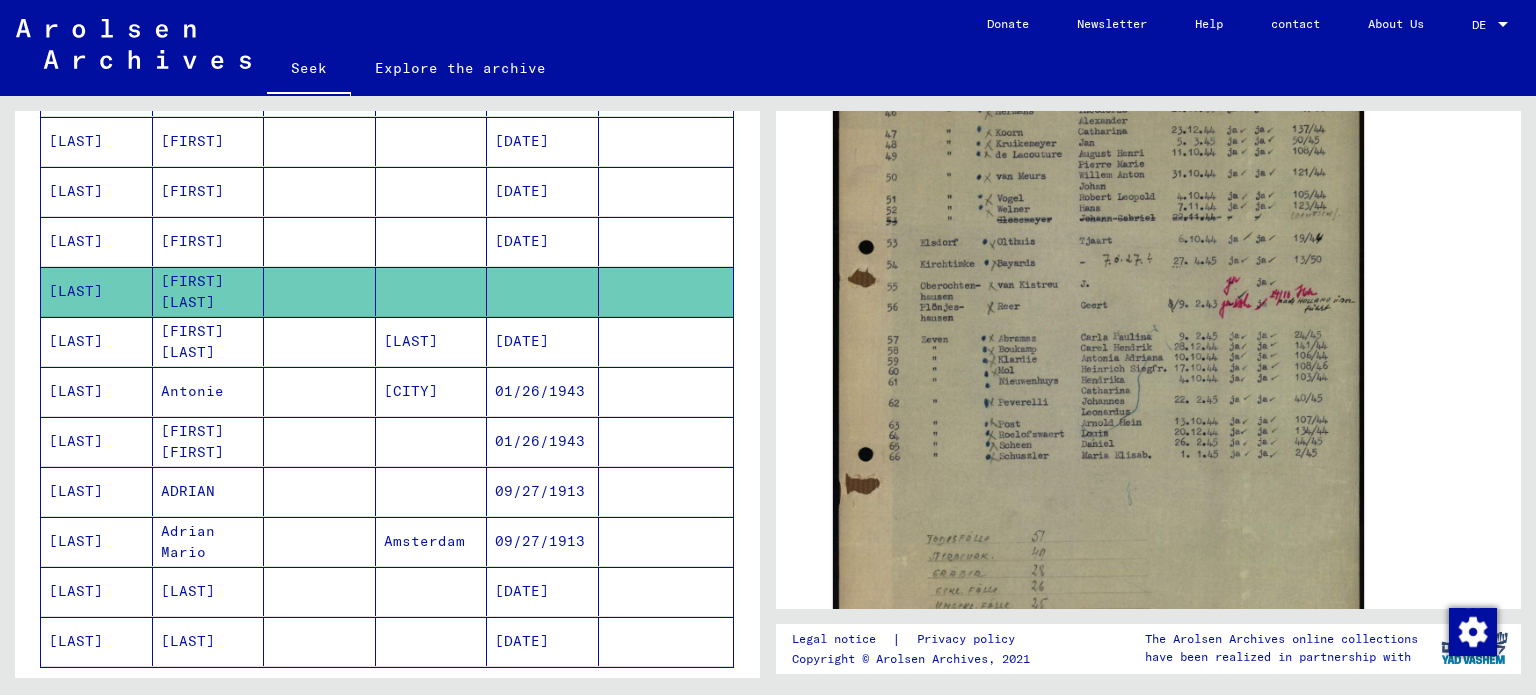 click on "Adrian Mario" at bounding box center [188, 591] 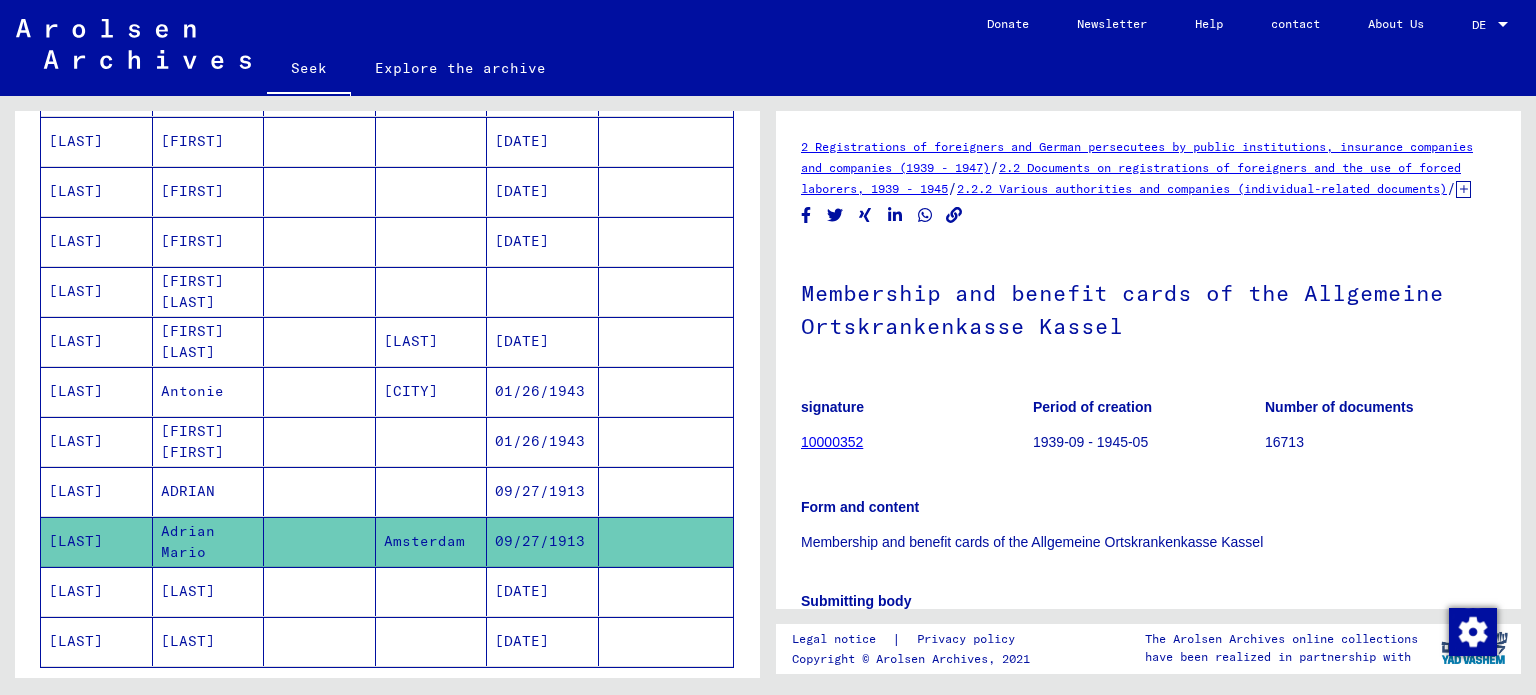 scroll, scrollTop: 0, scrollLeft: 0, axis: both 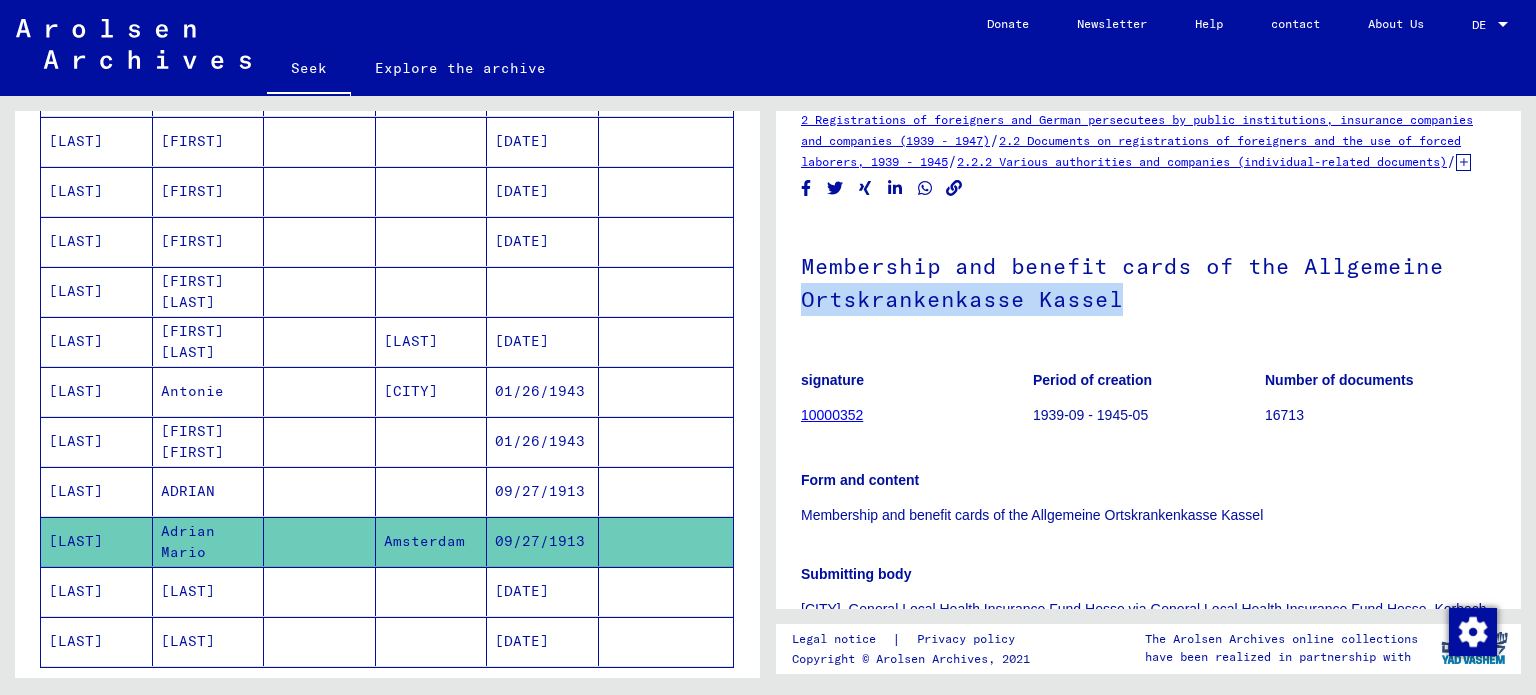 drag, startPoint x: 798, startPoint y: 327, endPoint x: 1125, endPoint y: 318, distance: 327.12384 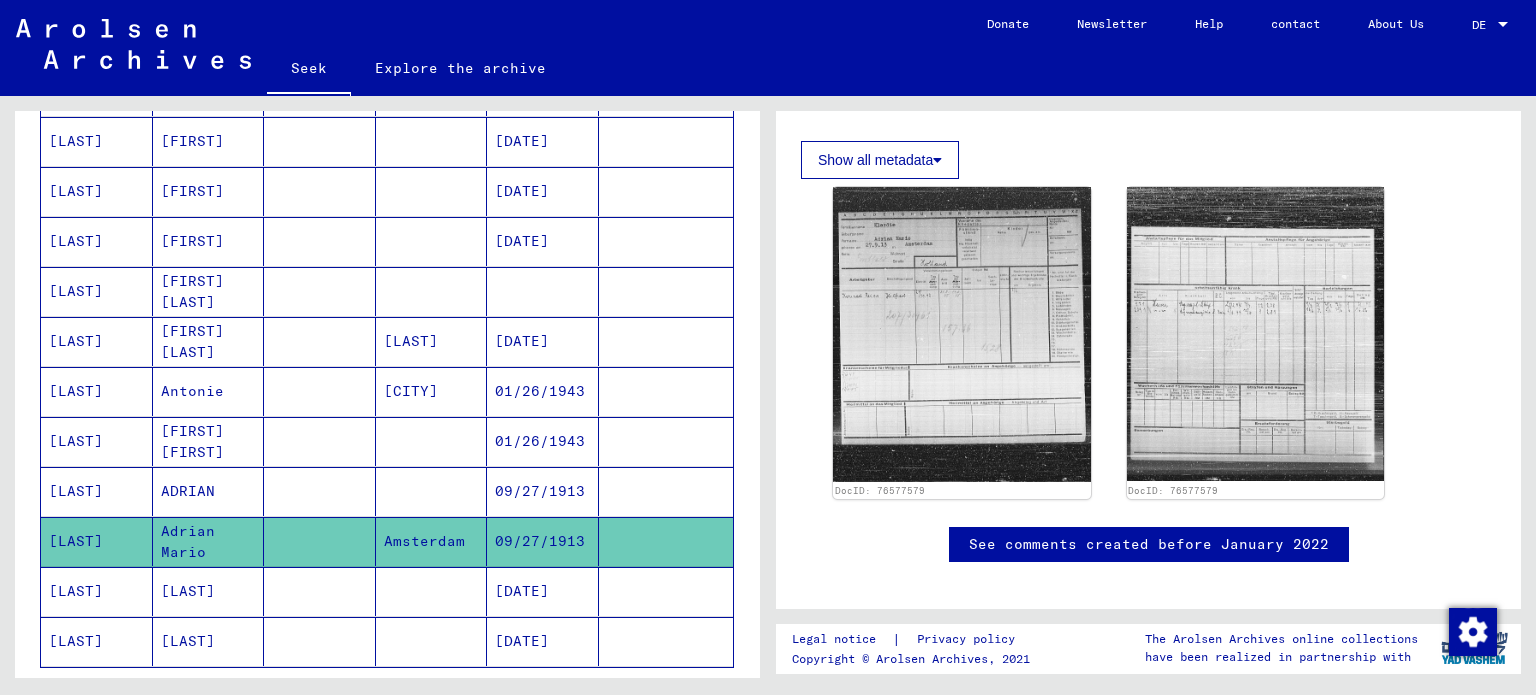 scroll, scrollTop: 556, scrollLeft: 0, axis: vertical 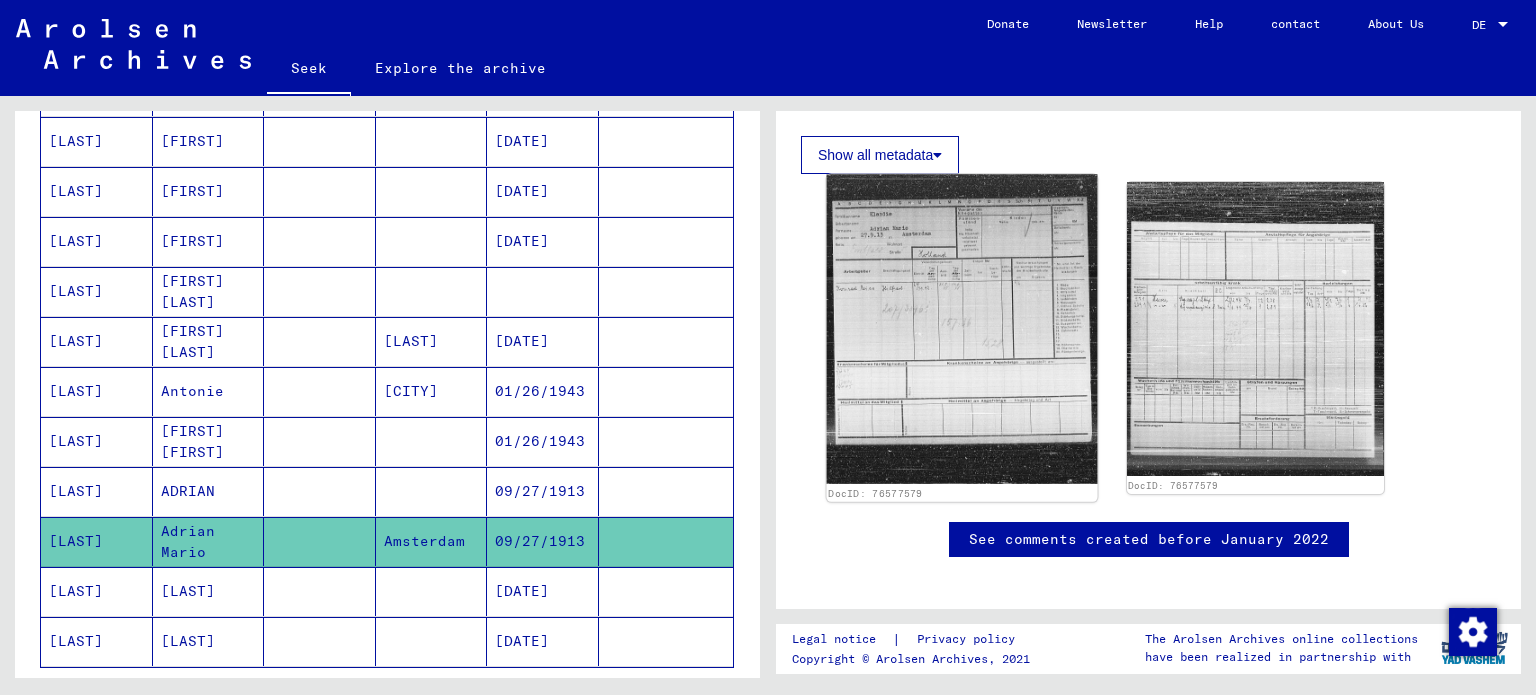 click 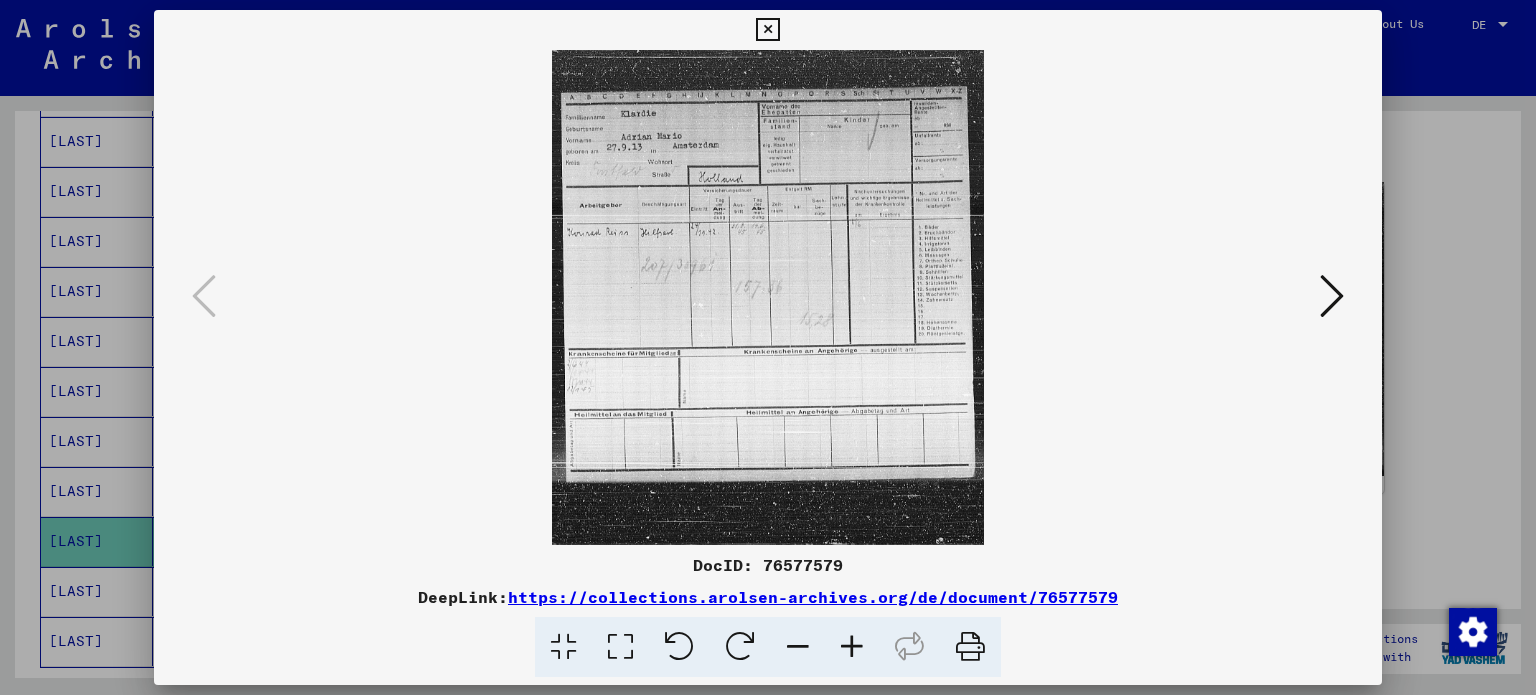 click at bounding box center (1332, 296) 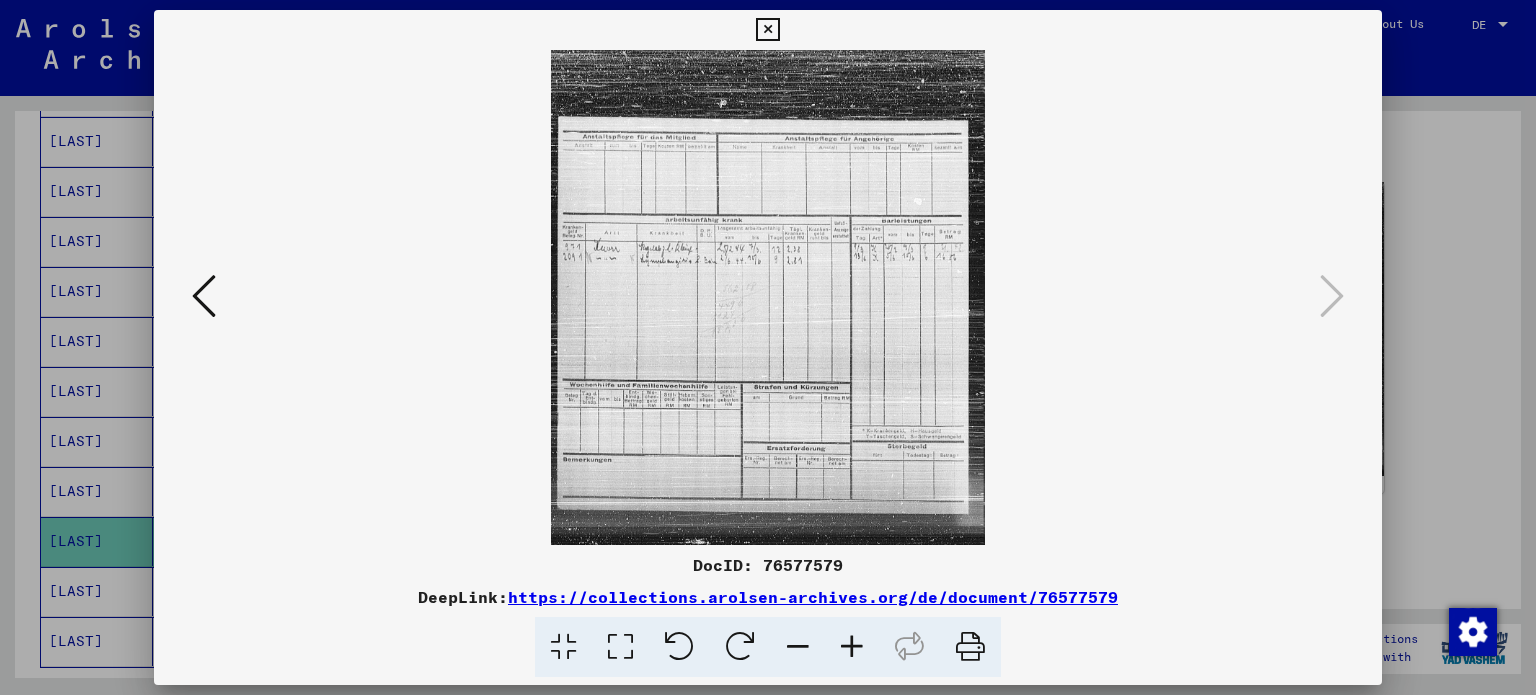 click at bounding box center [768, 347] 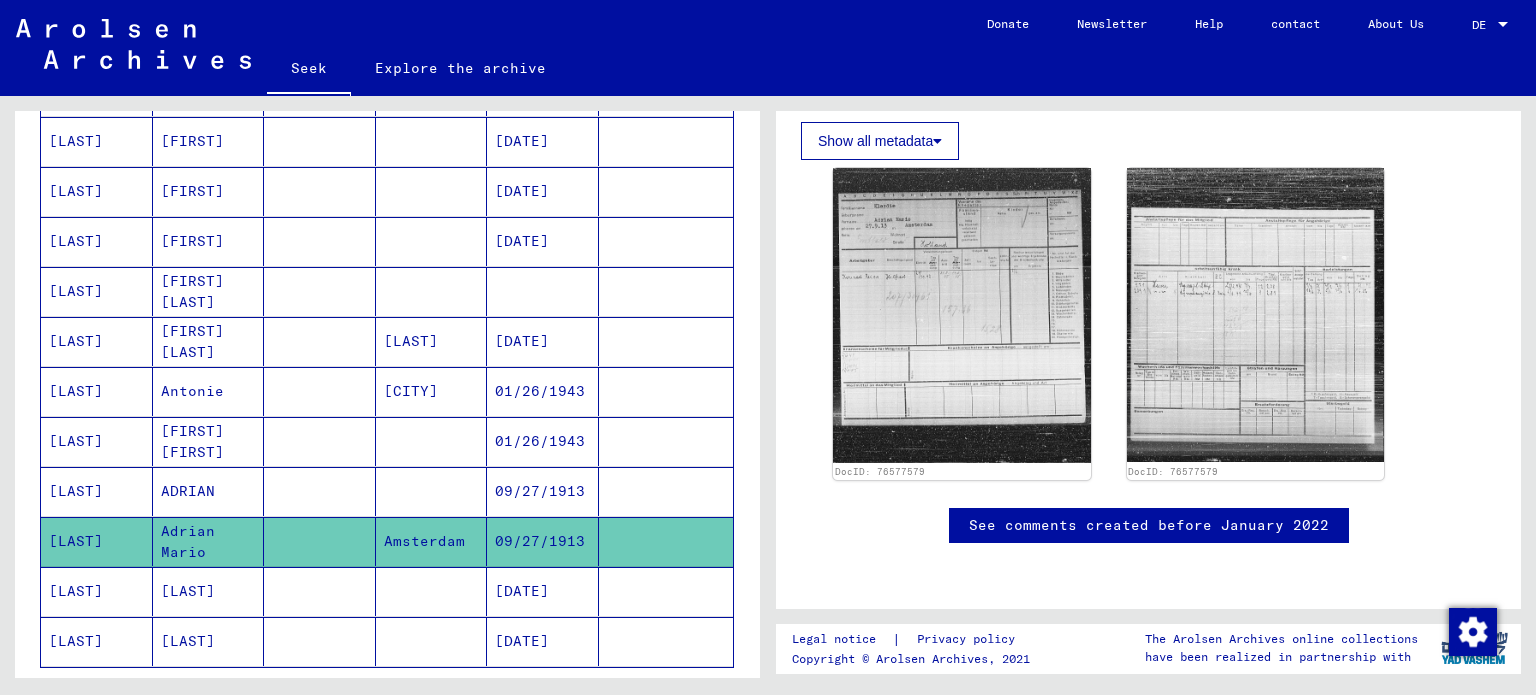scroll, scrollTop: 760, scrollLeft: 0, axis: vertical 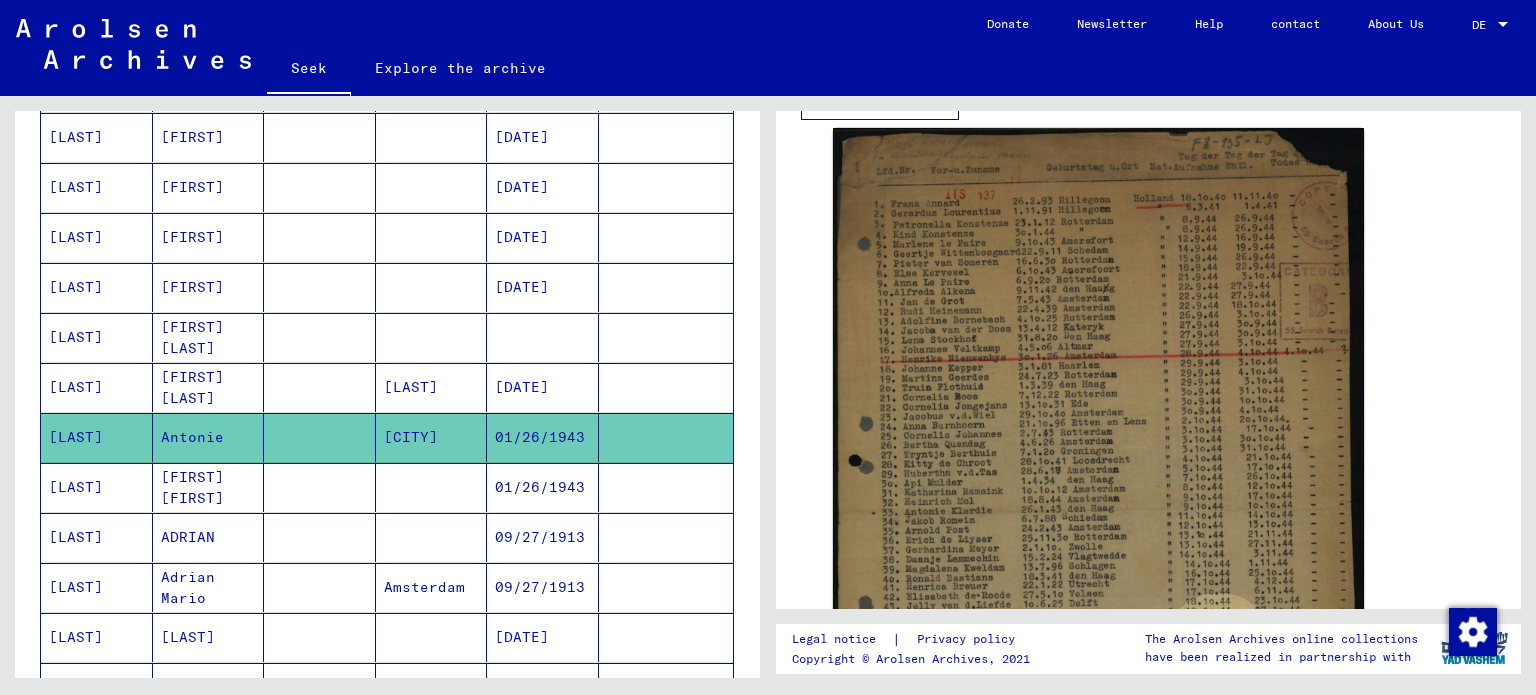 click on "[FIRST] [LAST]" at bounding box center (192, 387) 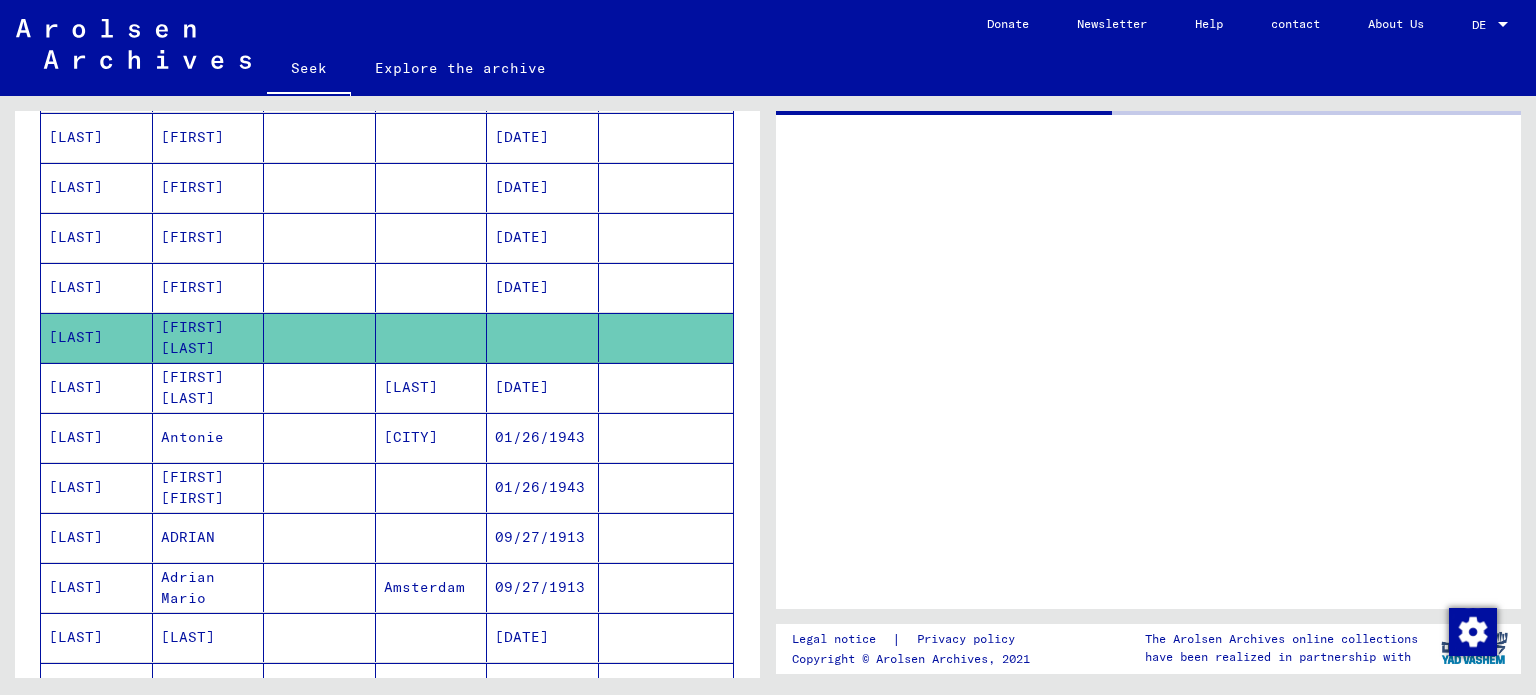 scroll, scrollTop: 0, scrollLeft: 0, axis: both 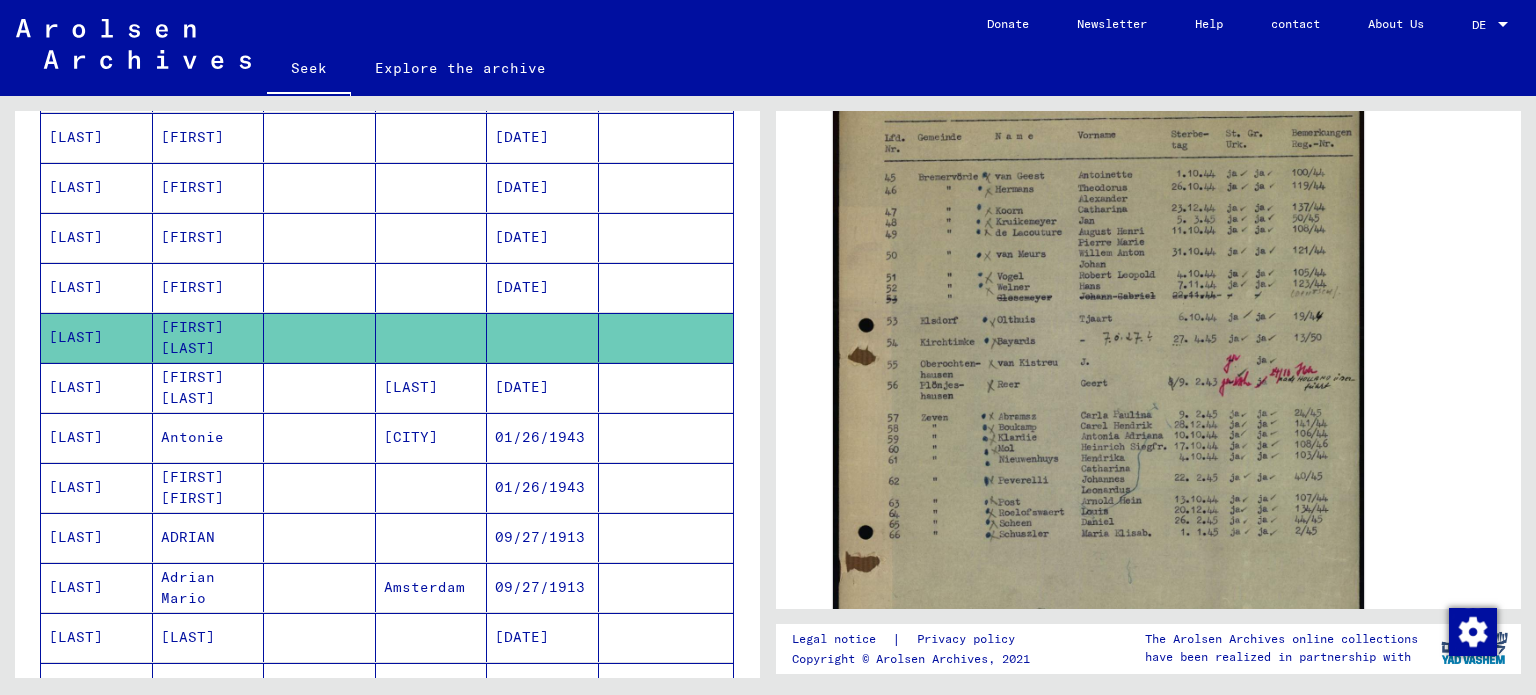 click on "[FIRST]" at bounding box center [192, 337] 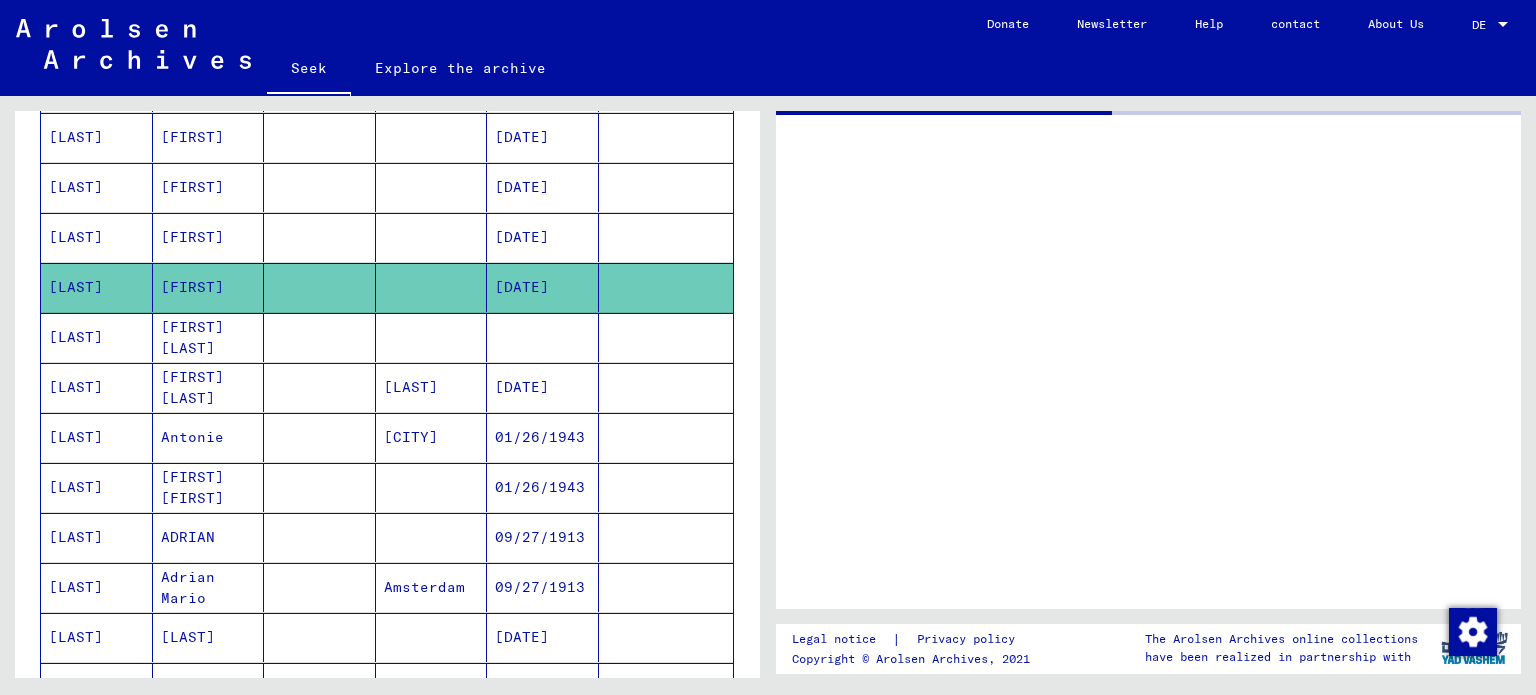 scroll, scrollTop: 0, scrollLeft: 0, axis: both 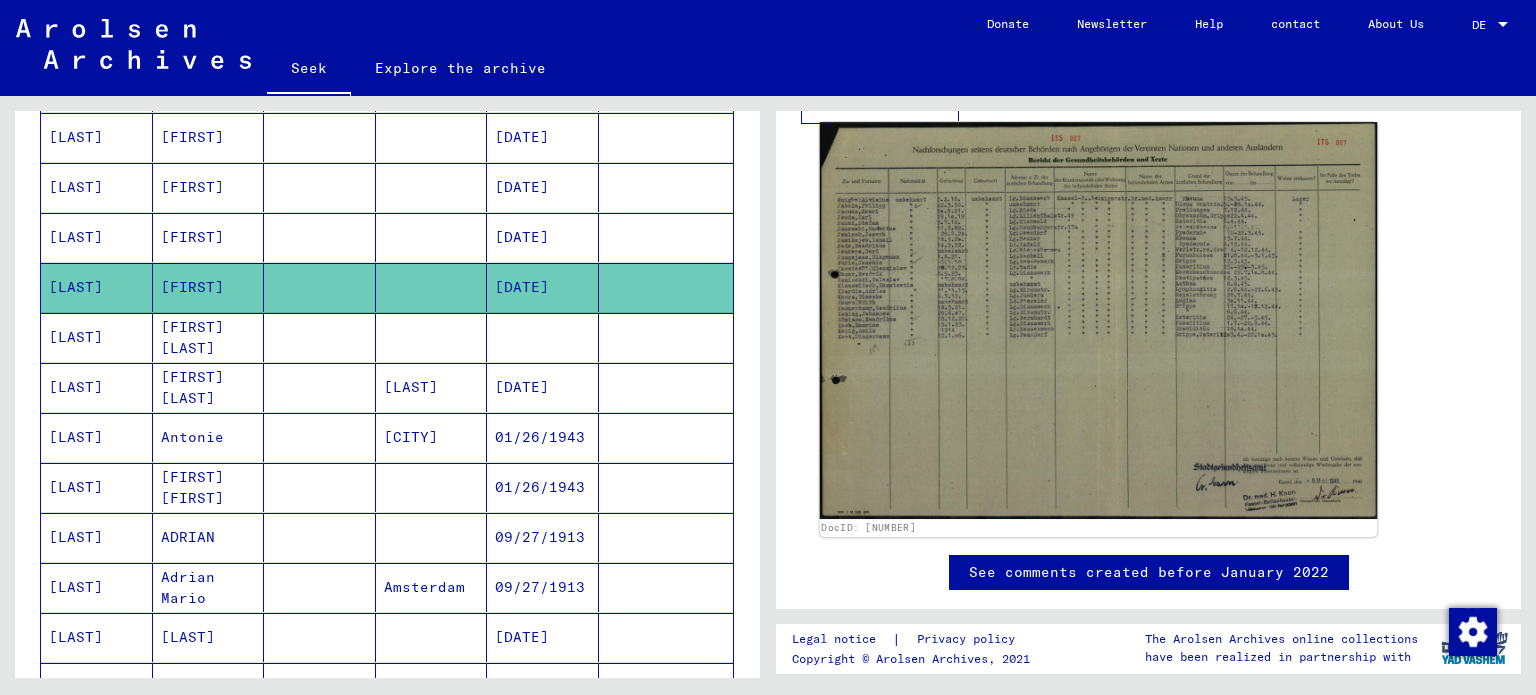 click 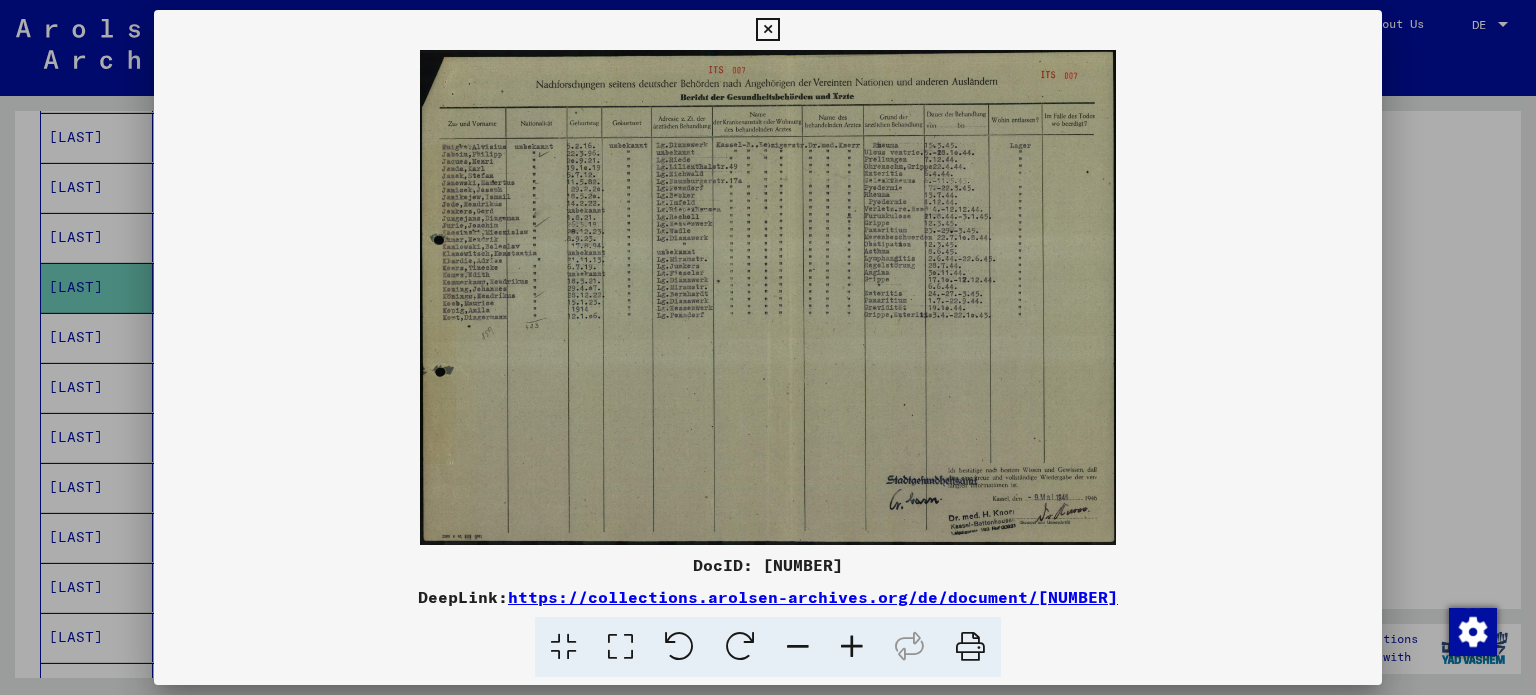 click at bounding box center (768, 347) 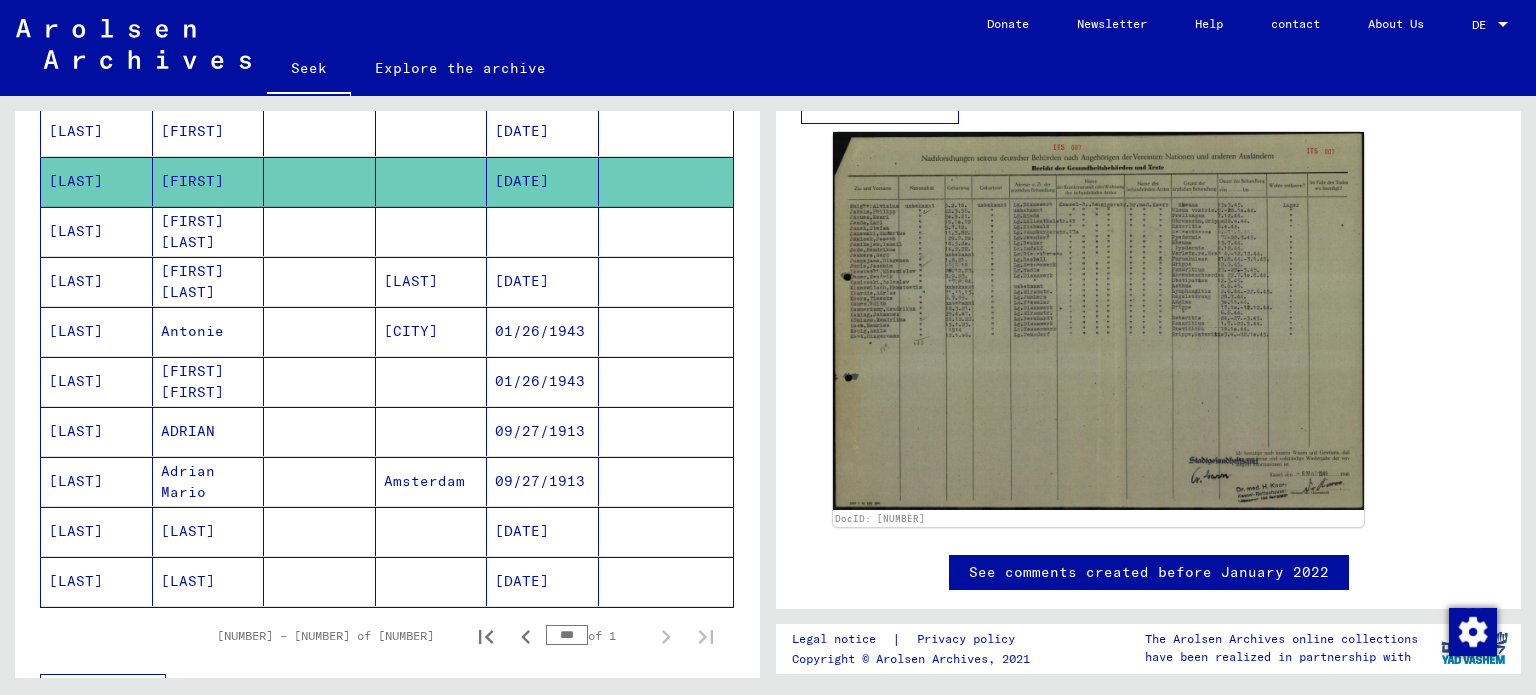 scroll, scrollTop: 670, scrollLeft: 0, axis: vertical 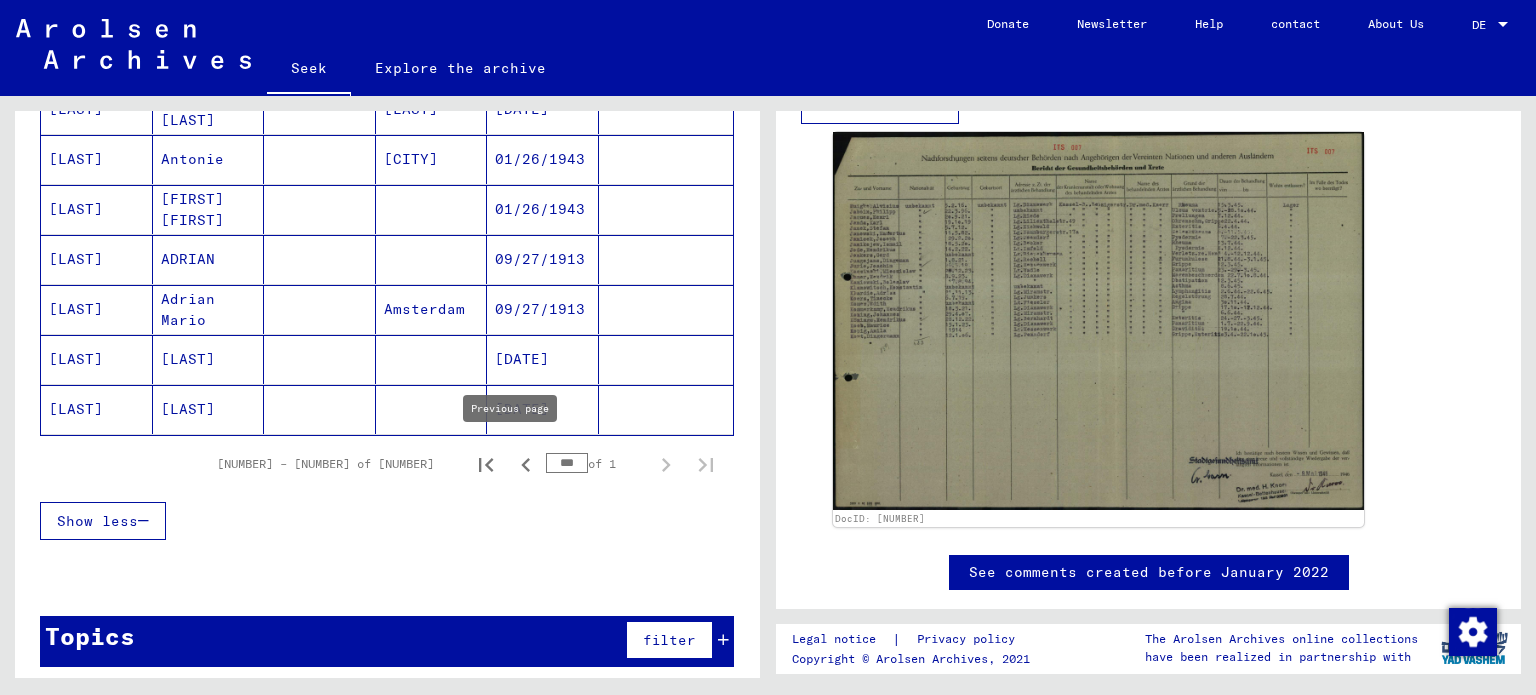 click 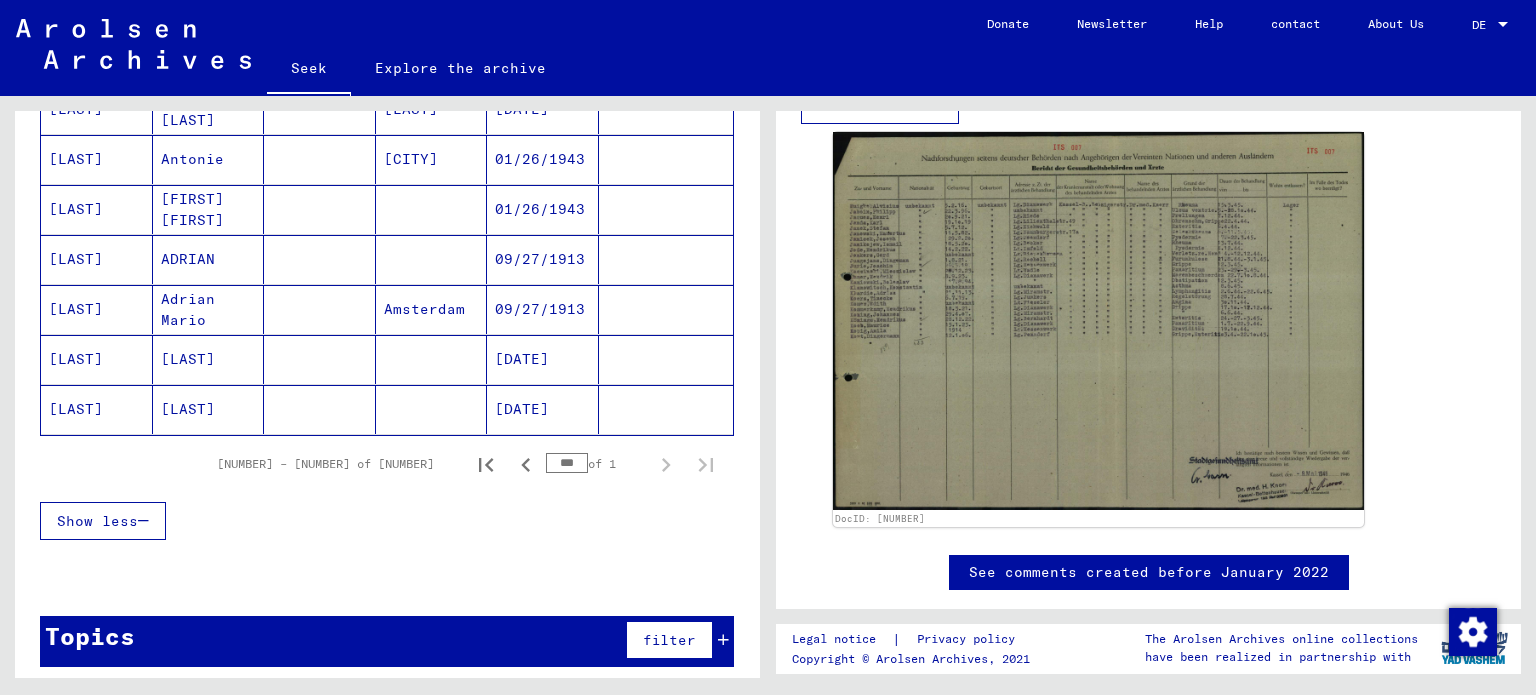 scroll, scrollTop: 0, scrollLeft: 0, axis: both 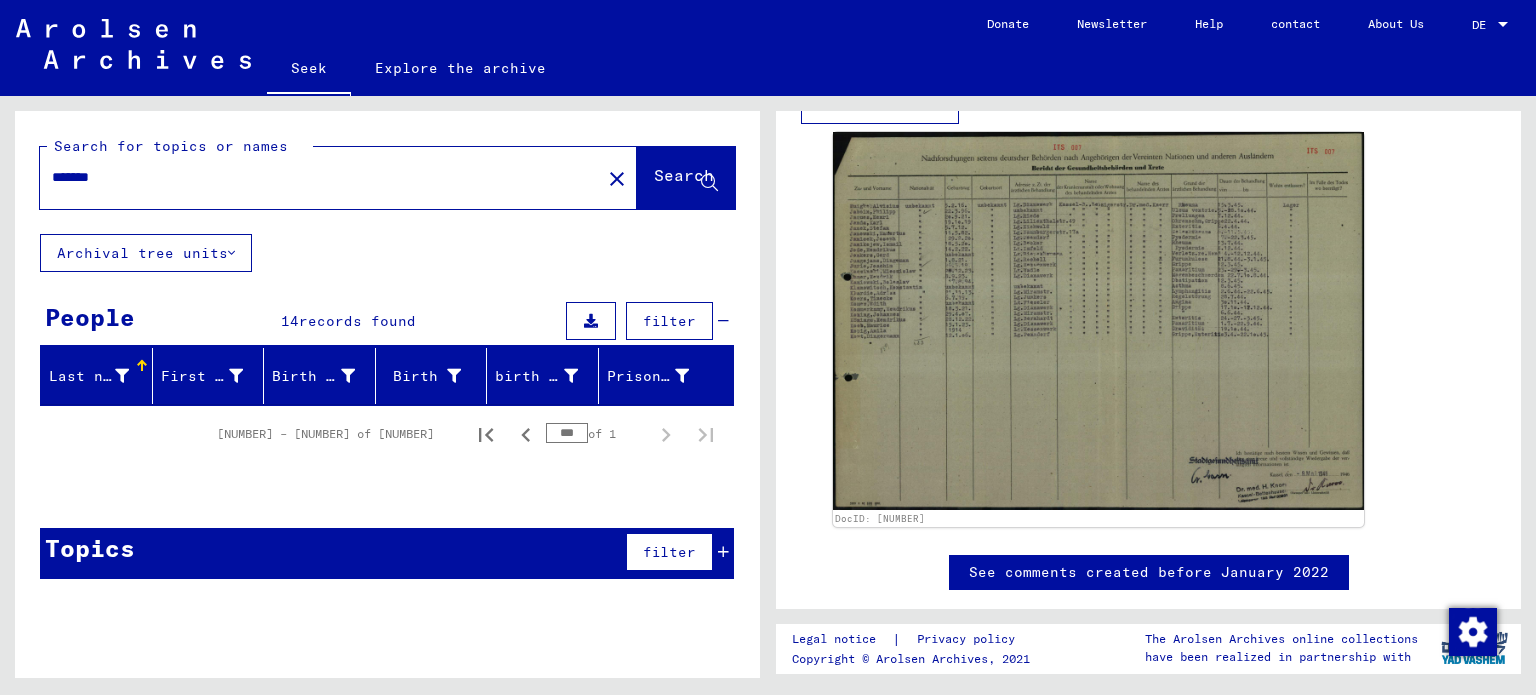 click on "*******" at bounding box center [320, 177] 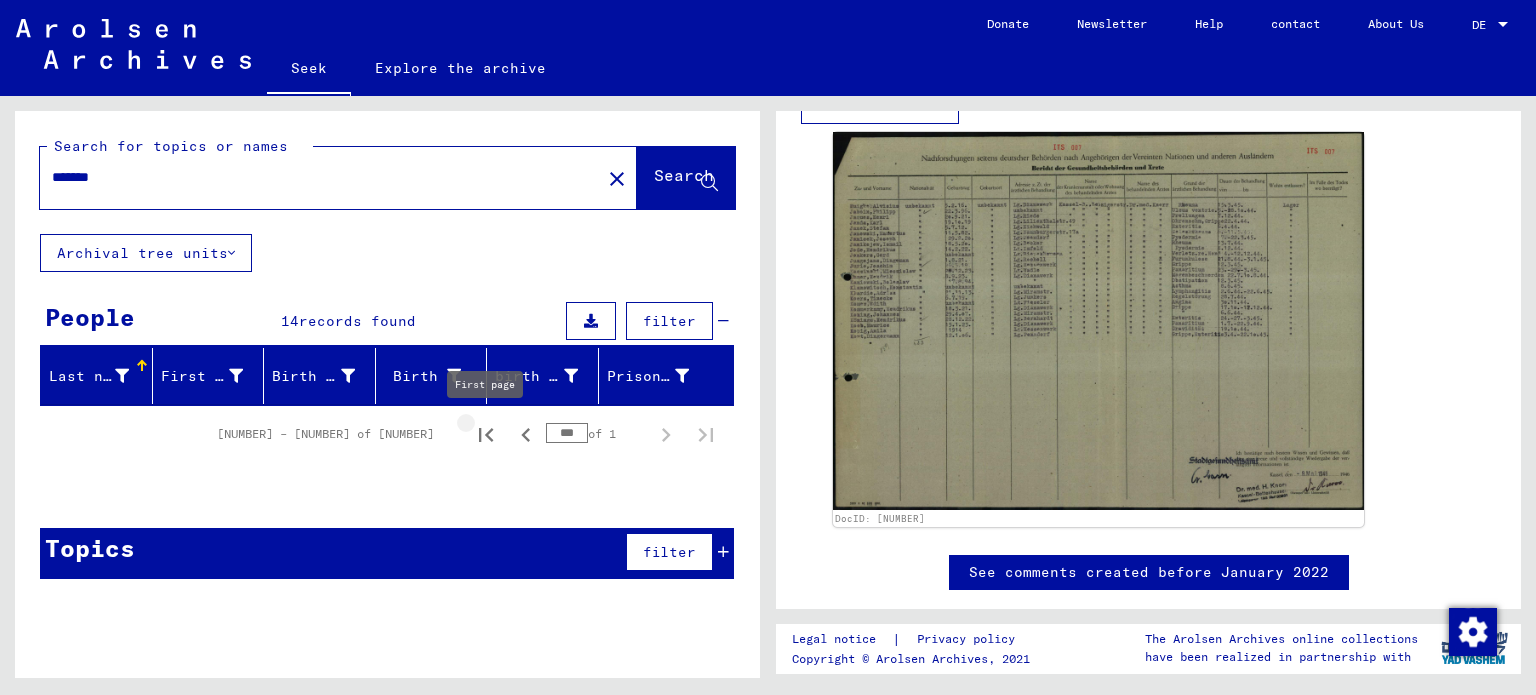 click 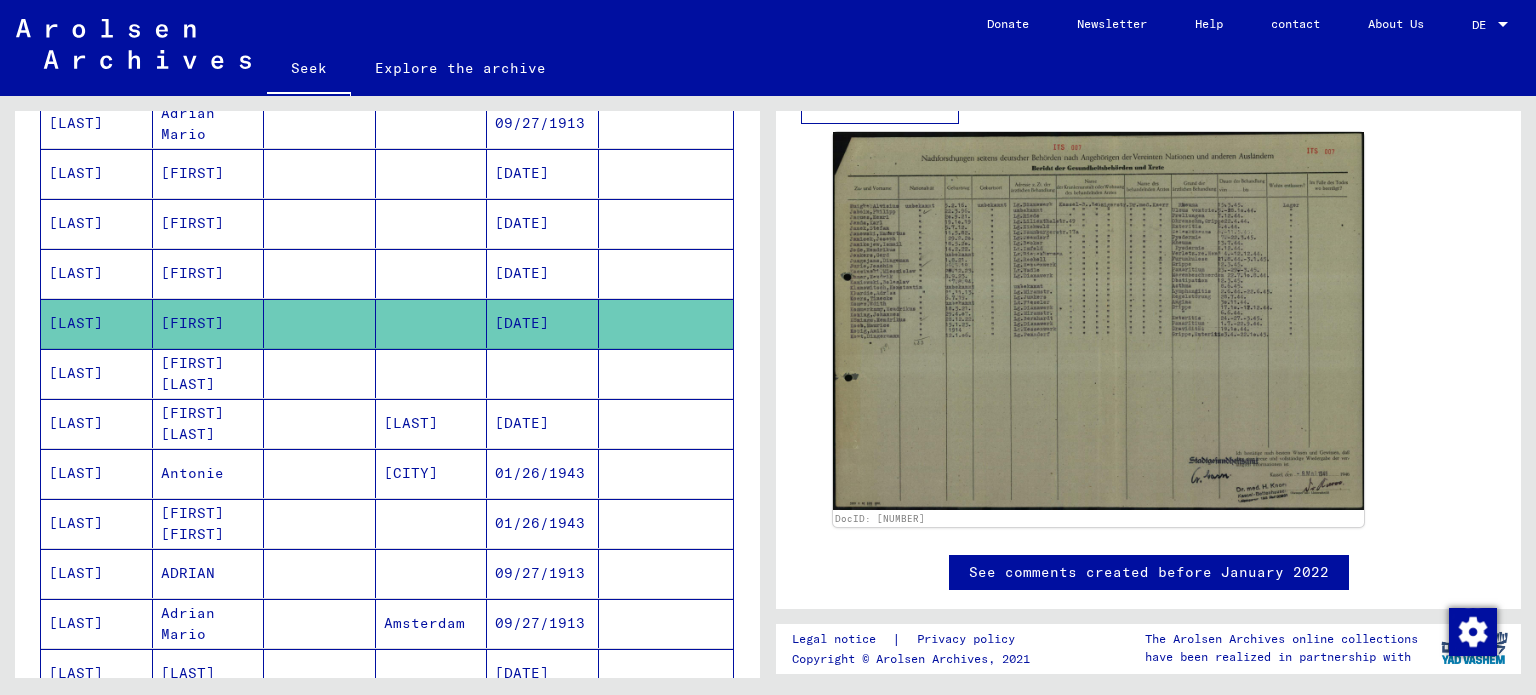scroll, scrollTop: 352, scrollLeft: 0, axis: vertical 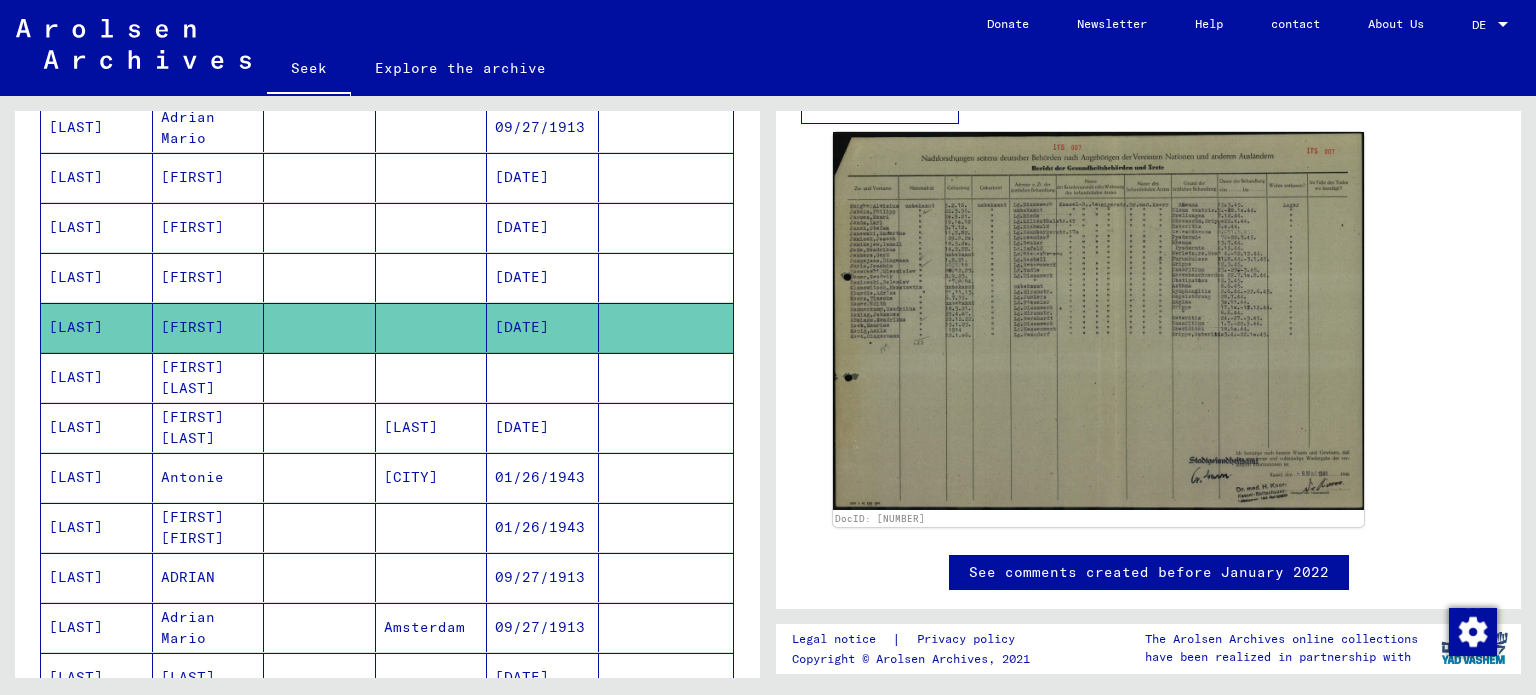 click on "[LAST]" at bounding box center [76, 577] 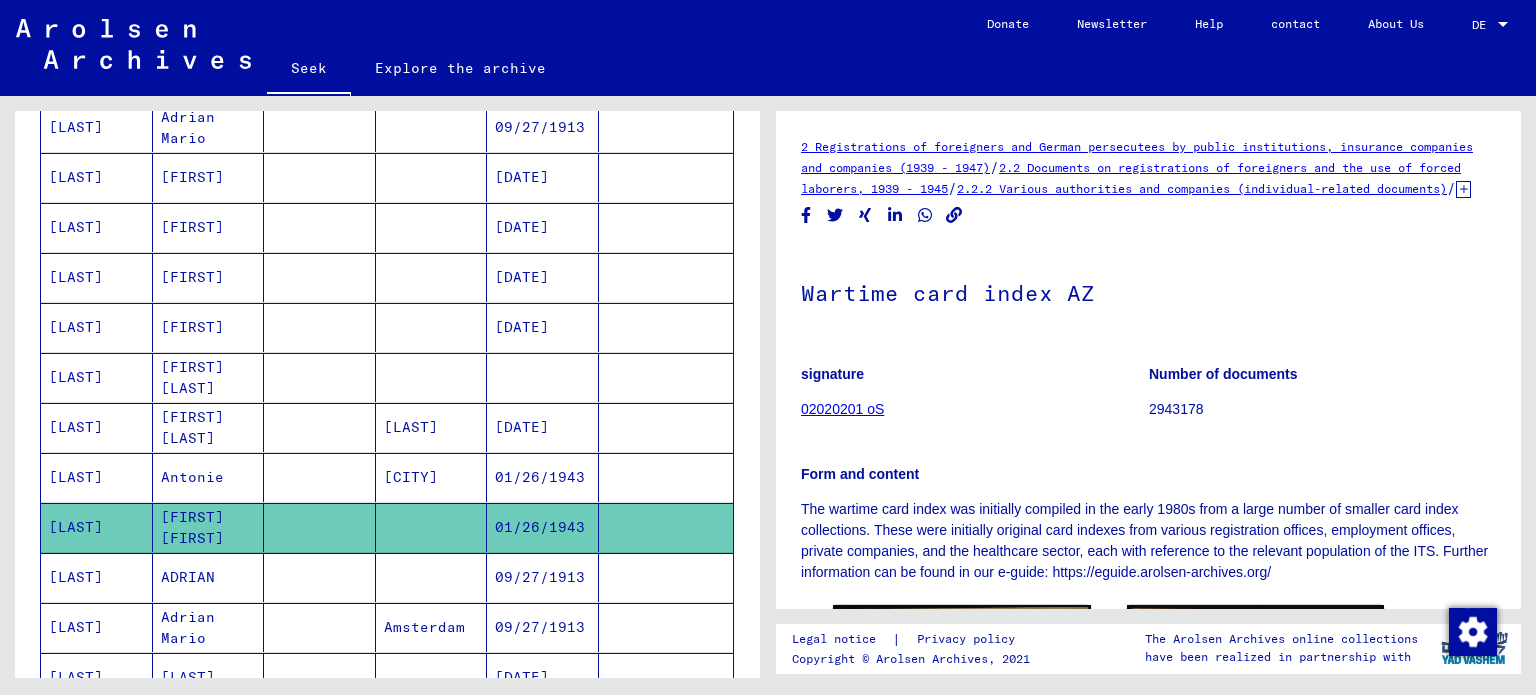scroll, scrollTop: 0, scrollLeft: 0, axis: both 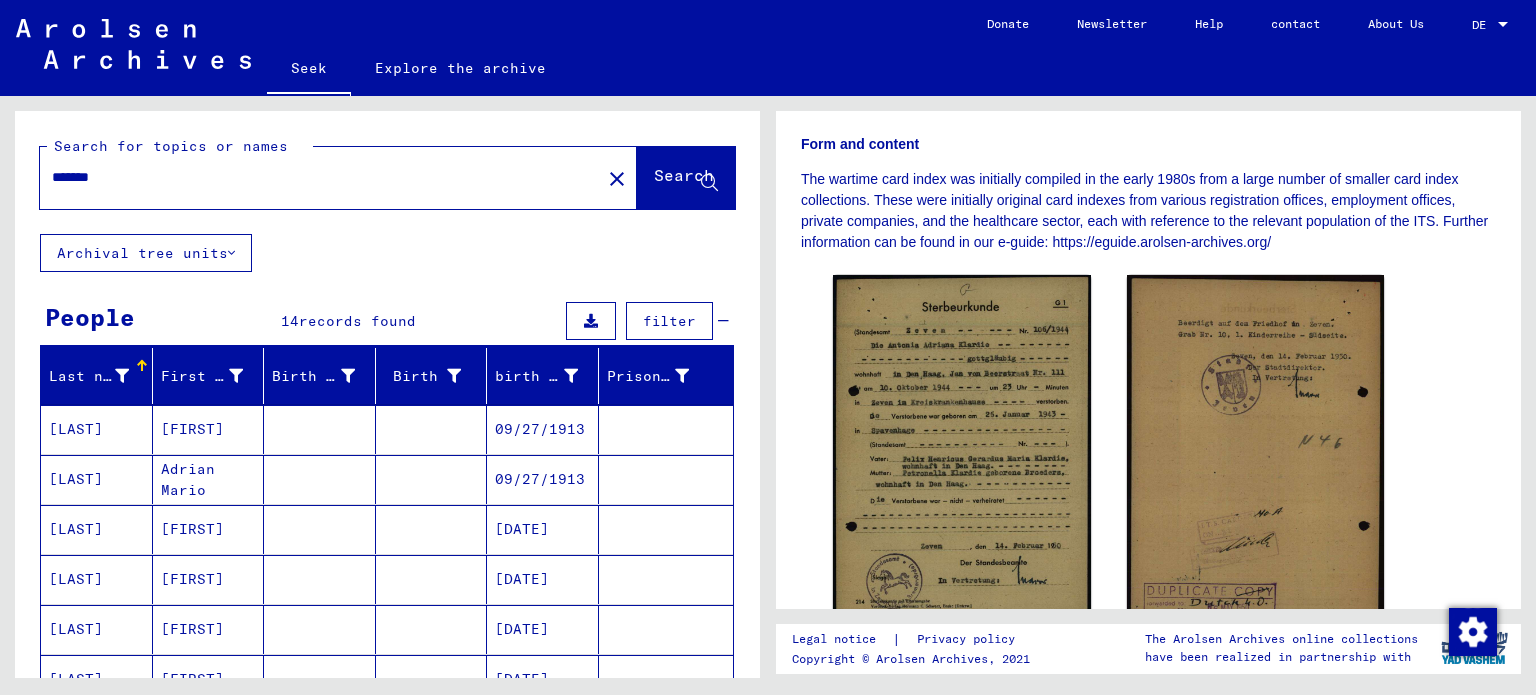 click on "*******" at bounding box center (320, 177) 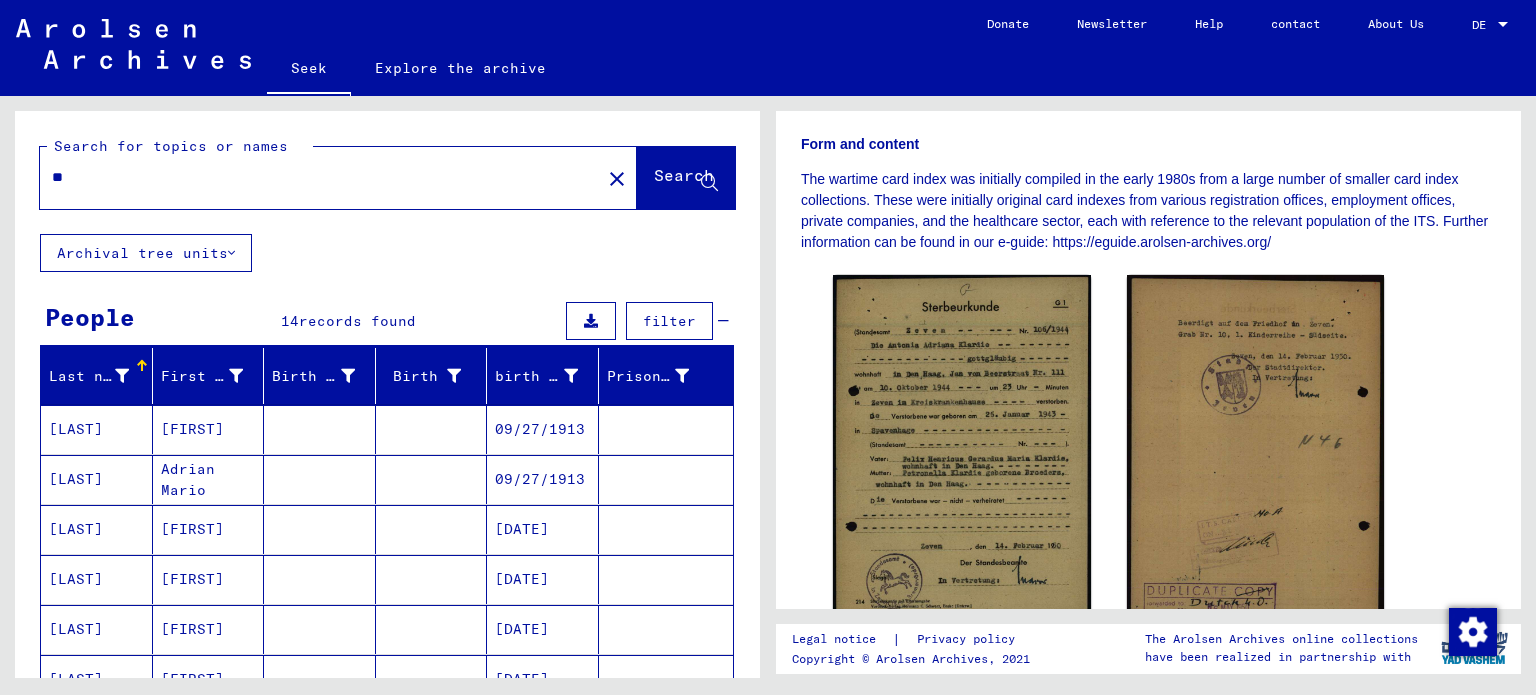 type on "*" 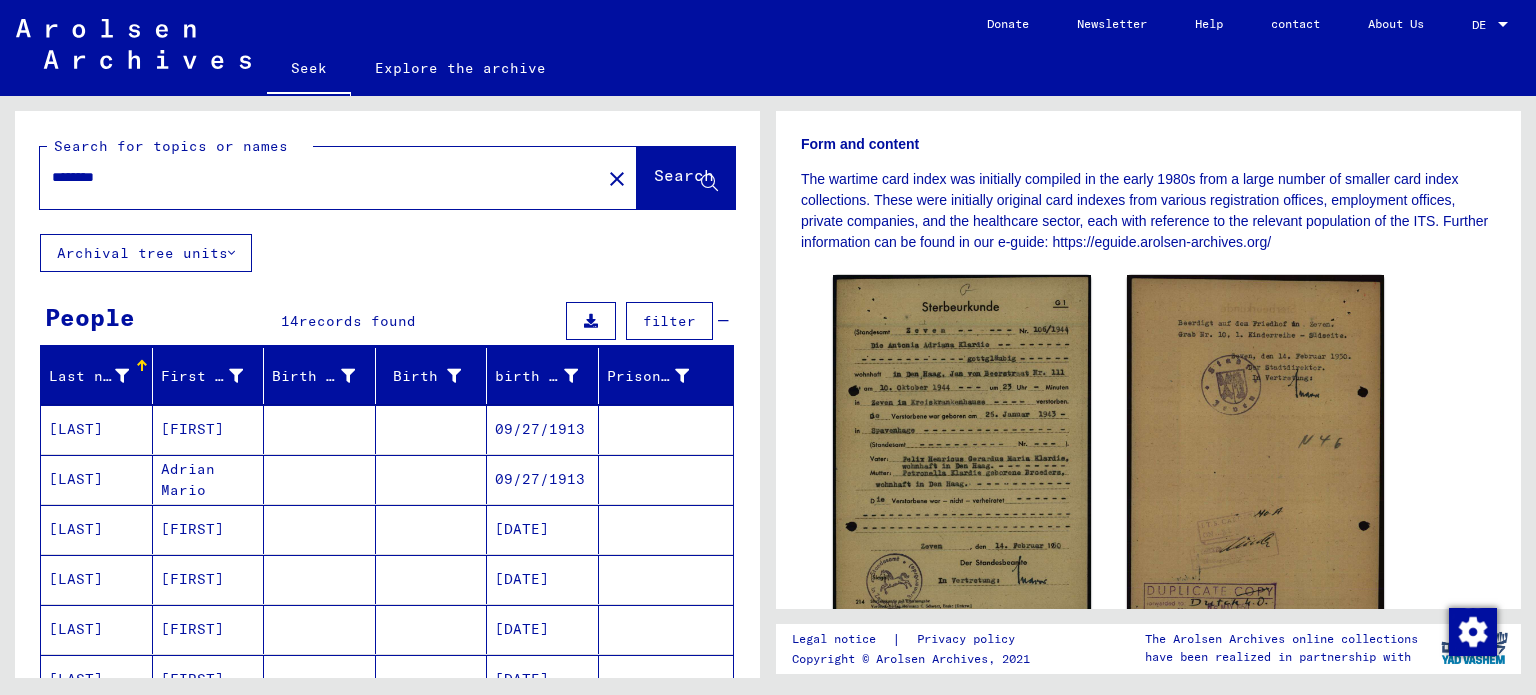 type on "********" 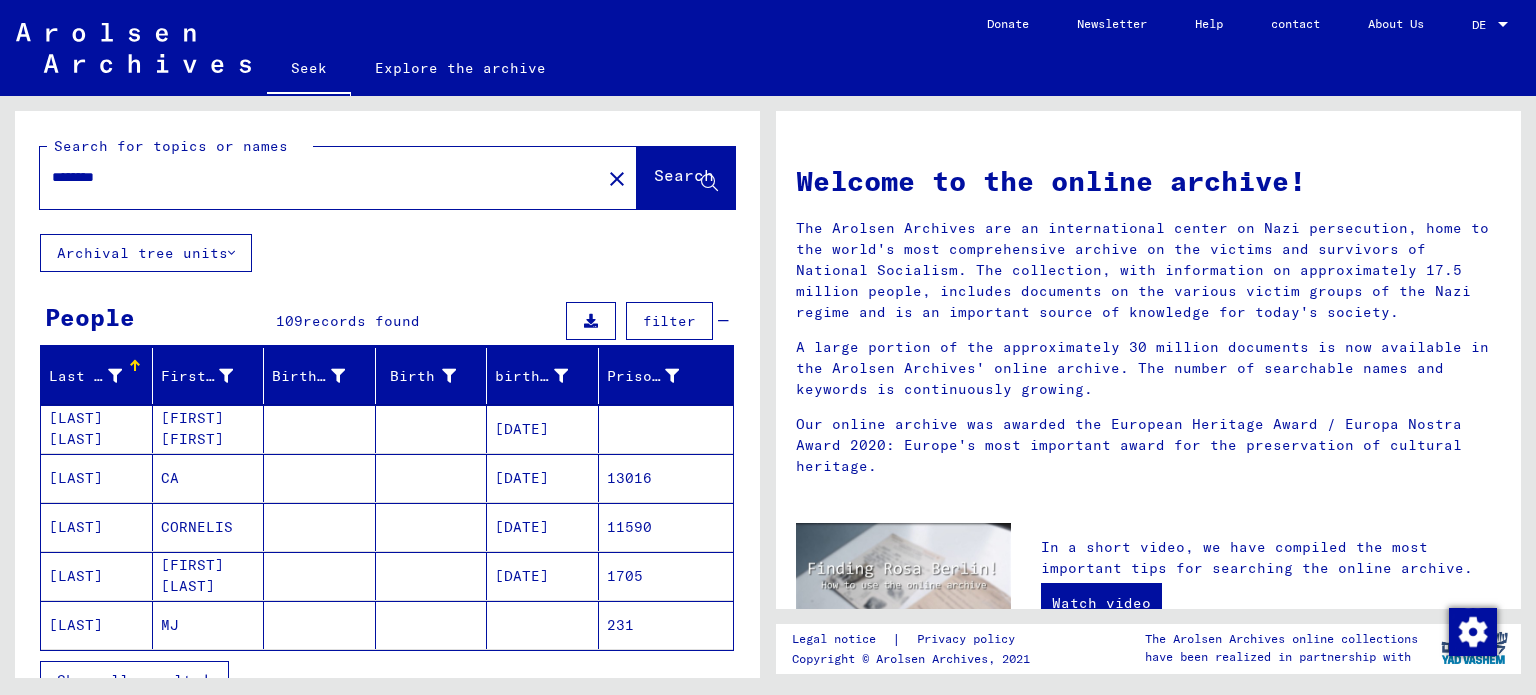 click on "[LAST]" at bounding box center (76, 625) 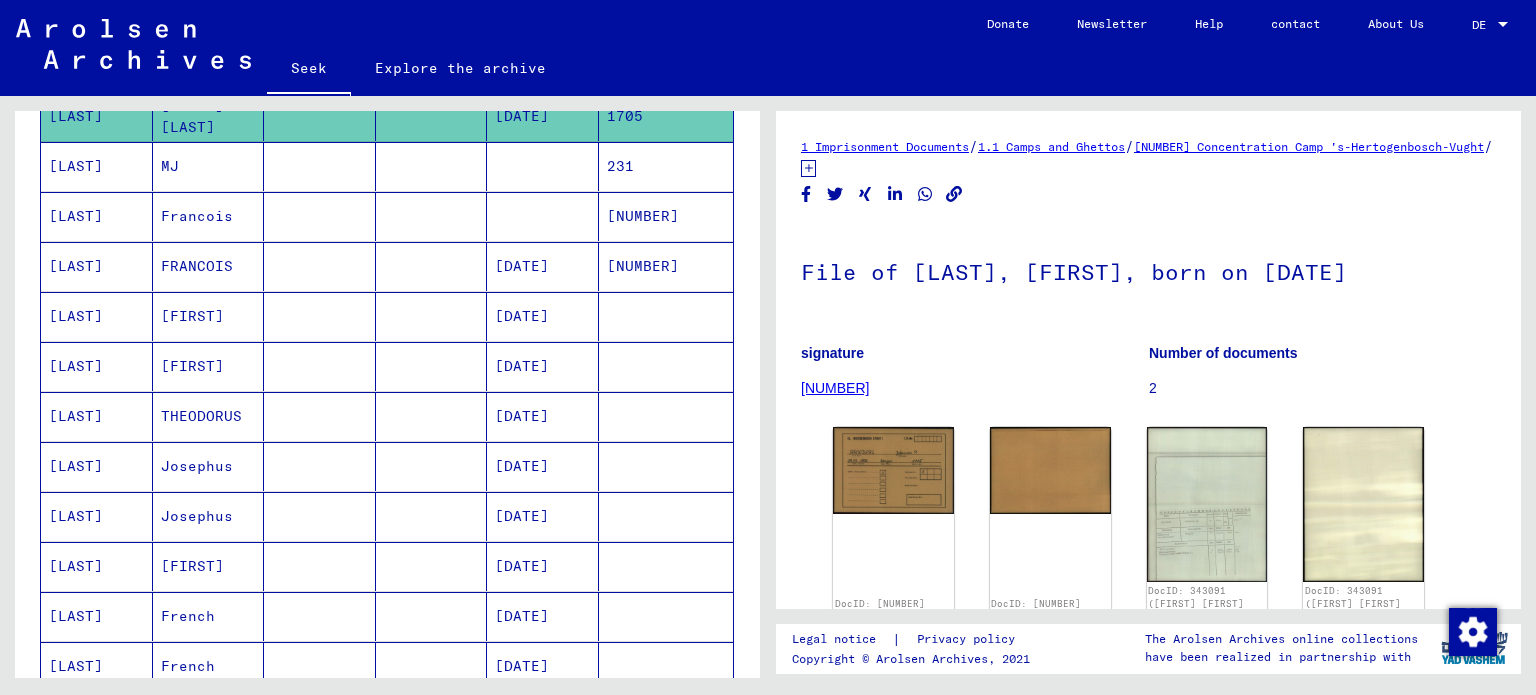 scroll, scrollTop: 496, scrollLeft: 0, axis: vertical 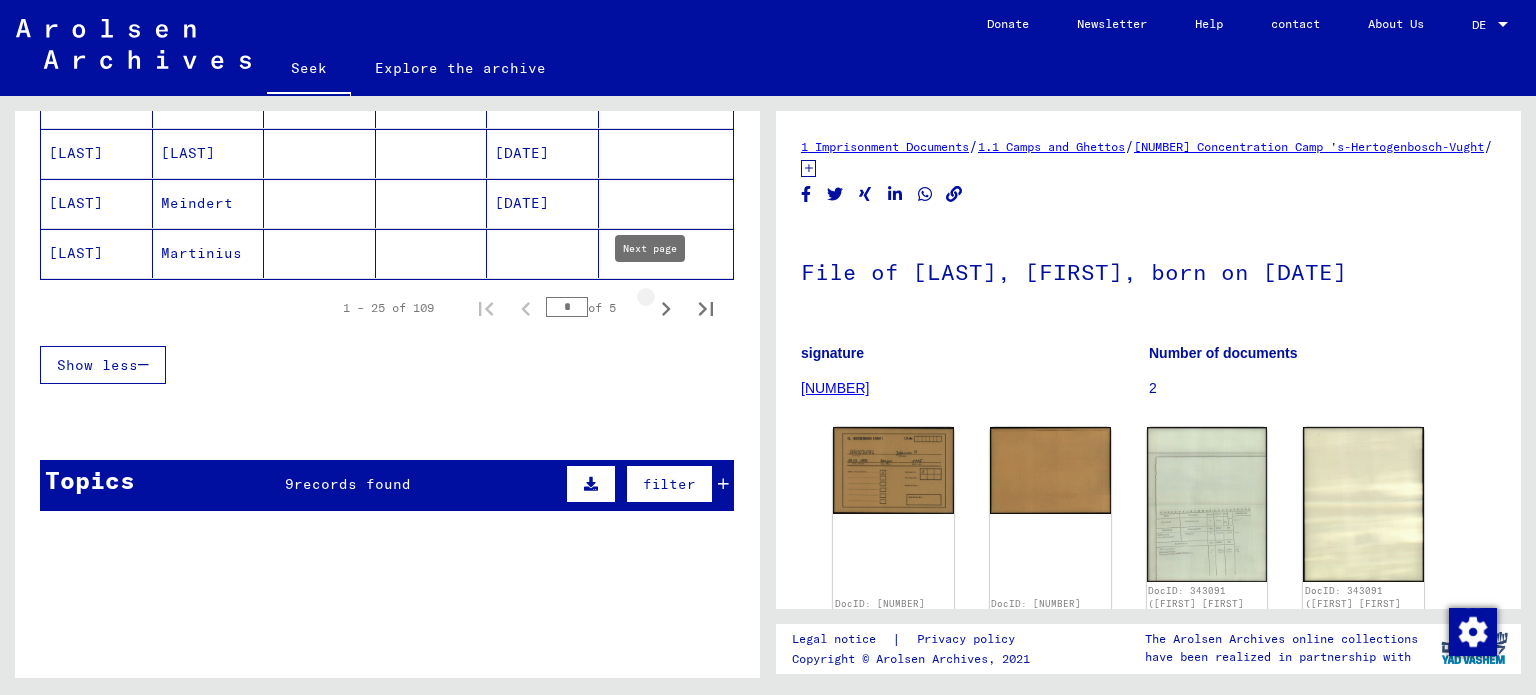 click 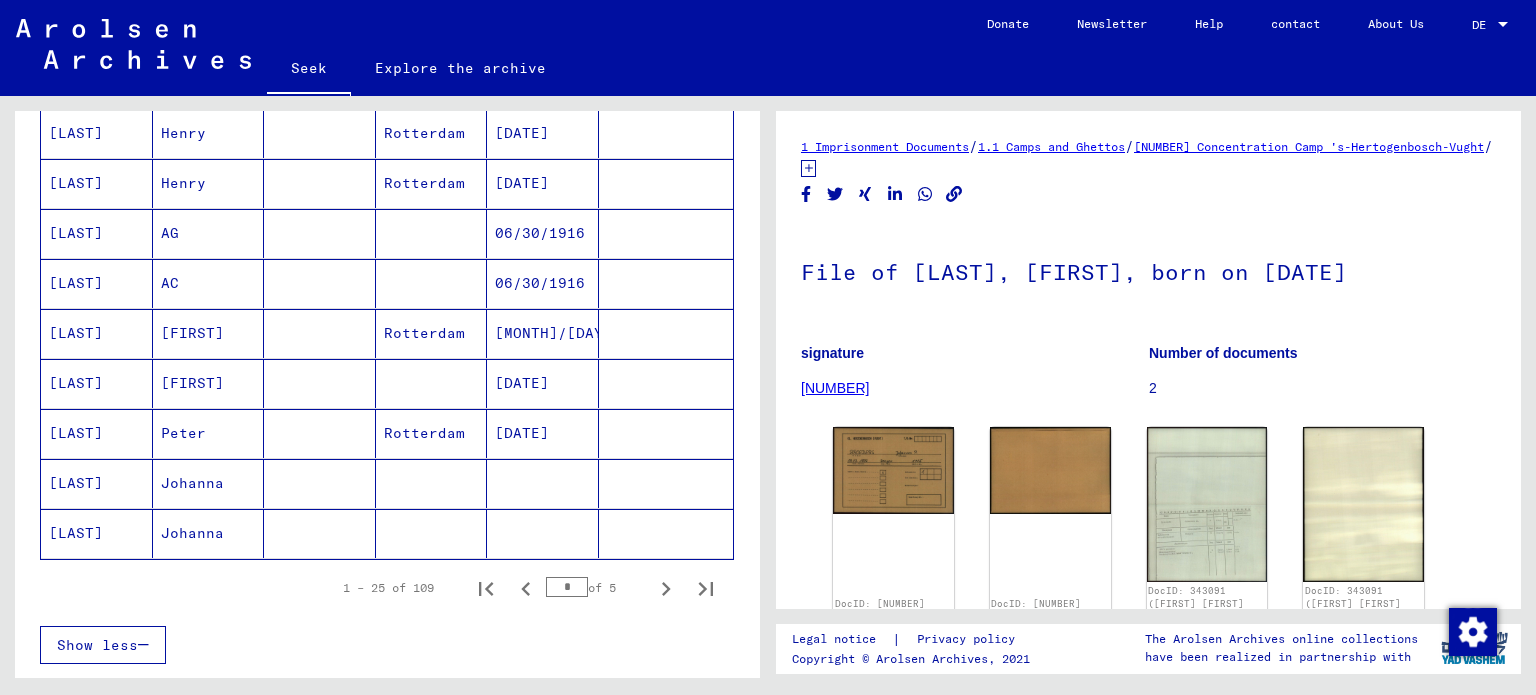 scroll, scrollTop: 1106, scrollLeft: 0, axis: vertical 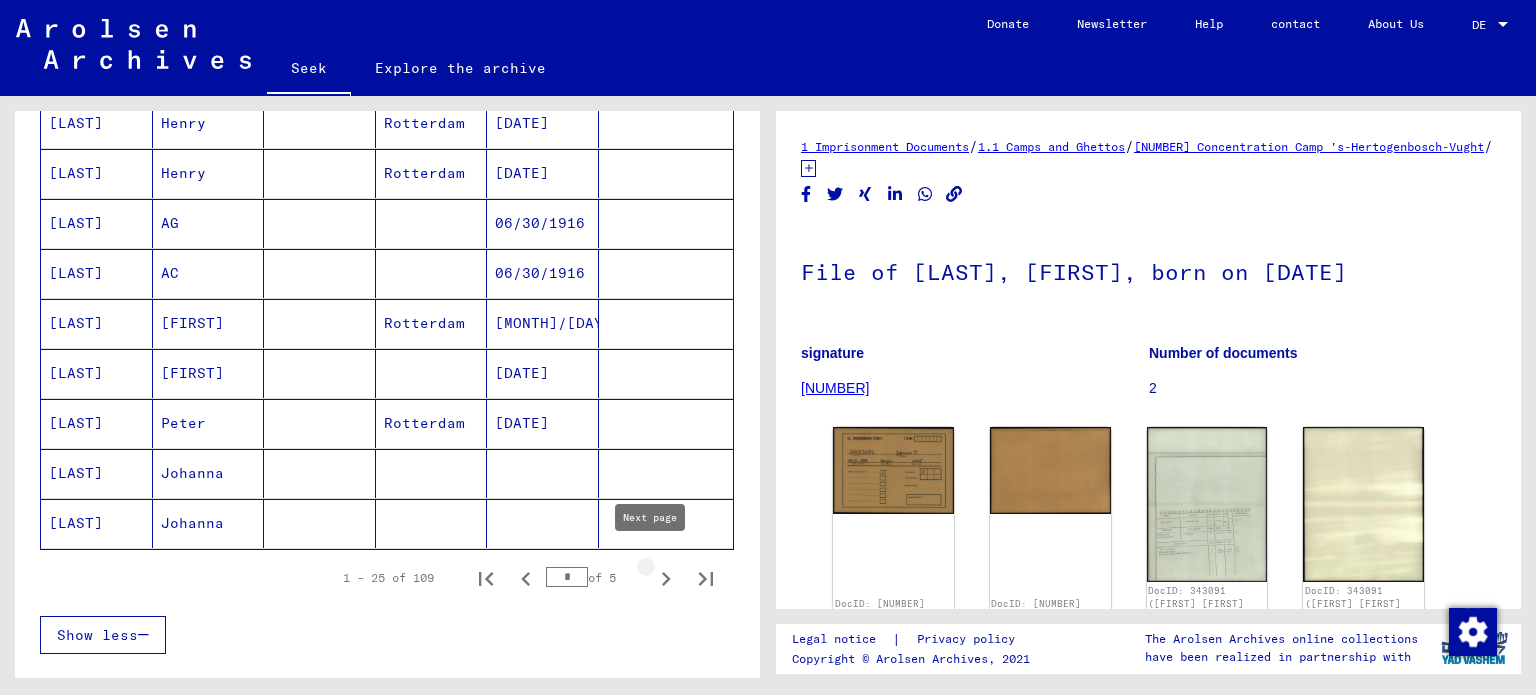 click 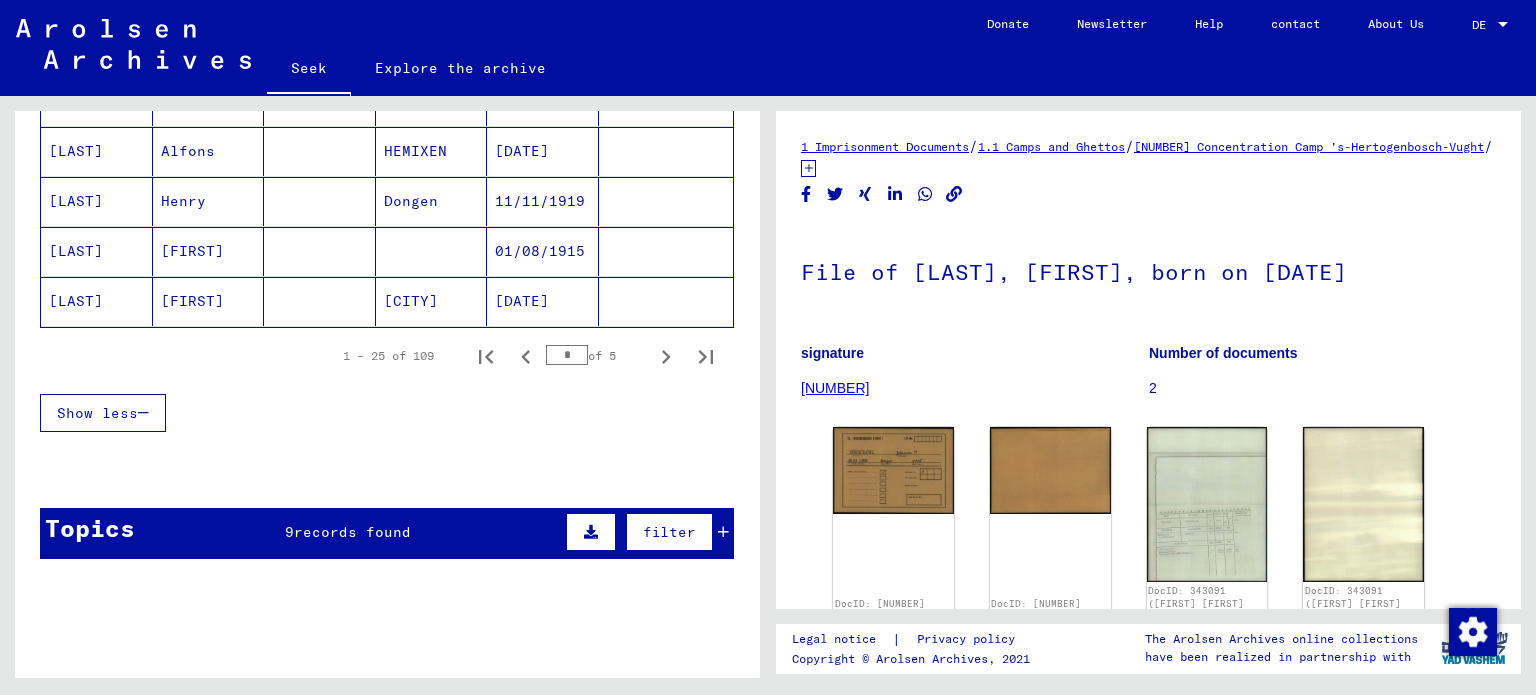 scroll, scrollTop: 1407, scrollLeft: 0, axis: vertical 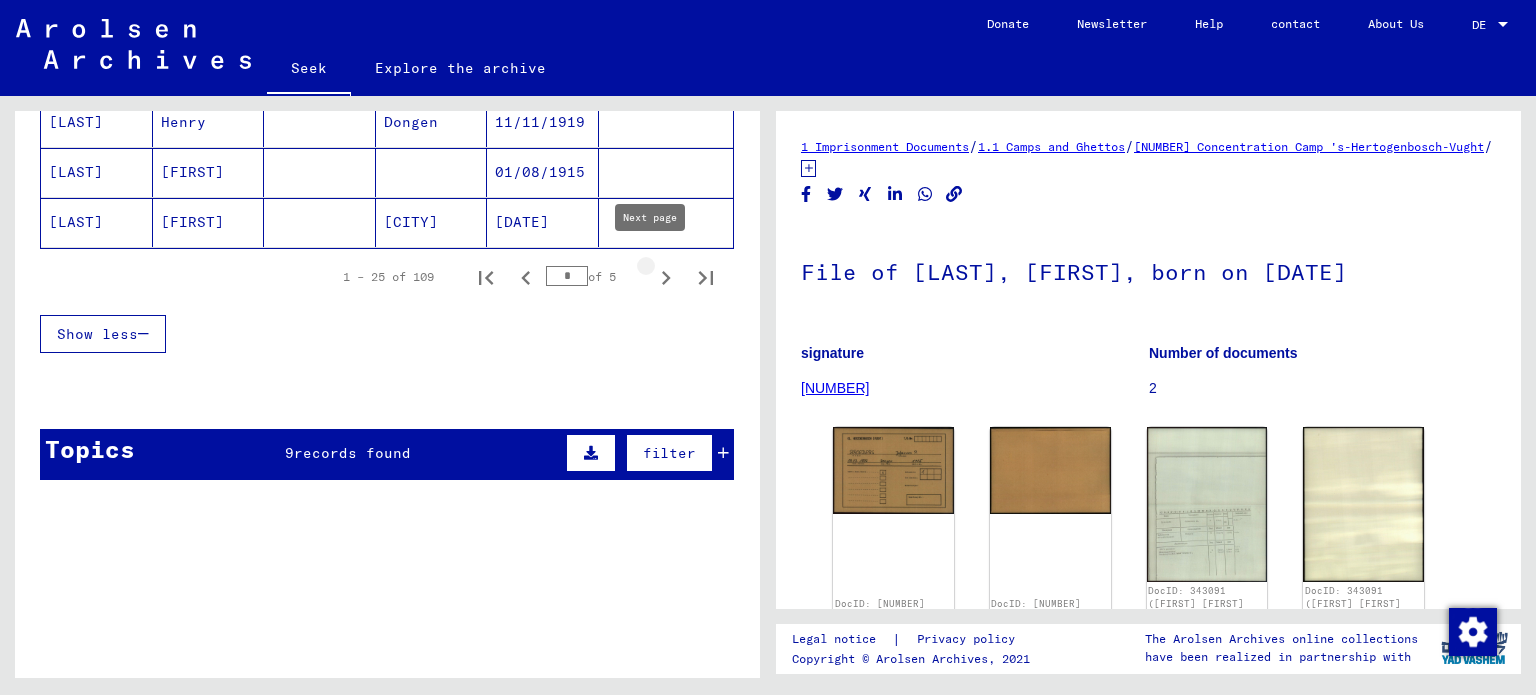 click 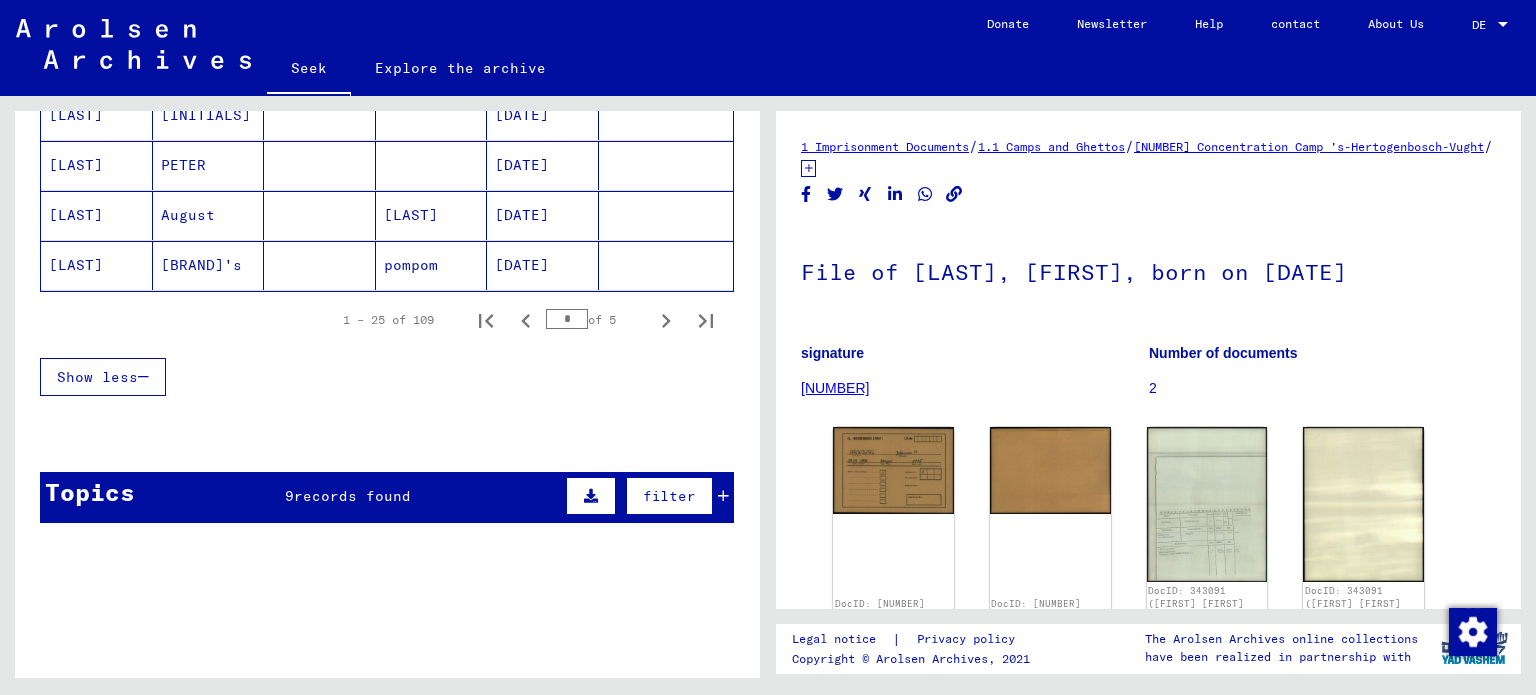 scroll, scrollTop: 1356, scrollLeft: 0, axis: vertical 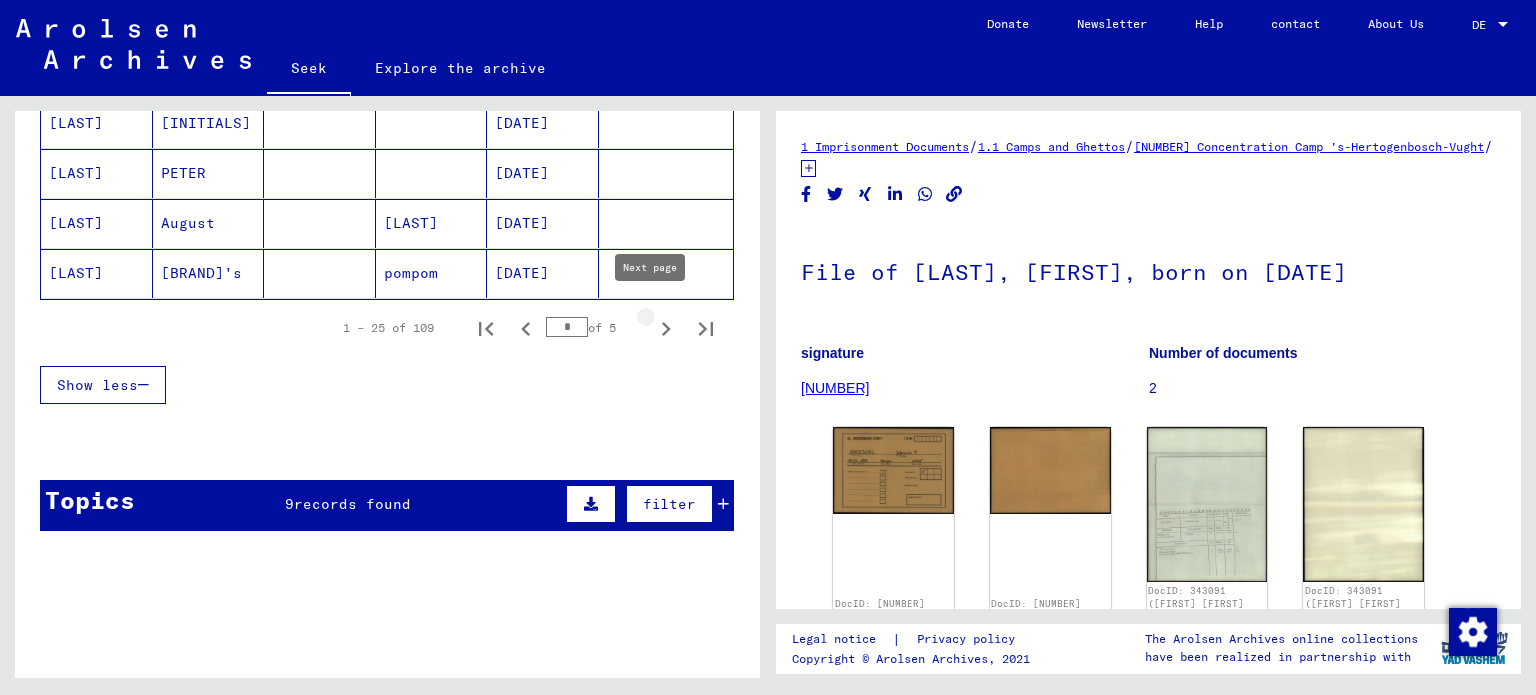 click 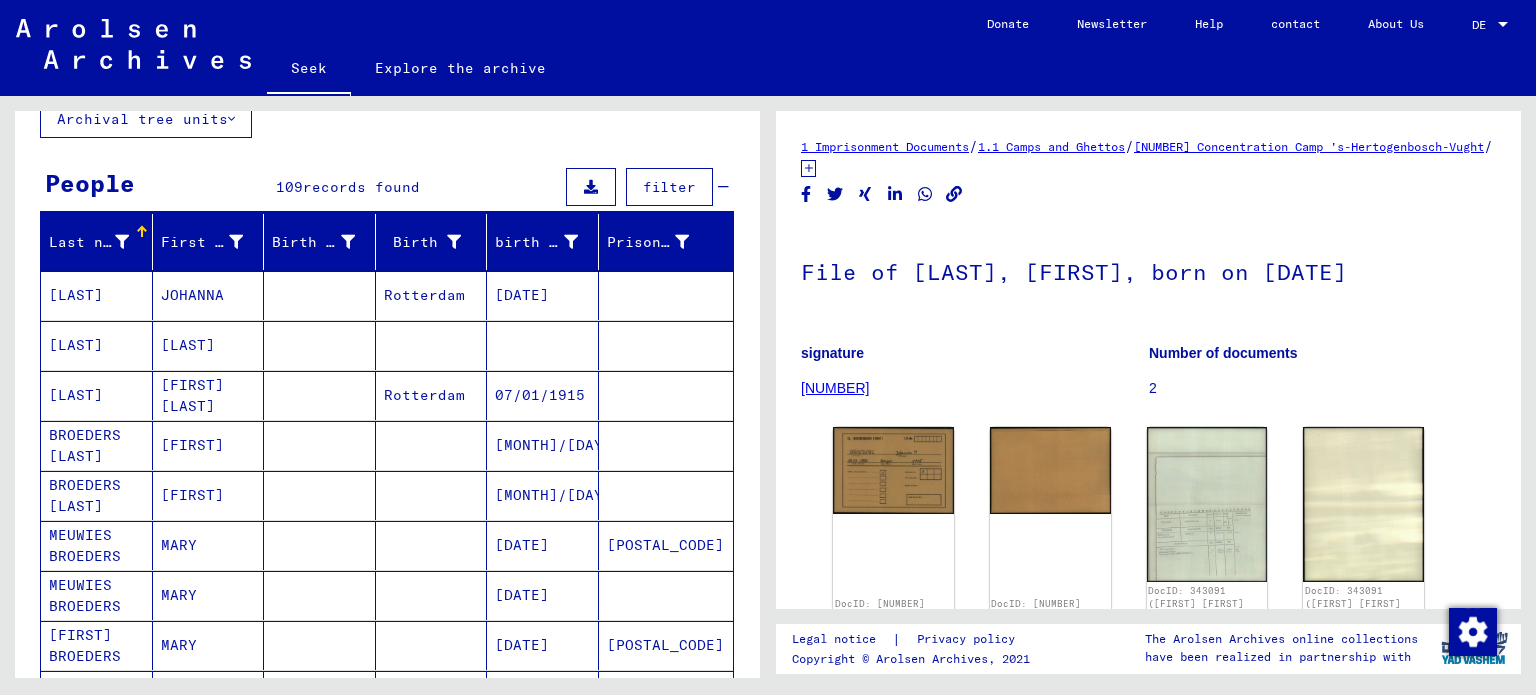 scroll, scrollTop: 0, scrollLeft: 0, axis: both 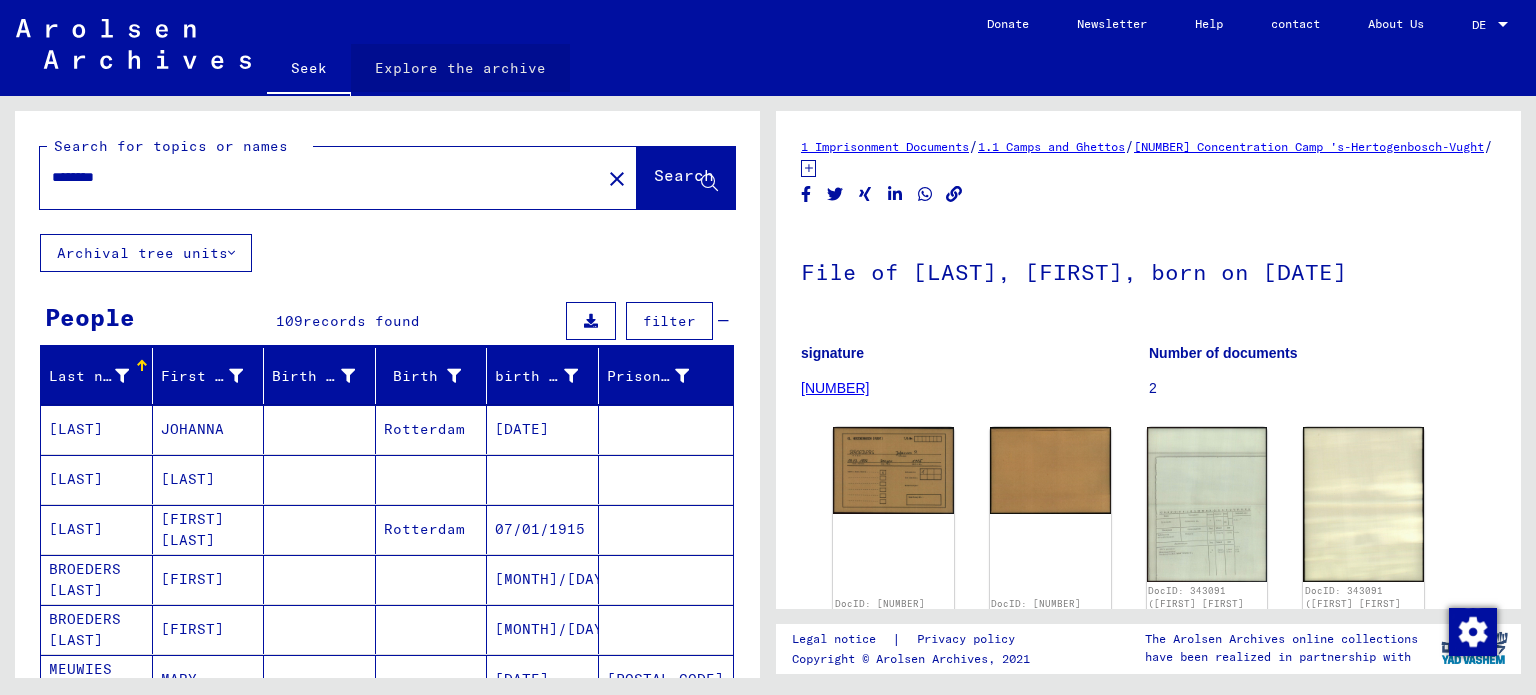 click on "Explore the archive" 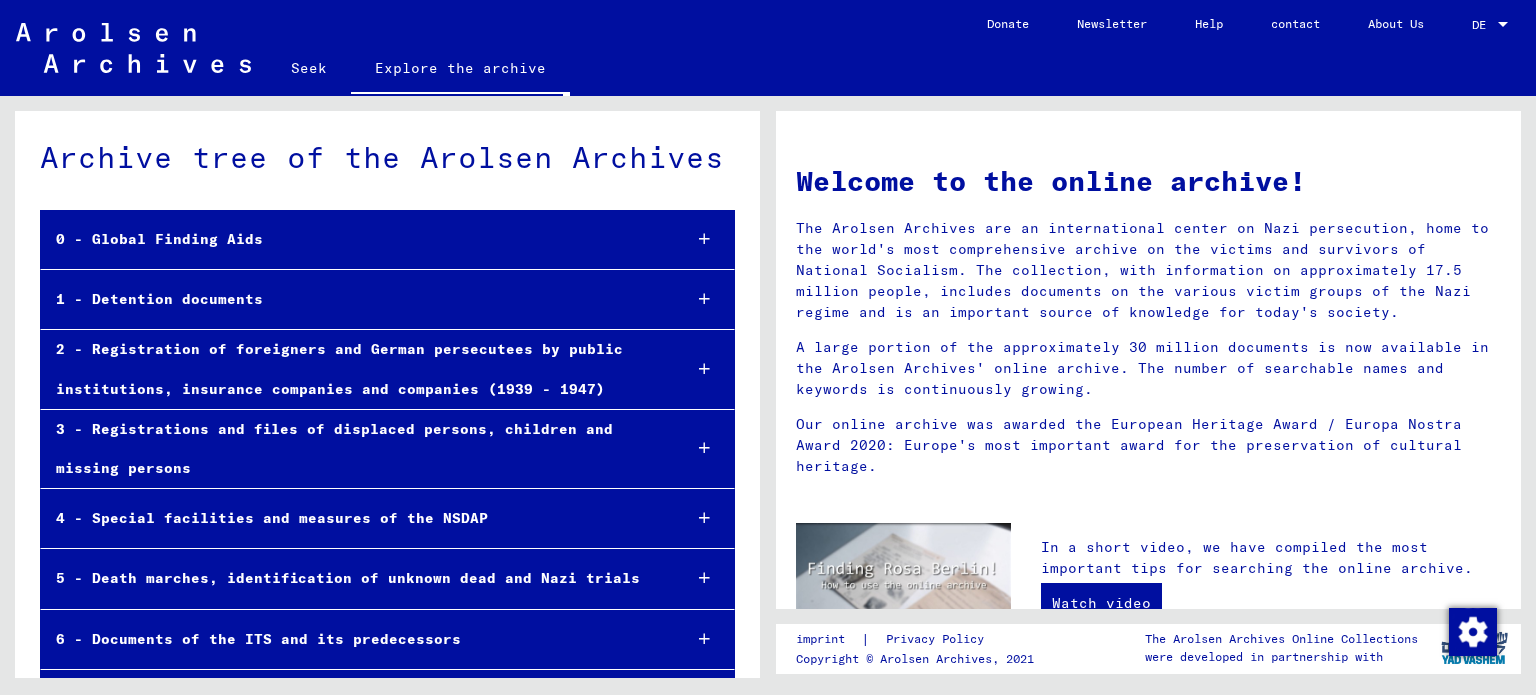 scroll, scrollTop: 8, scrollLeft: 0, axis: vertical 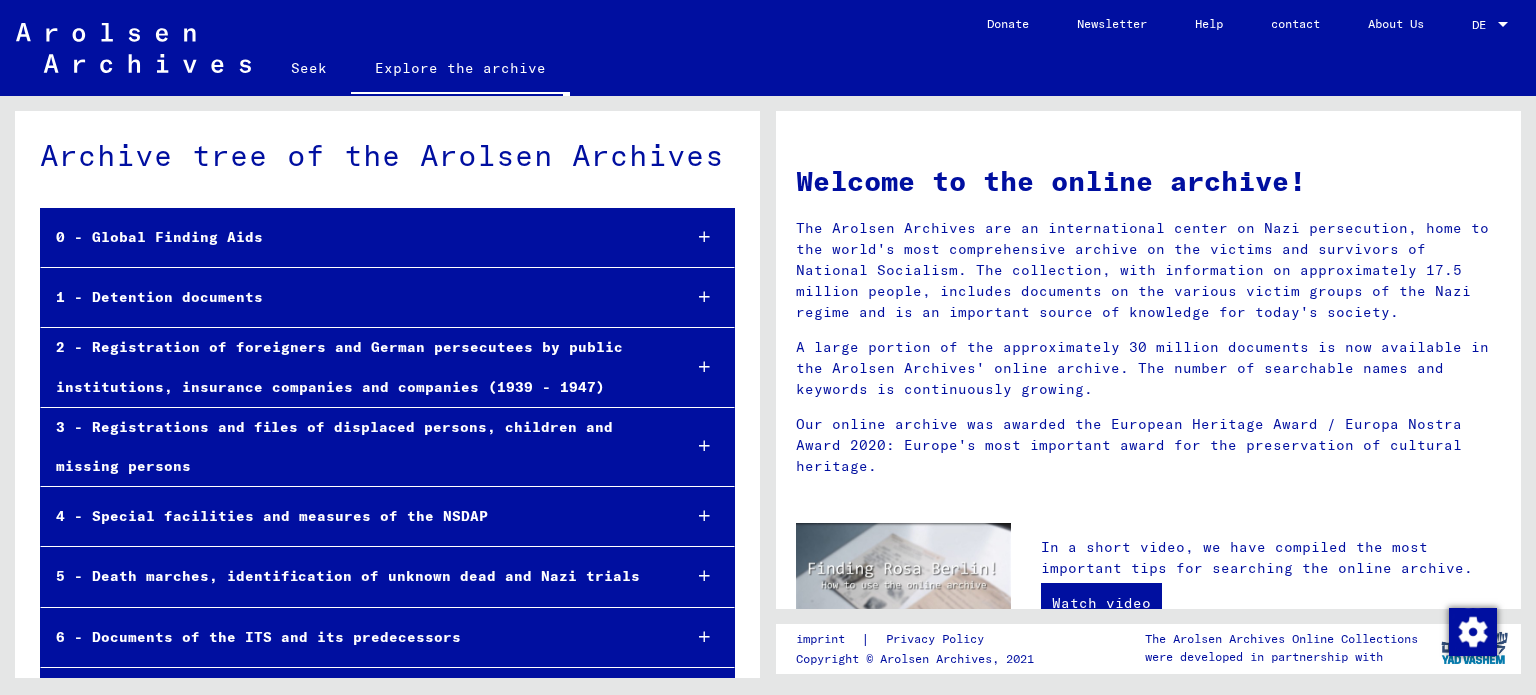 click on "5 - Death marches, identification of unknown dead and Nazi trials" at bounding box center [348, 576] 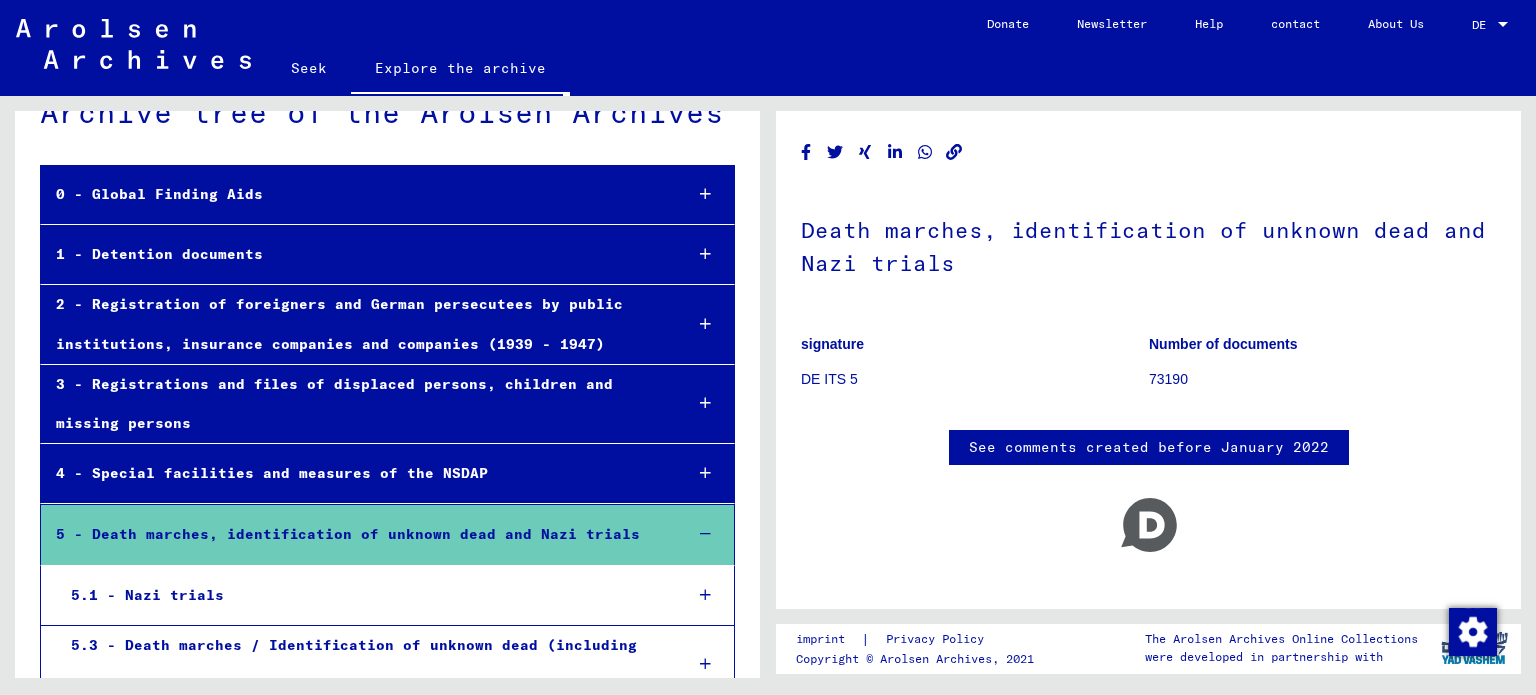 scroll, scrollTop: 54, scrollLeft: 0, axis: vertical 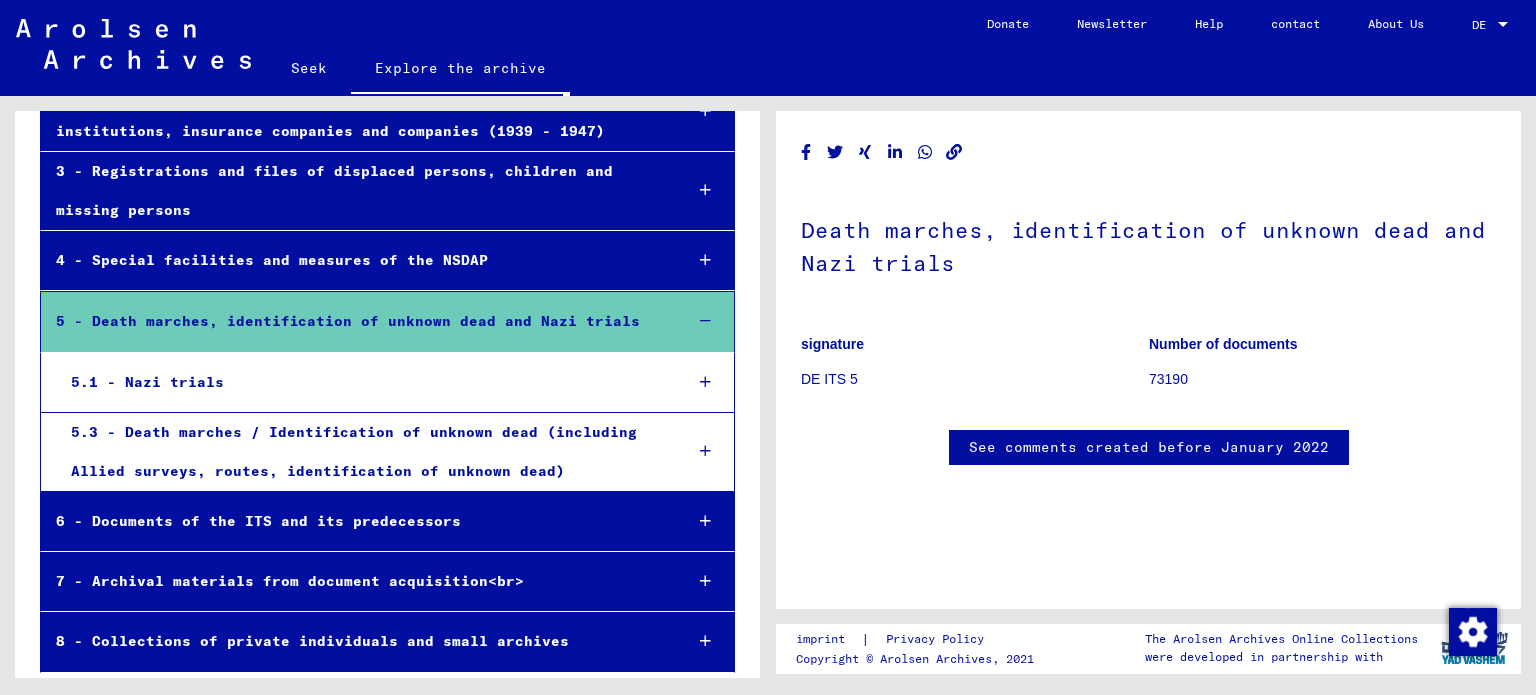 click on "5.3 - Death marches / Identification of unknown dead (including Allied surveys, routes, identification of unknown dead)" at bounding box center [354, 451] 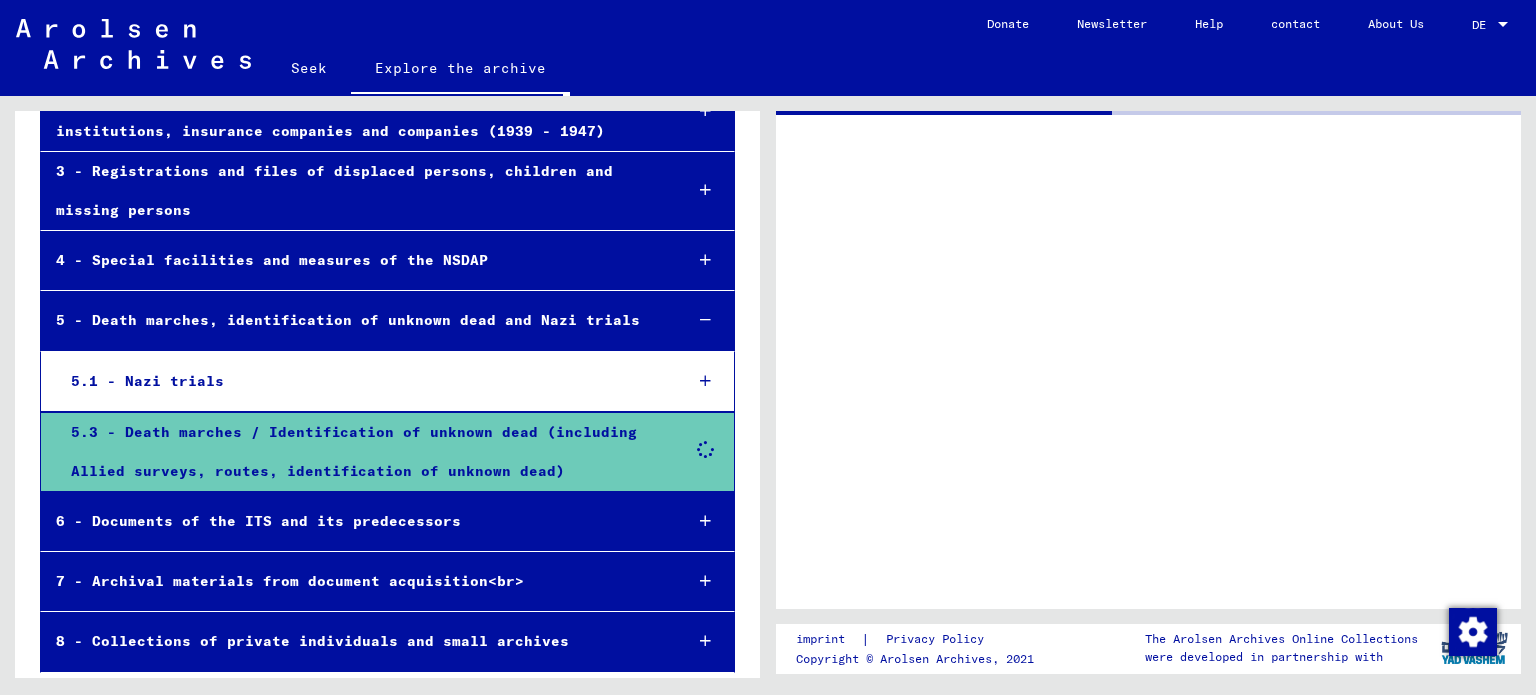 scroll, scrollTop: 0, scrollLeft: 0, axis: both 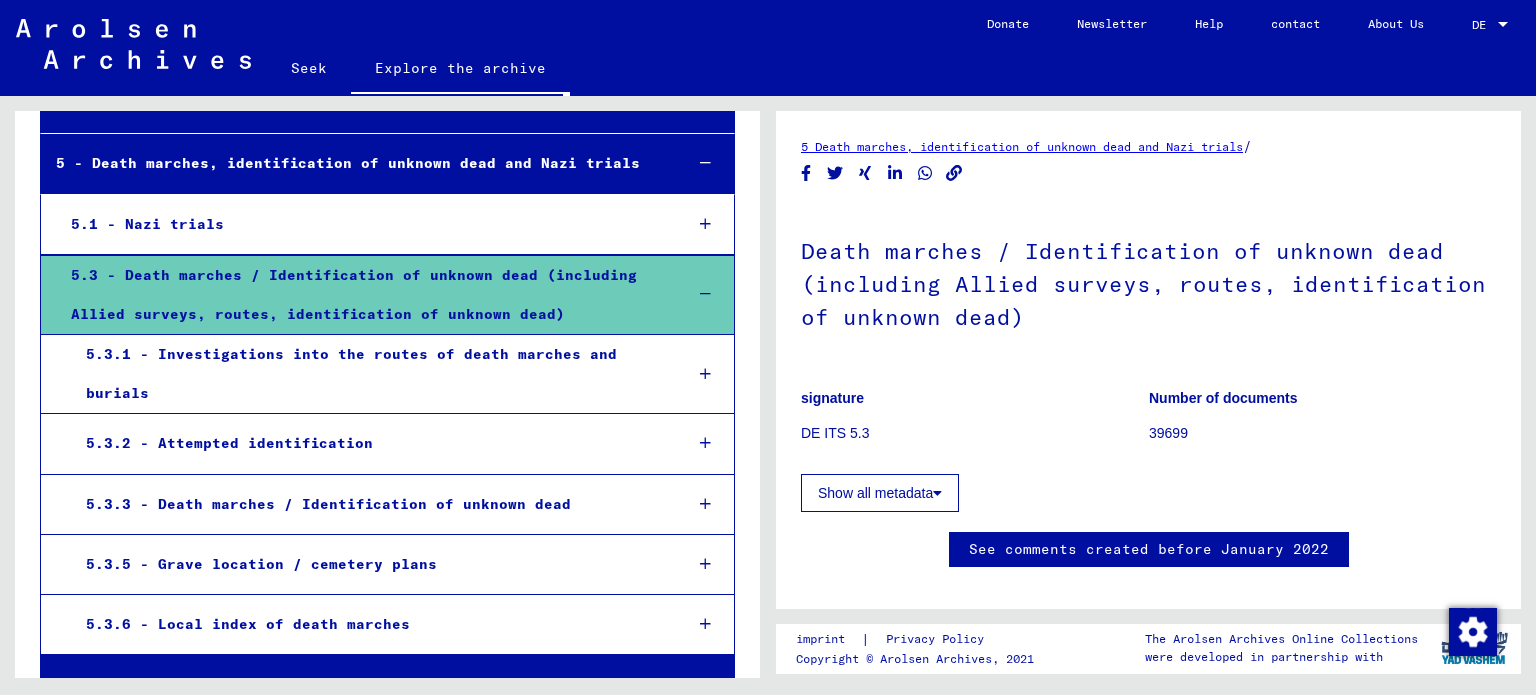 click on "5.3.6 - Local index of death marches" at bounding box center (248, 624) 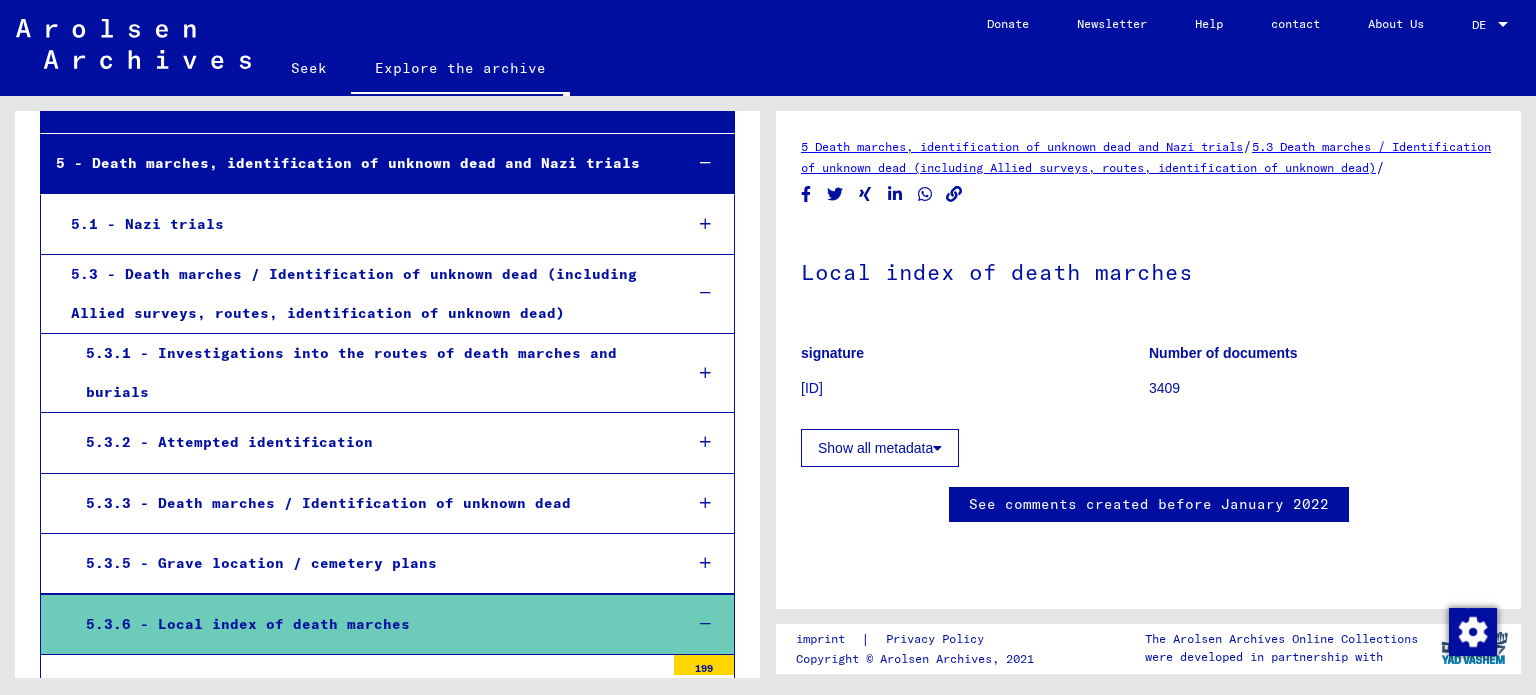 scroll, scrollTop: 0, scrollLeft: 0, axis: both 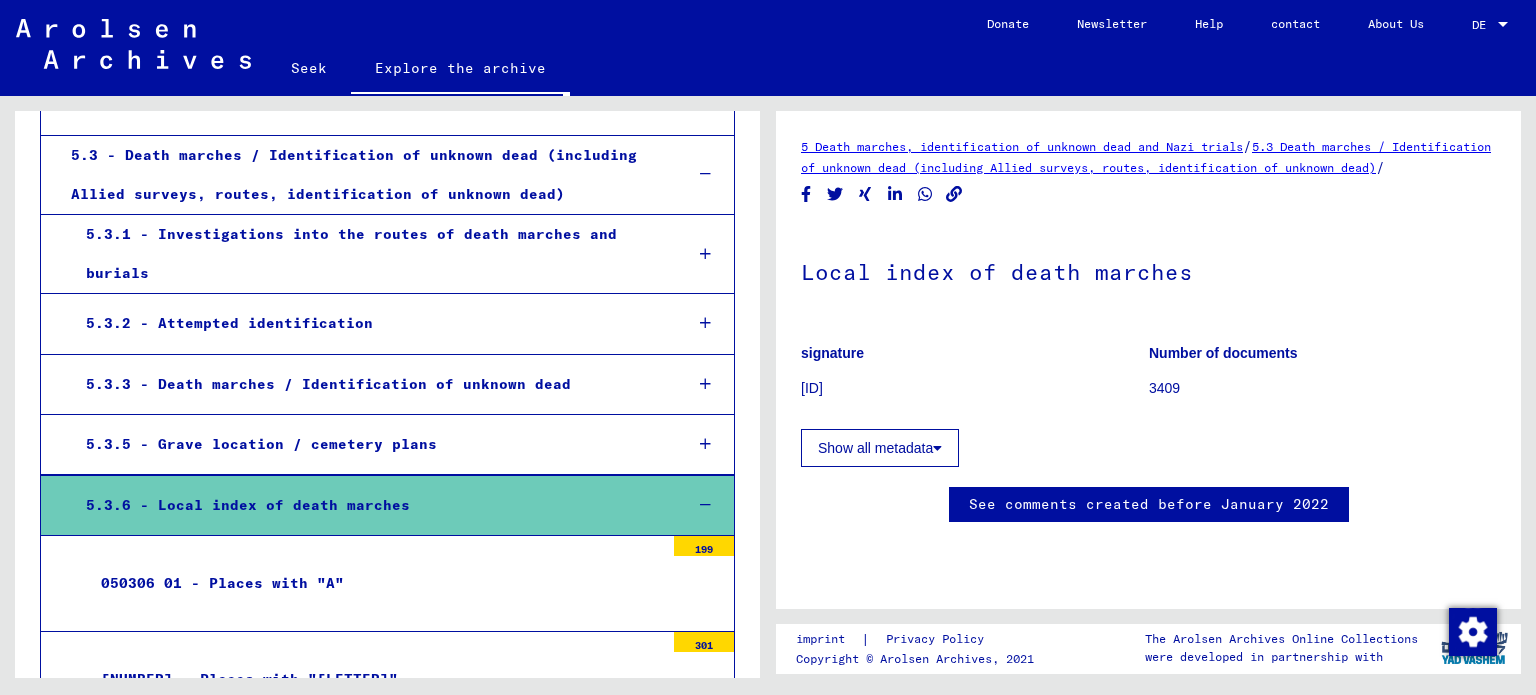 click on "5.3.3 - Death marches / Identification of unknown dead" at bounding box center (328, 384) 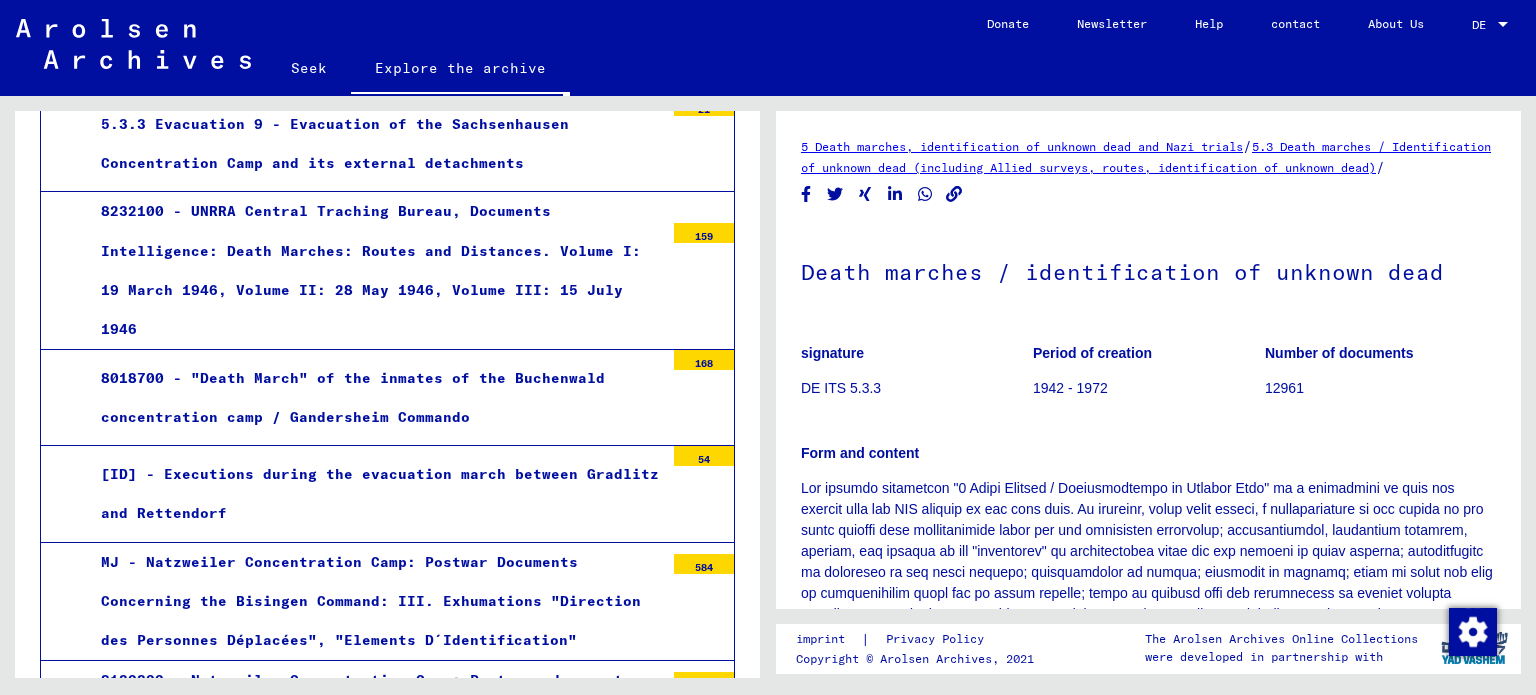 scroll, scrollTop: 1712, scrollLeft: 0, axis: vertical 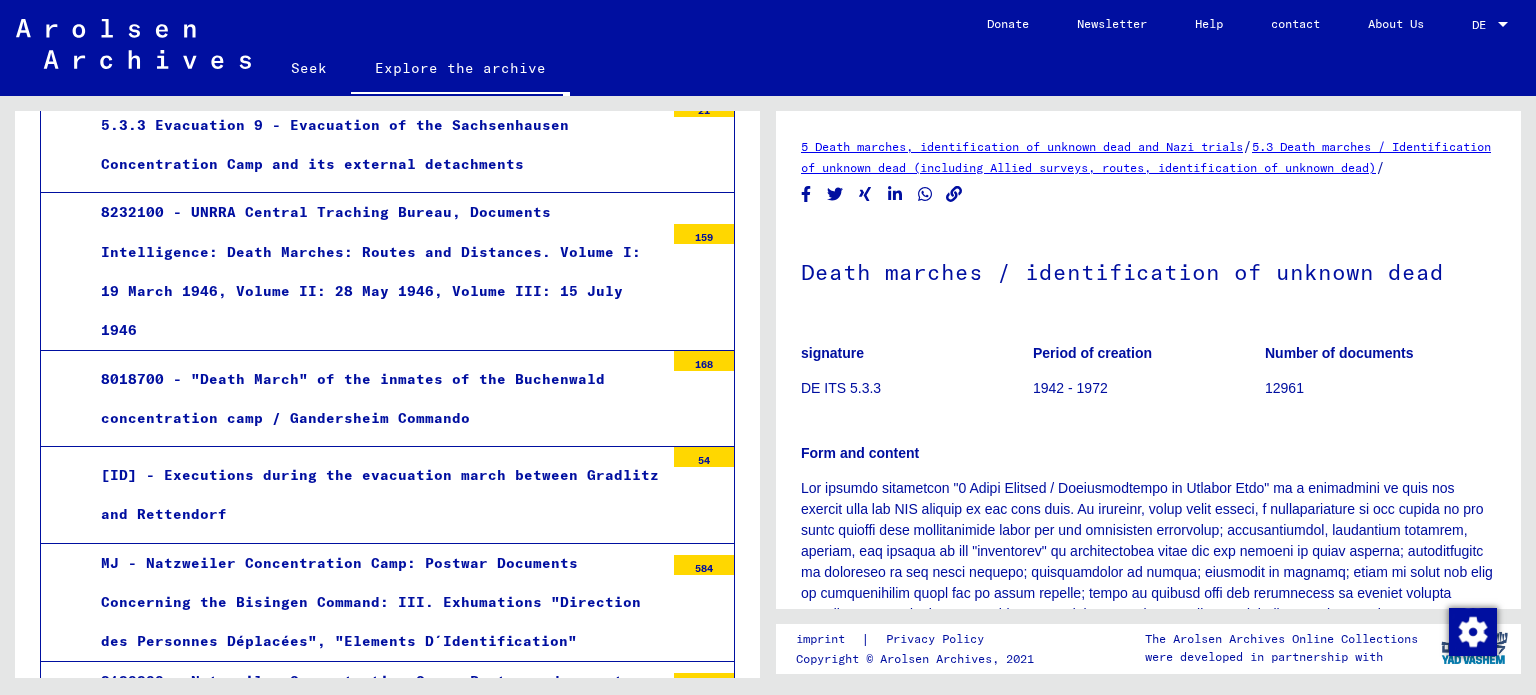 click on "[ID] - Executions during the evacuation march between Gradlitz and Rettendorf" at bounding box center [375, 495] 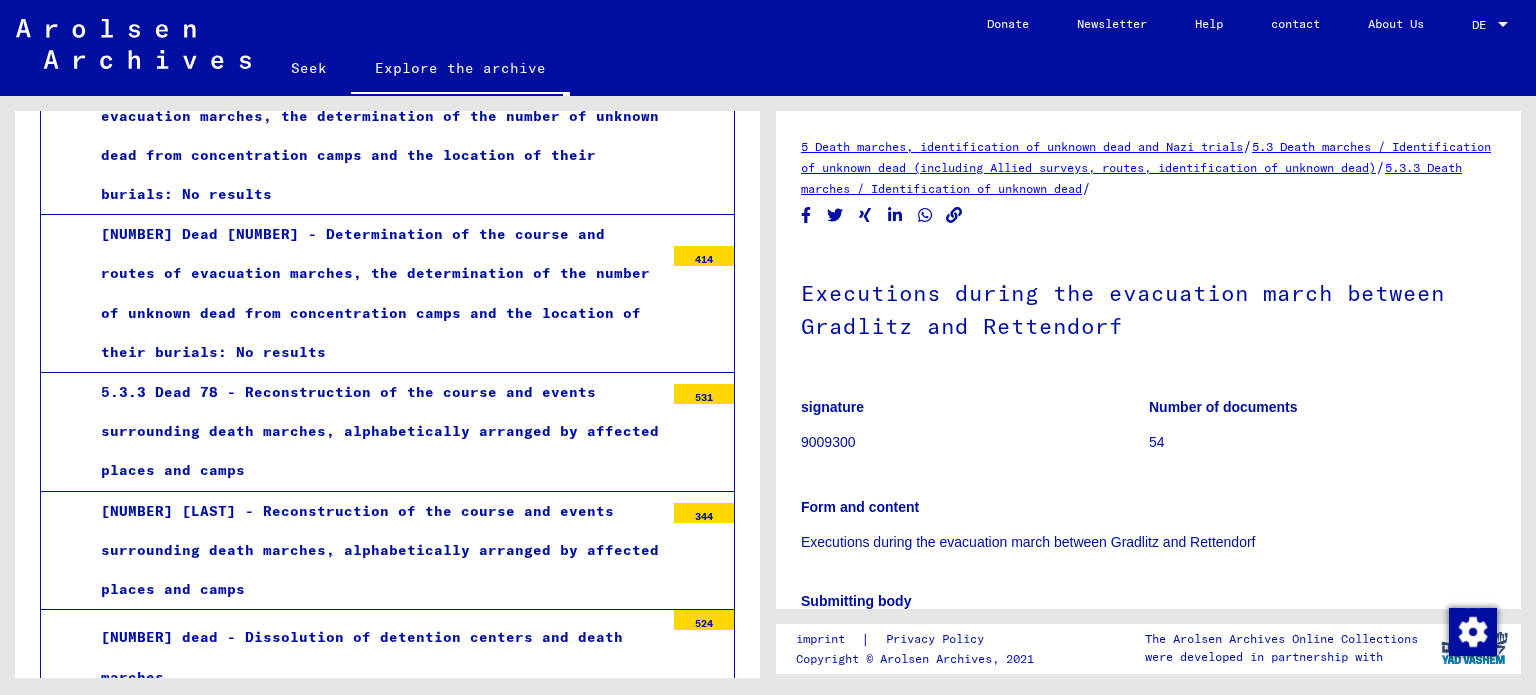 scroll, scrollTop: 6621, scrollLeft: 0, axis: vertical 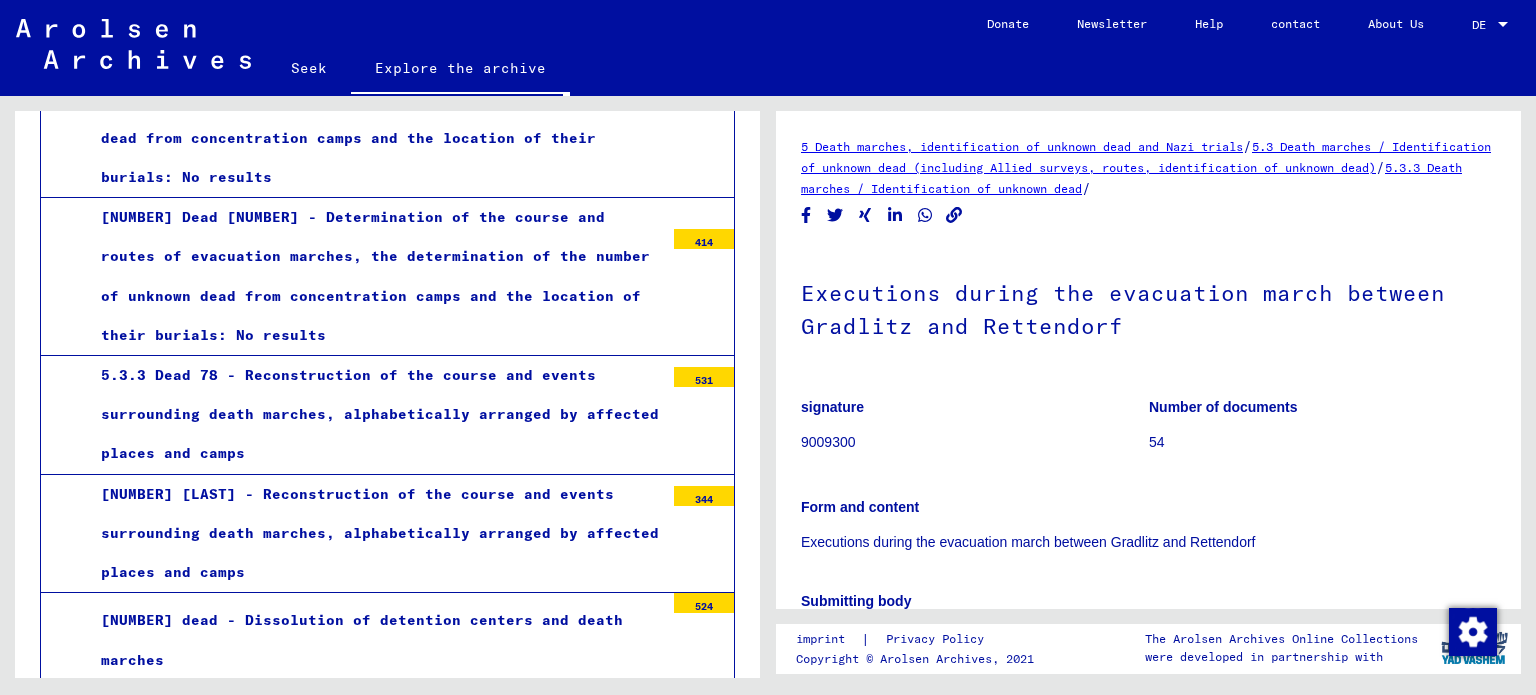 click on "[NUMBER] dead - Dissolution of detention centers and death marches" at bounding box center [375, 640] 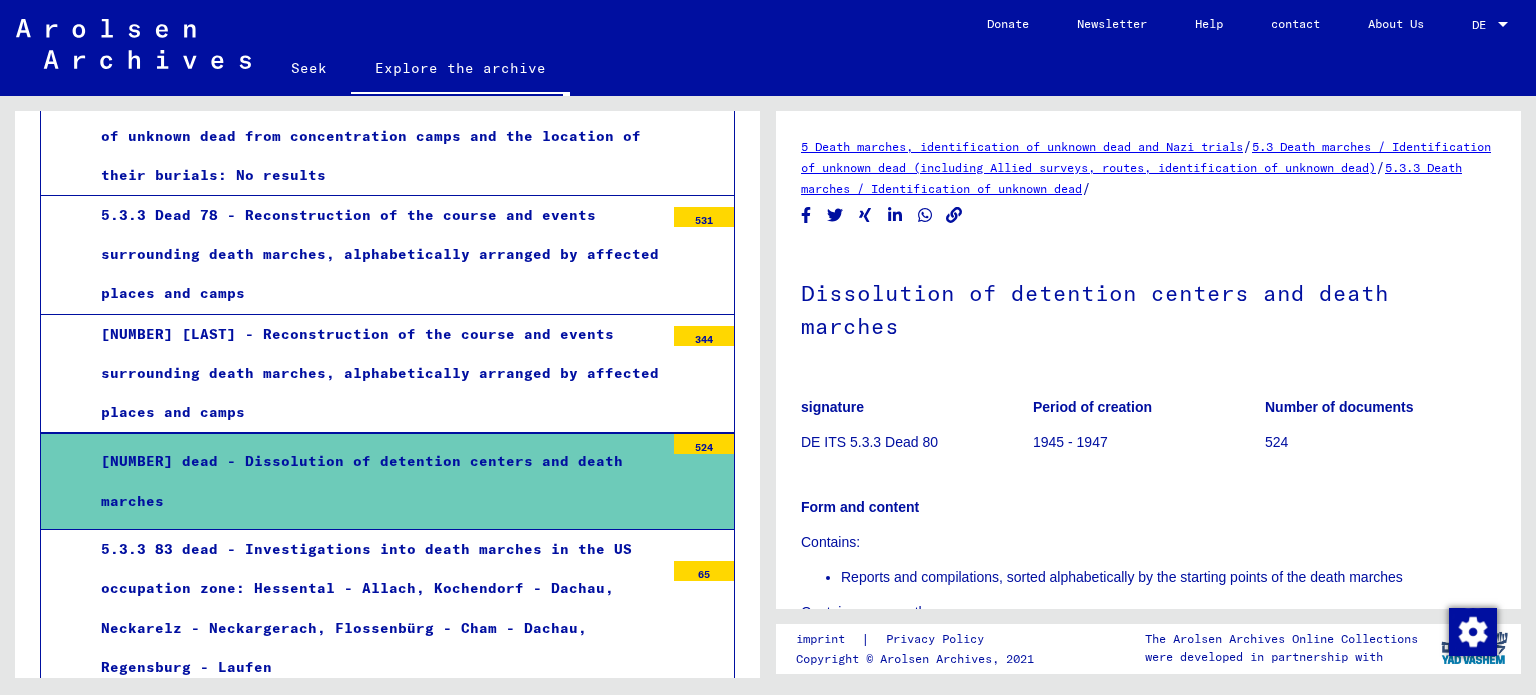 scroll, scrollTop: 6779, scrollLeft: 0, axis: vertical 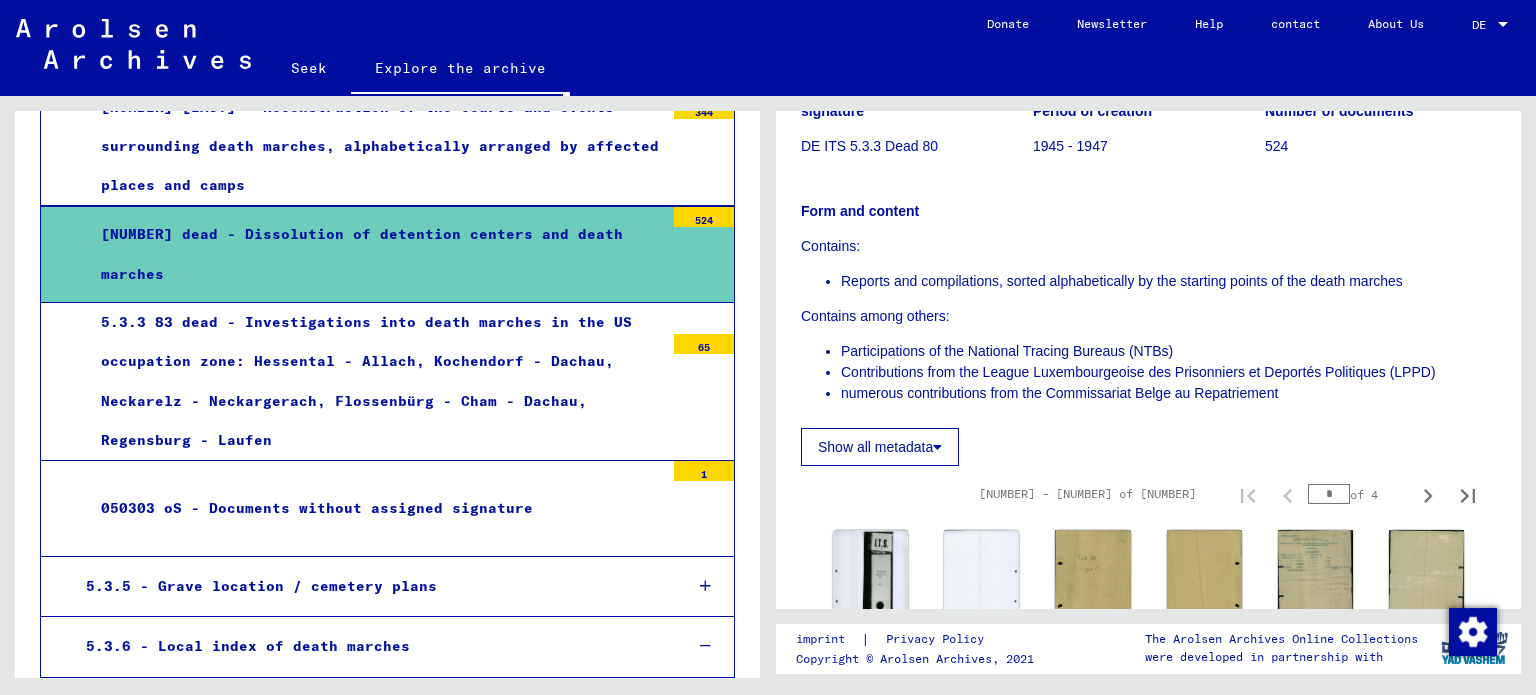 click on "5.3.5 - Grave location / cemetery plans" at bounding box center [368, 586] 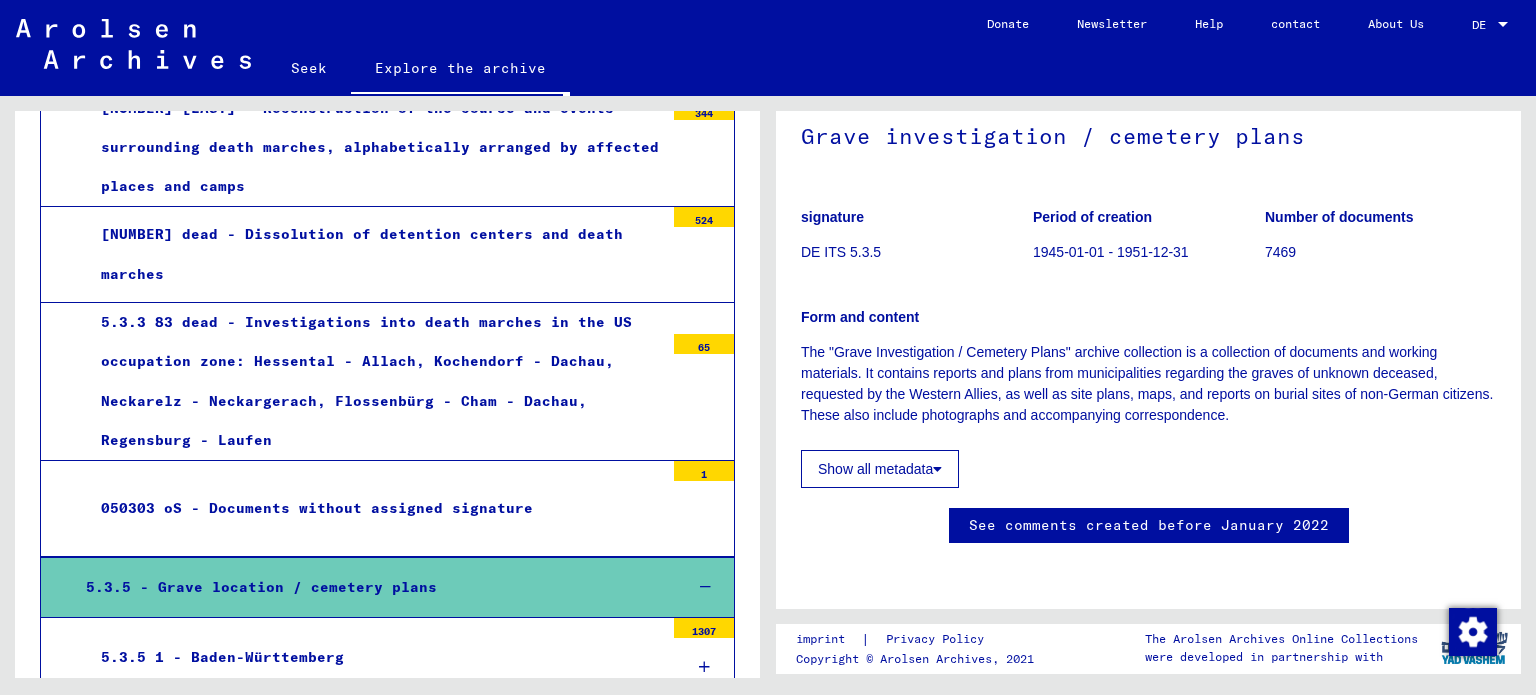 scroll, scrollTop: 383, scrollLeft: 0, axis: vertical 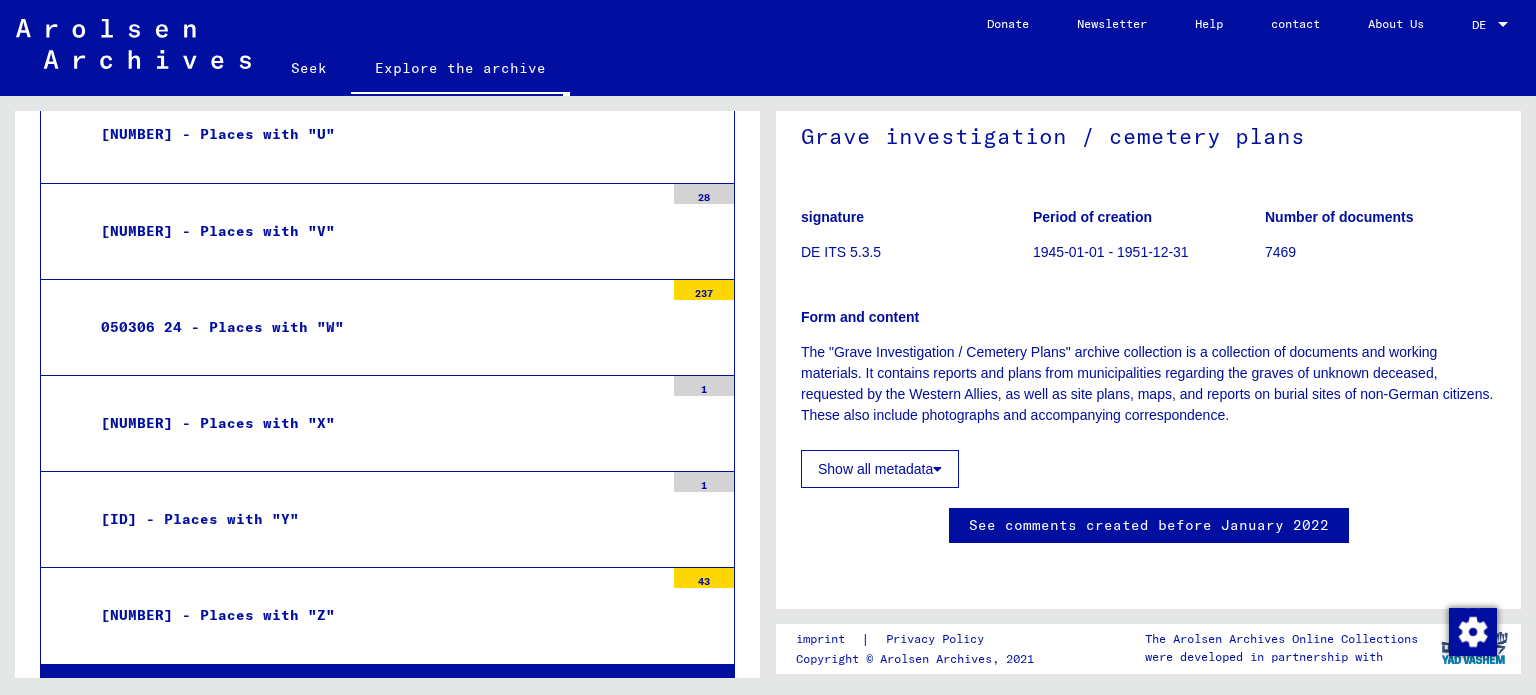 click on "8 - Collections of private individuals and small archives" at bounding box center (312, 814) 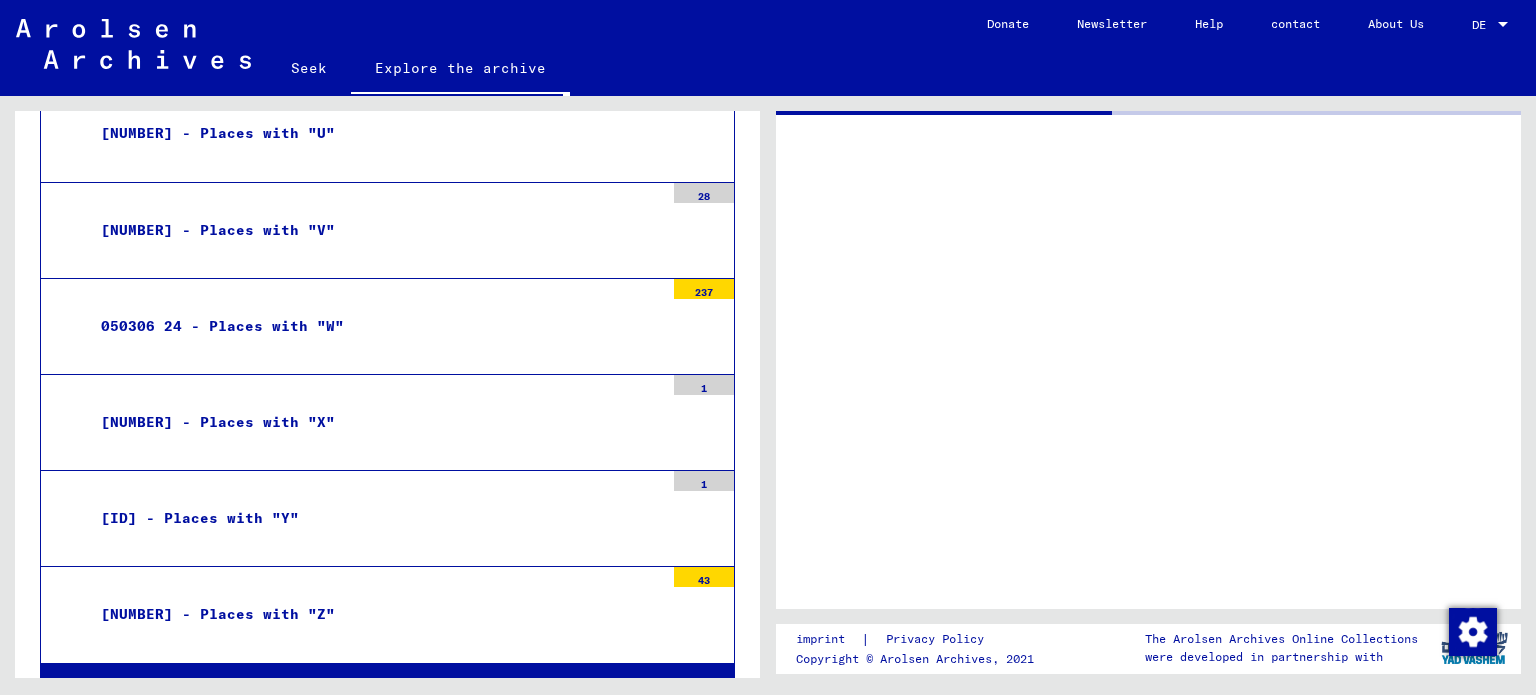 scroll, scrollTop: 0, scrollLeft: 0, axis: both 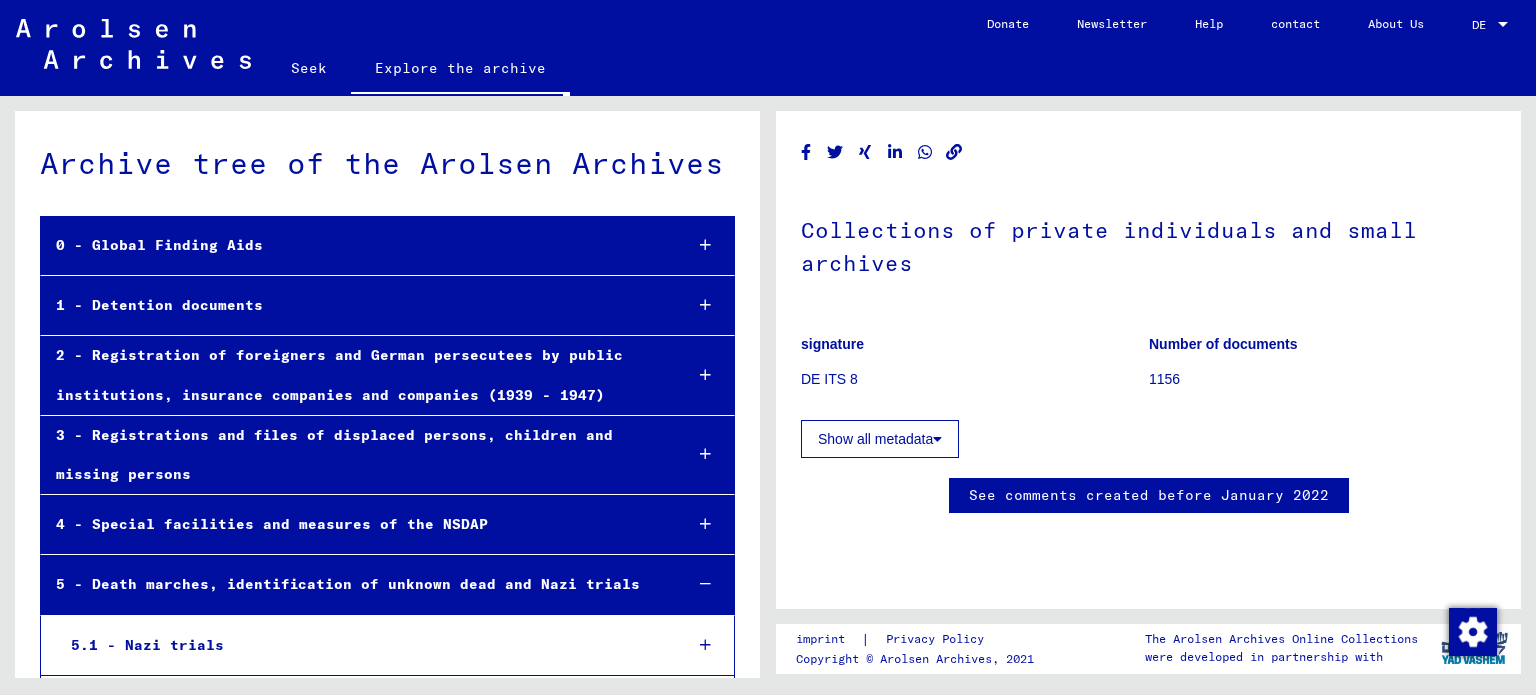 click on "2 - Registration of foreigners and German persecutees by public institutions, insurance companies and companies (1939 - 1947)" at bounding box center (339, 374) 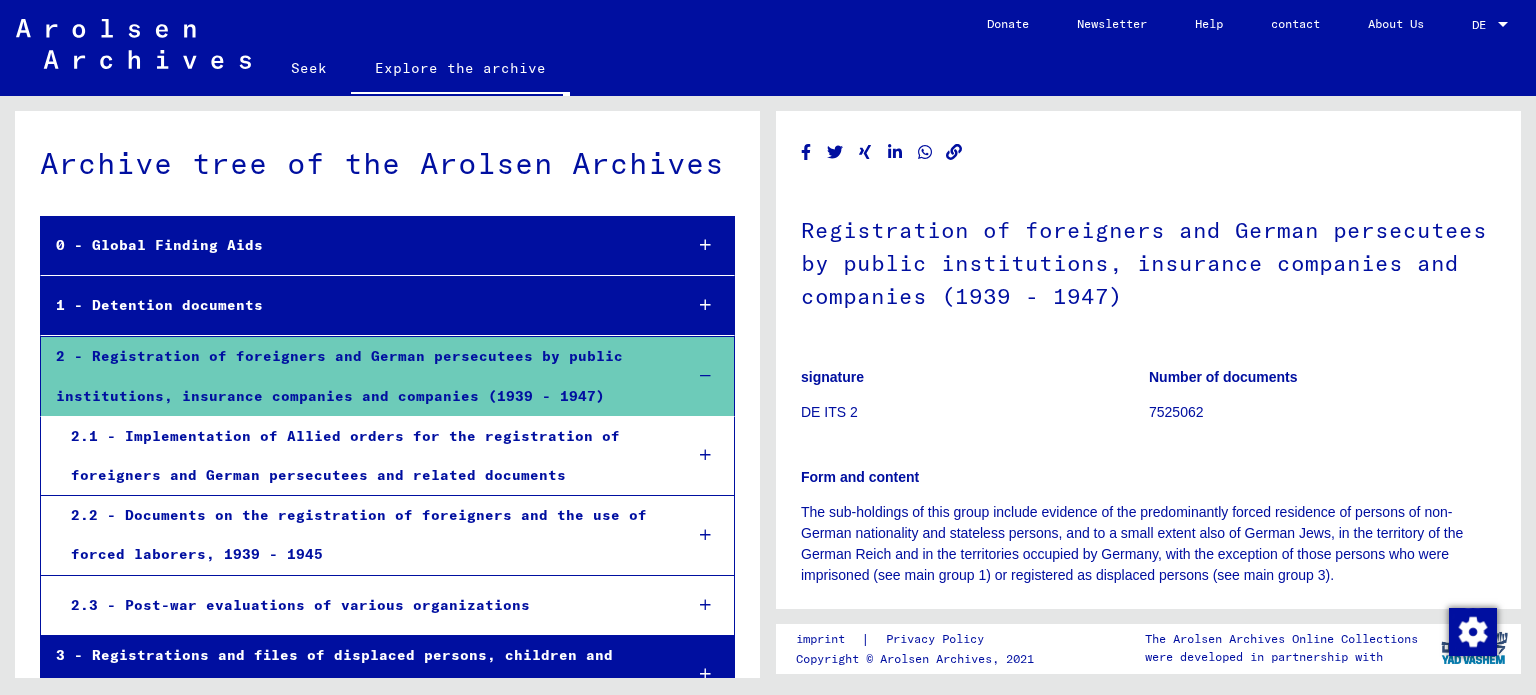 click on "2.2 - Documents on the registration of foreigners and the use of forced laborers, 1939 - 1945" at bounding box center [361, 535] 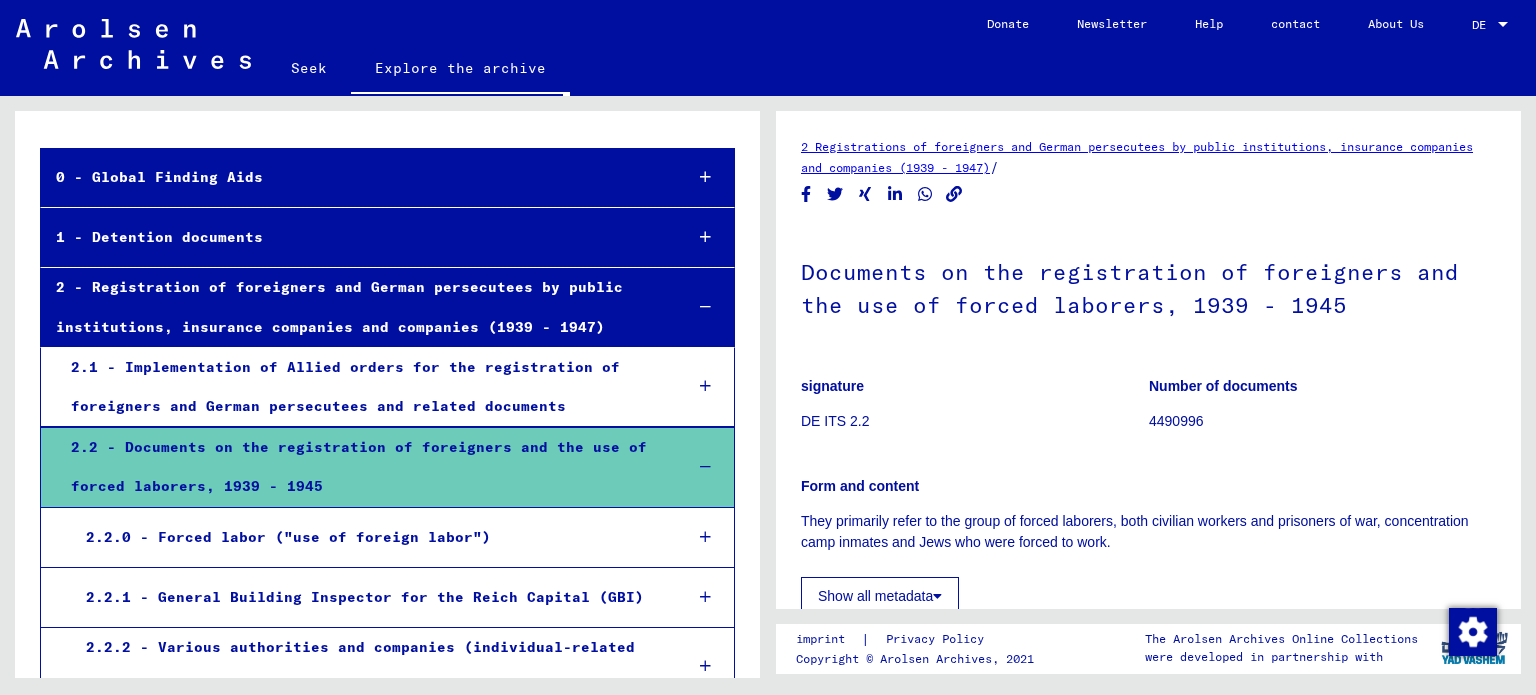 scroll, scrollTop: 67, scrollLeft: 0, axis: vertical 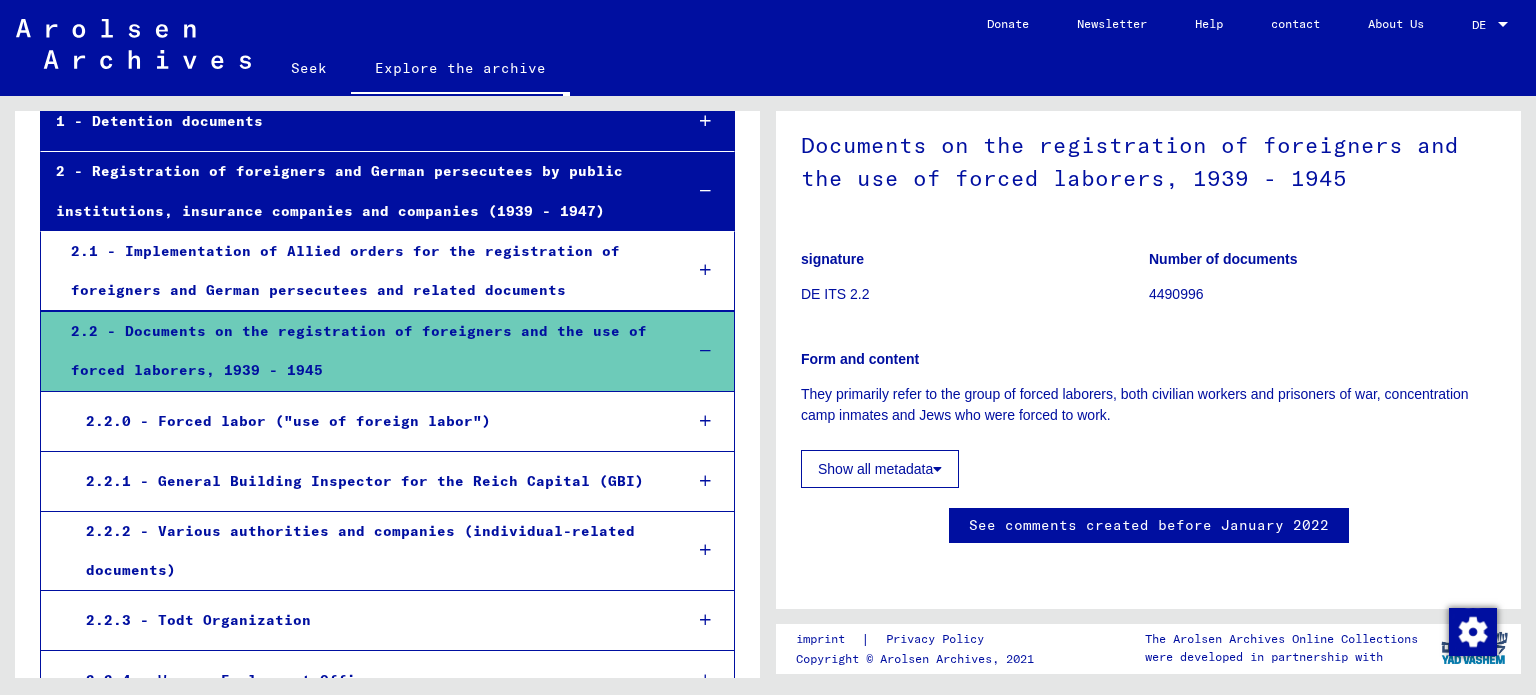 click on "2.2.0 - Forced labor ("use of foreign labor")" at bounding box center [368, 421] 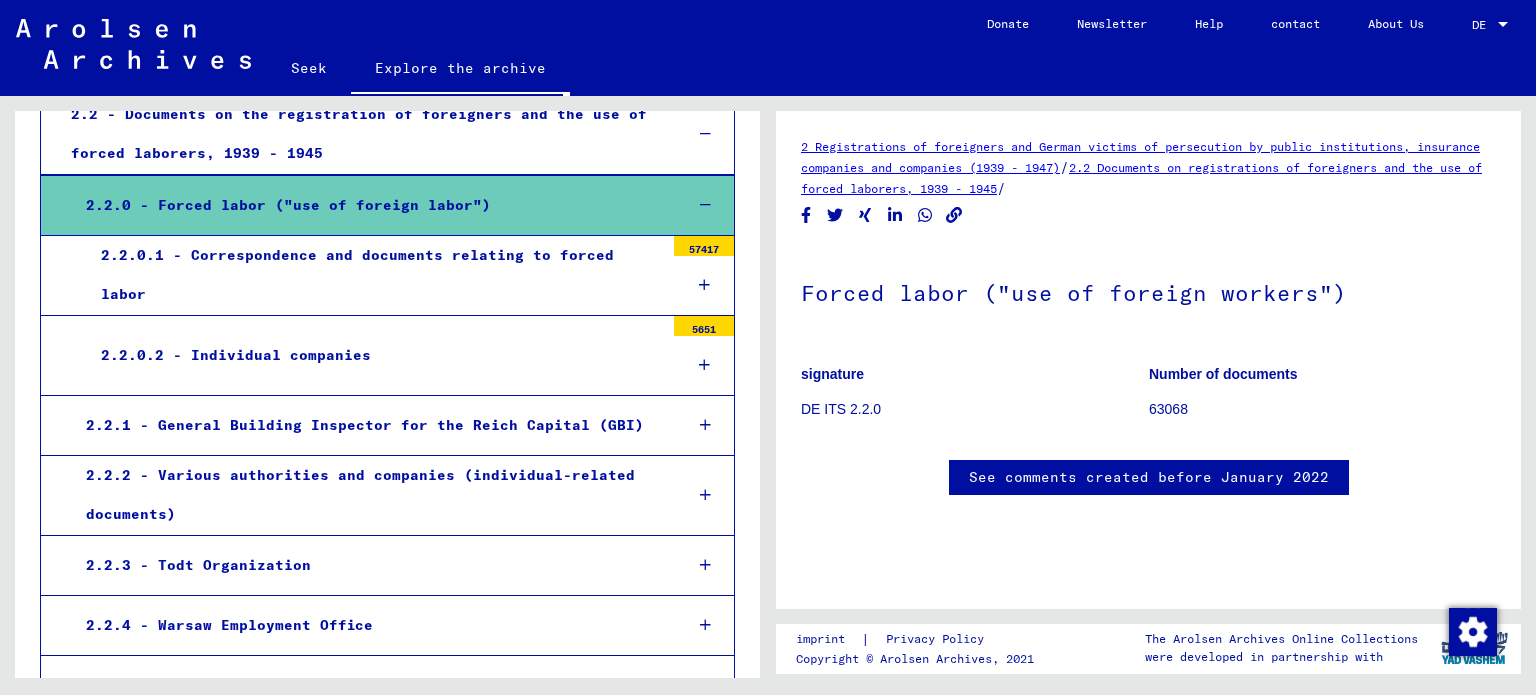 scroll, scrollTop: 400, scrollLeft: 0, axis: vertical 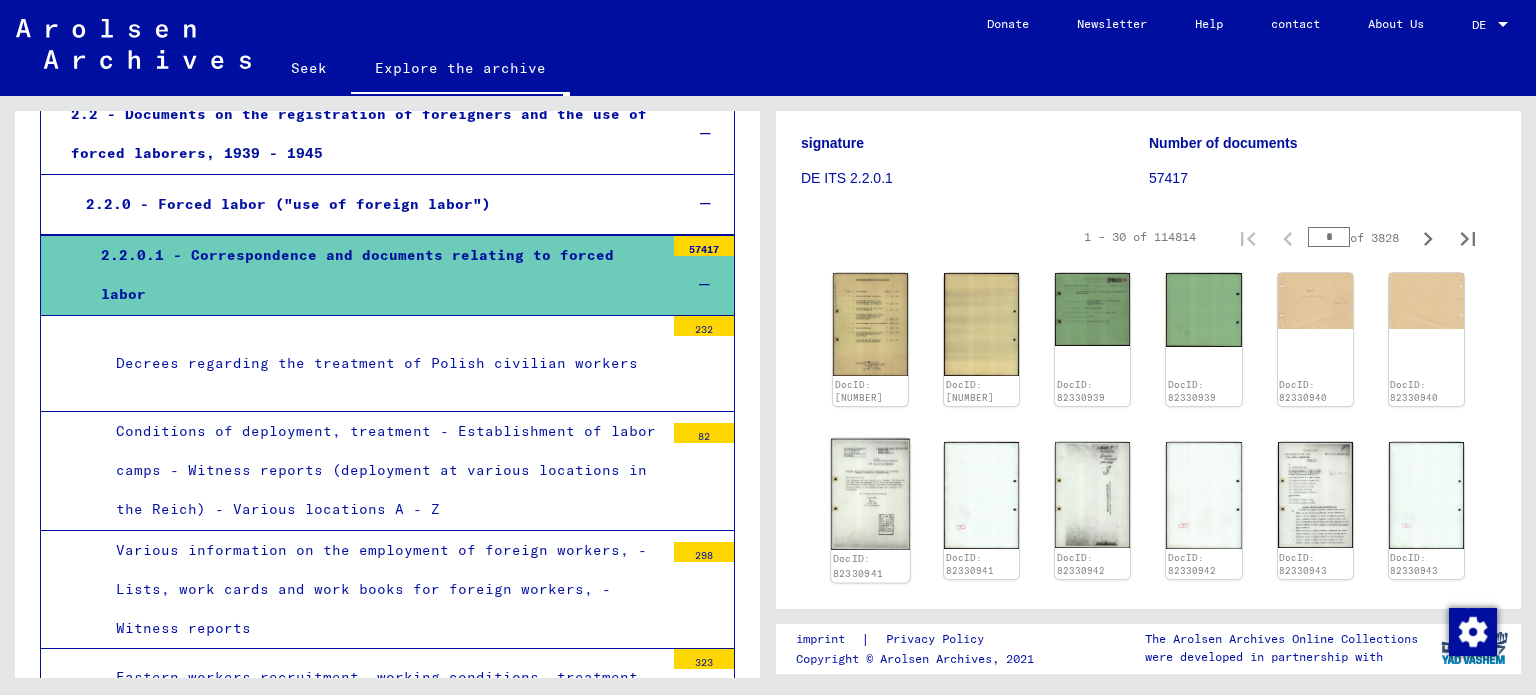 click 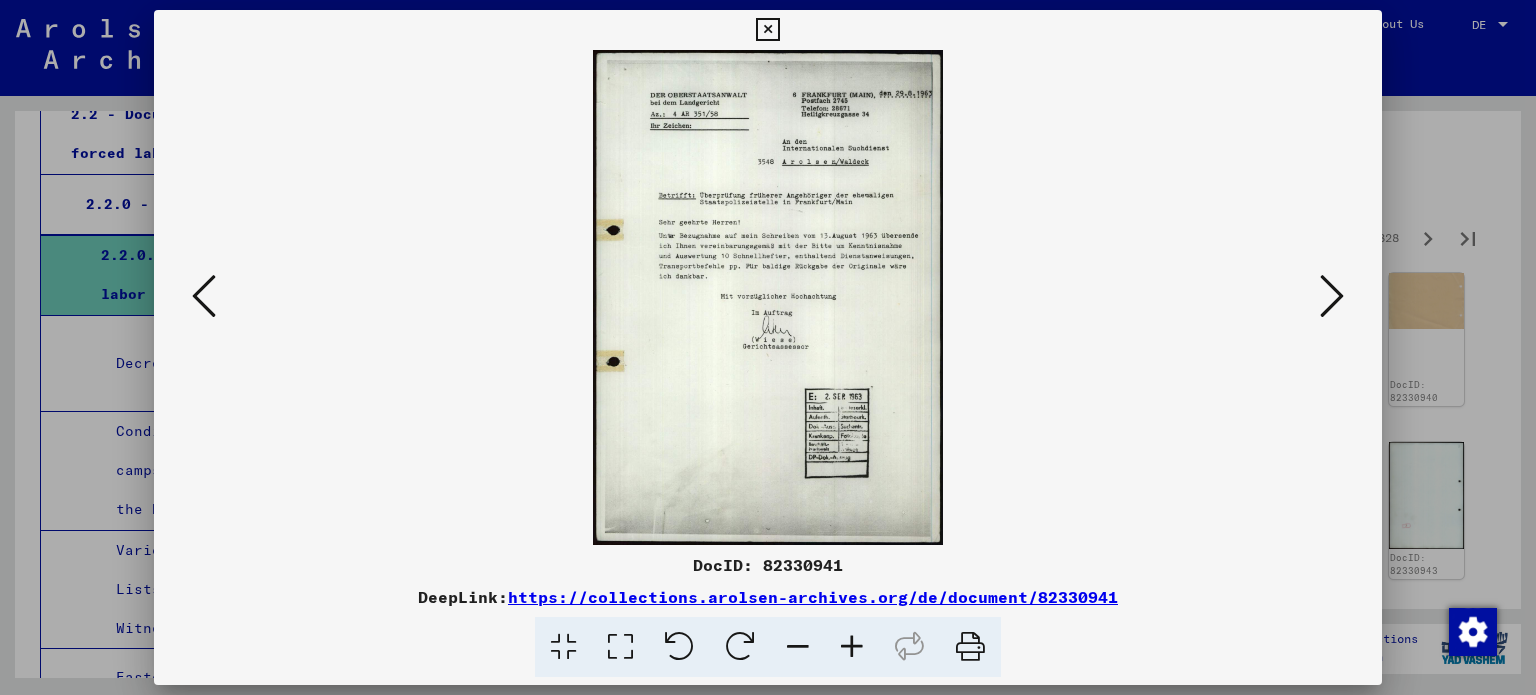 click at bounding box center (1332, 296) 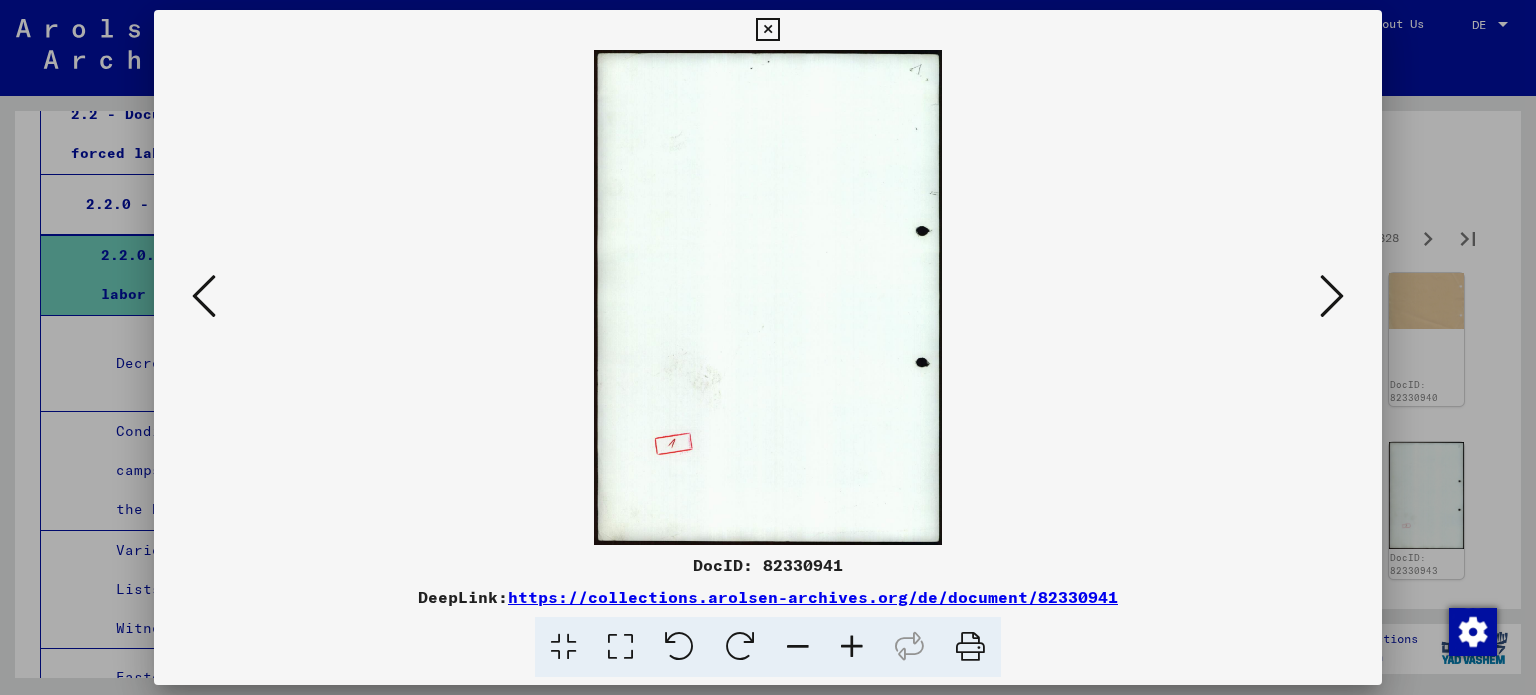 click at bounding box center [1332, 296] 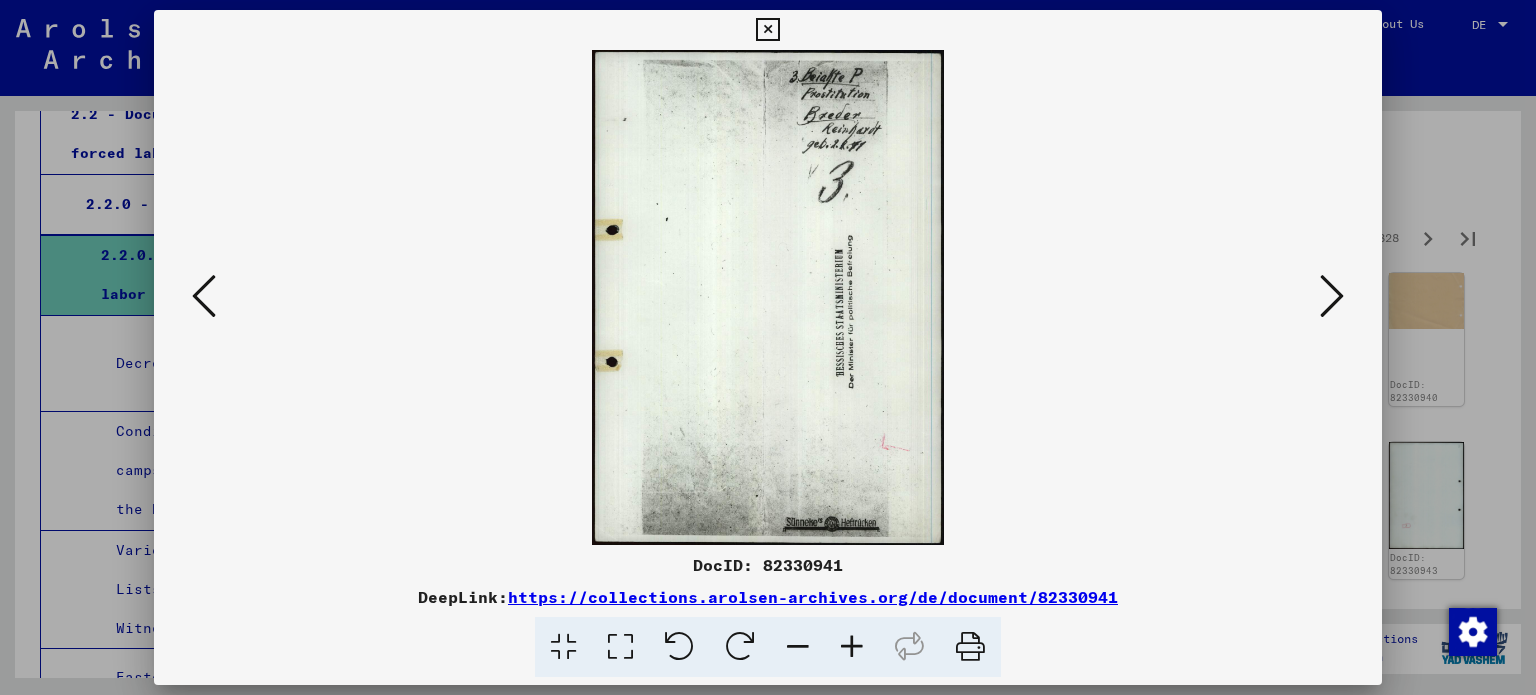 click at bounding box center (1332, 296) 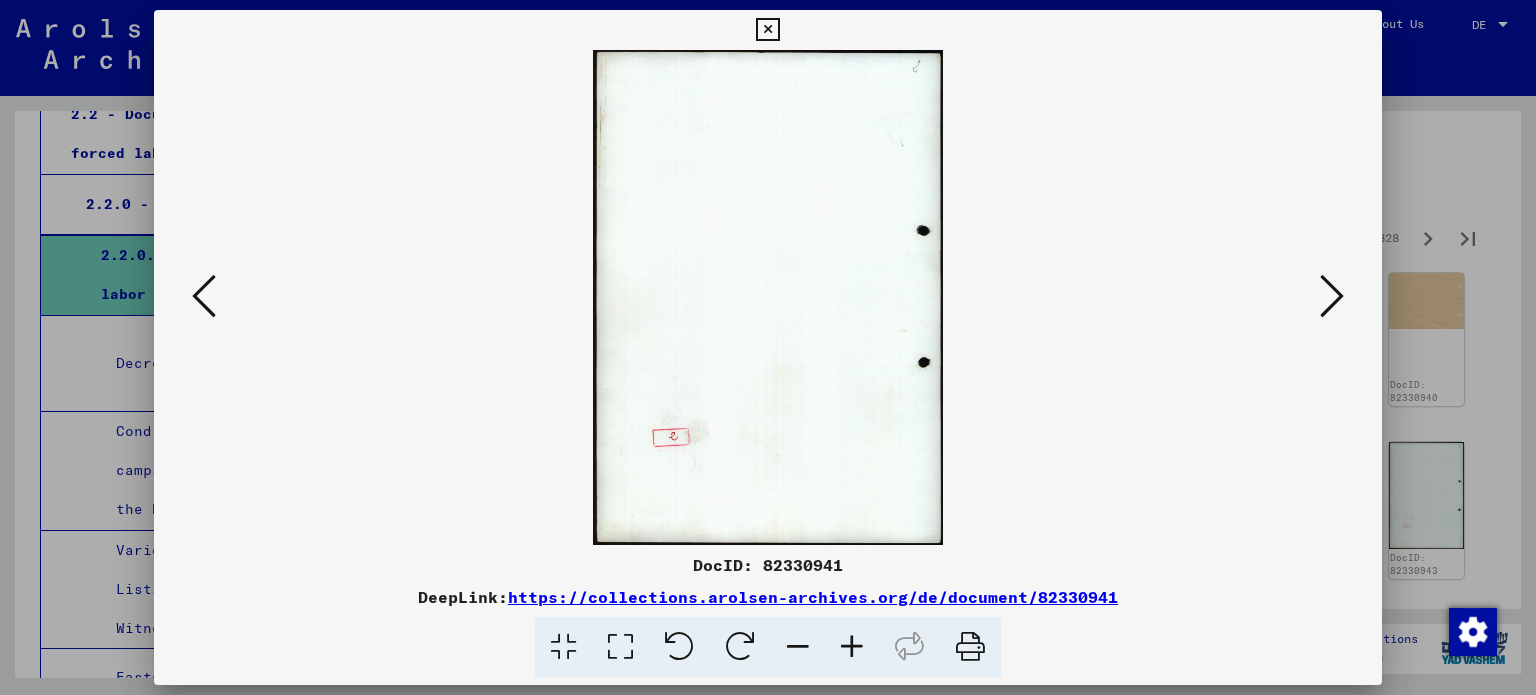click at bounding box center [1332, 296] 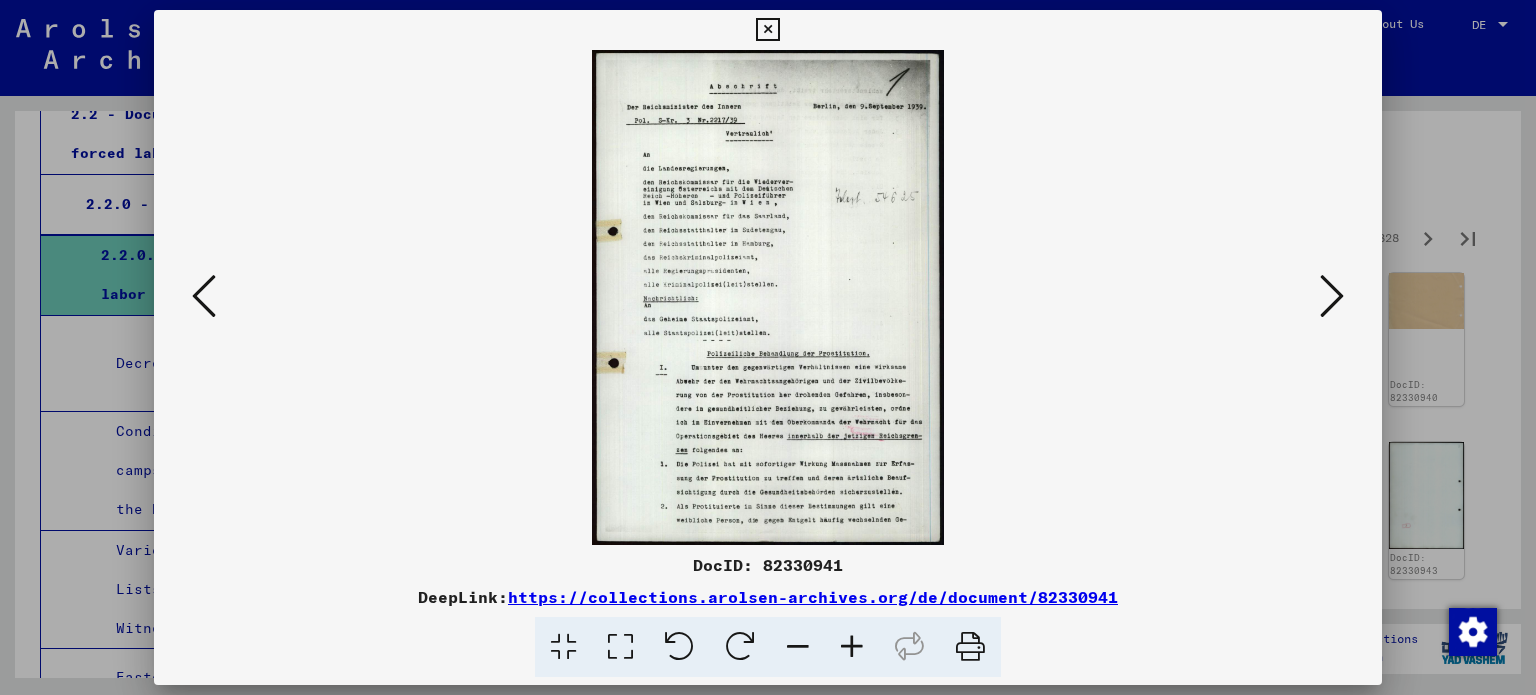 click at bounding box center [768, 347] 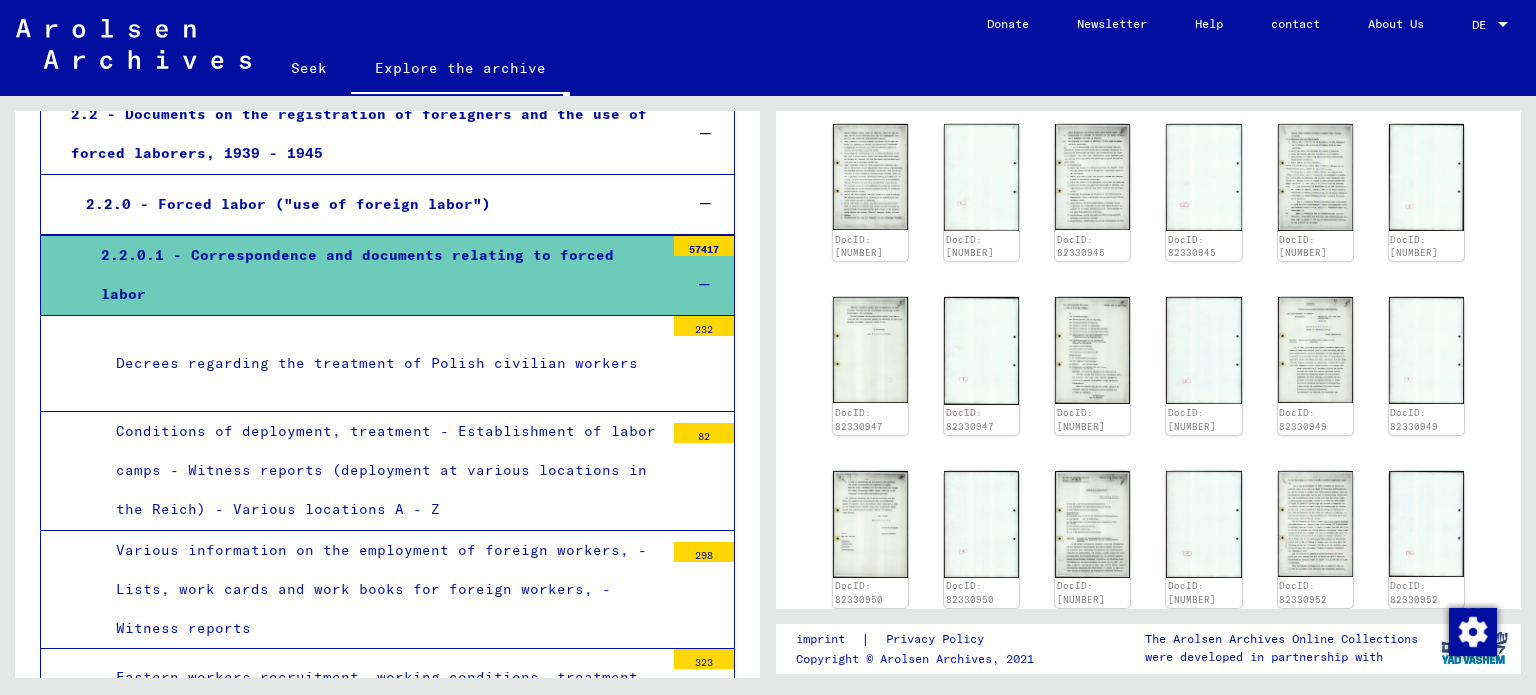 scroll, scrollTop: 756, scrollLeft: 0, axis: vertical 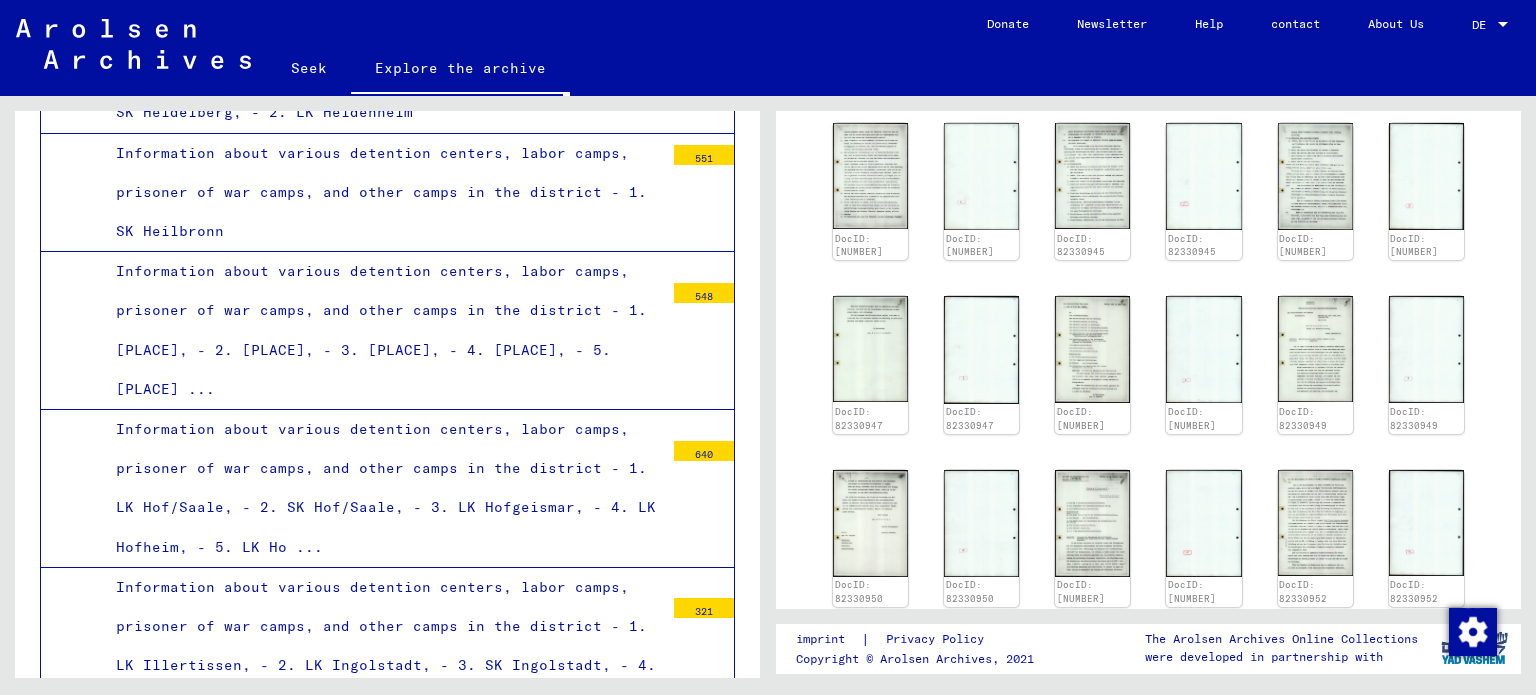 click on "Information about various detention centers, labor camps, prisoner of war camps, and other camps in the district - 1. LK Hof/Saale, - 2. SK Hof/Saale, - 3. LK Hofgeismar, - 4. LK Hofheim, - 5. LK Ho ..." at bounding box center [382, 488] 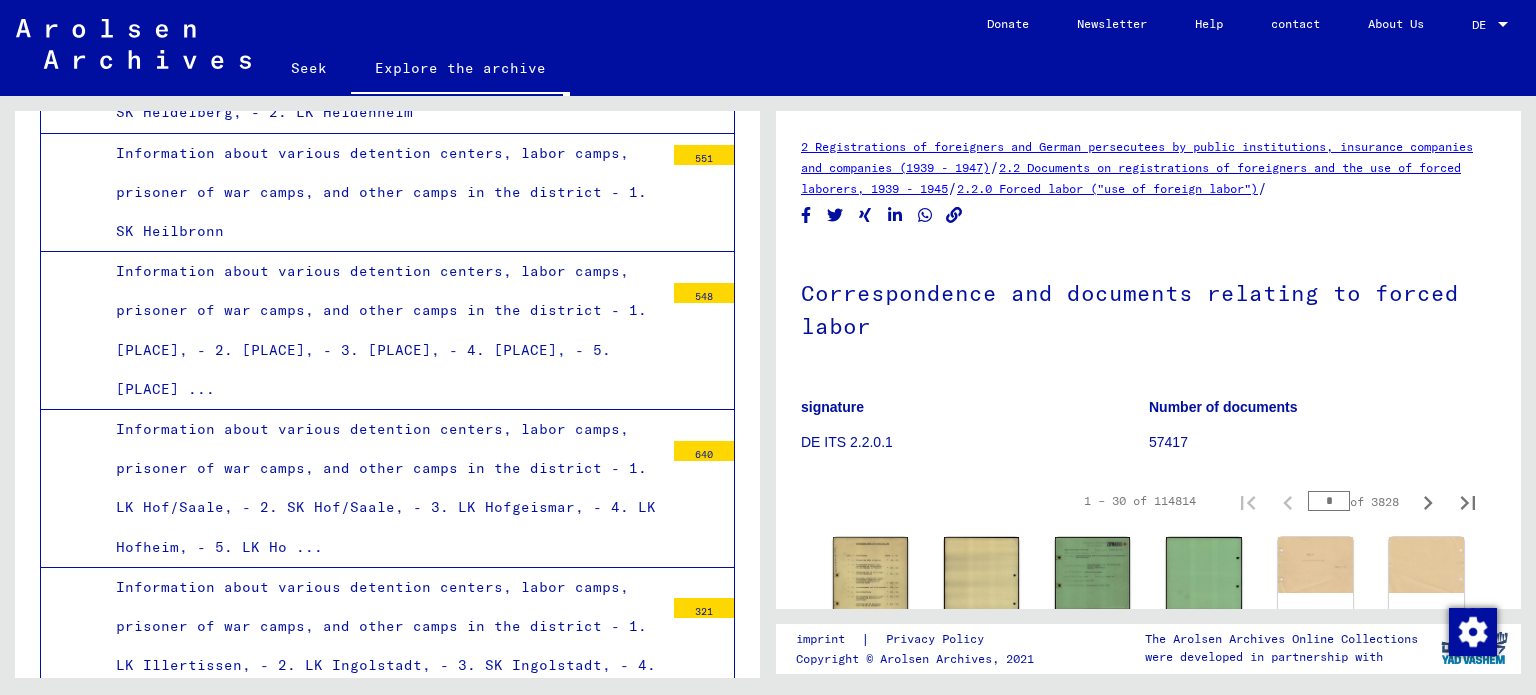 scroll, scrollTop: 7911, scrollLeft: 0, axis: vertical 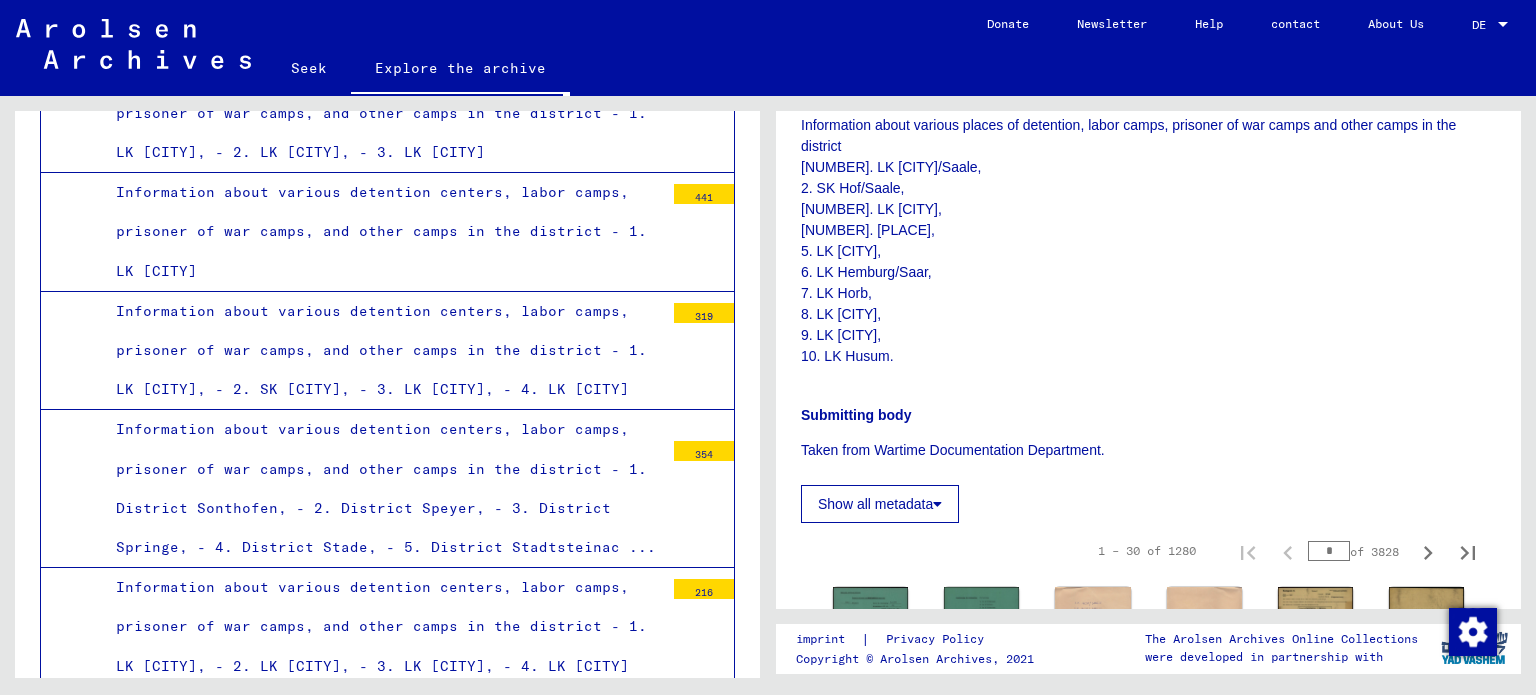 click on "Information about various detention centers, labor camps, prisoner of war camps, and other camps in the district - 1. District Sonthofen, - 2. District Speyer, - 3. District Springe, - 4. District Stade, - 5. District Stadtsteinac ..." at bounding box center [382, 488] 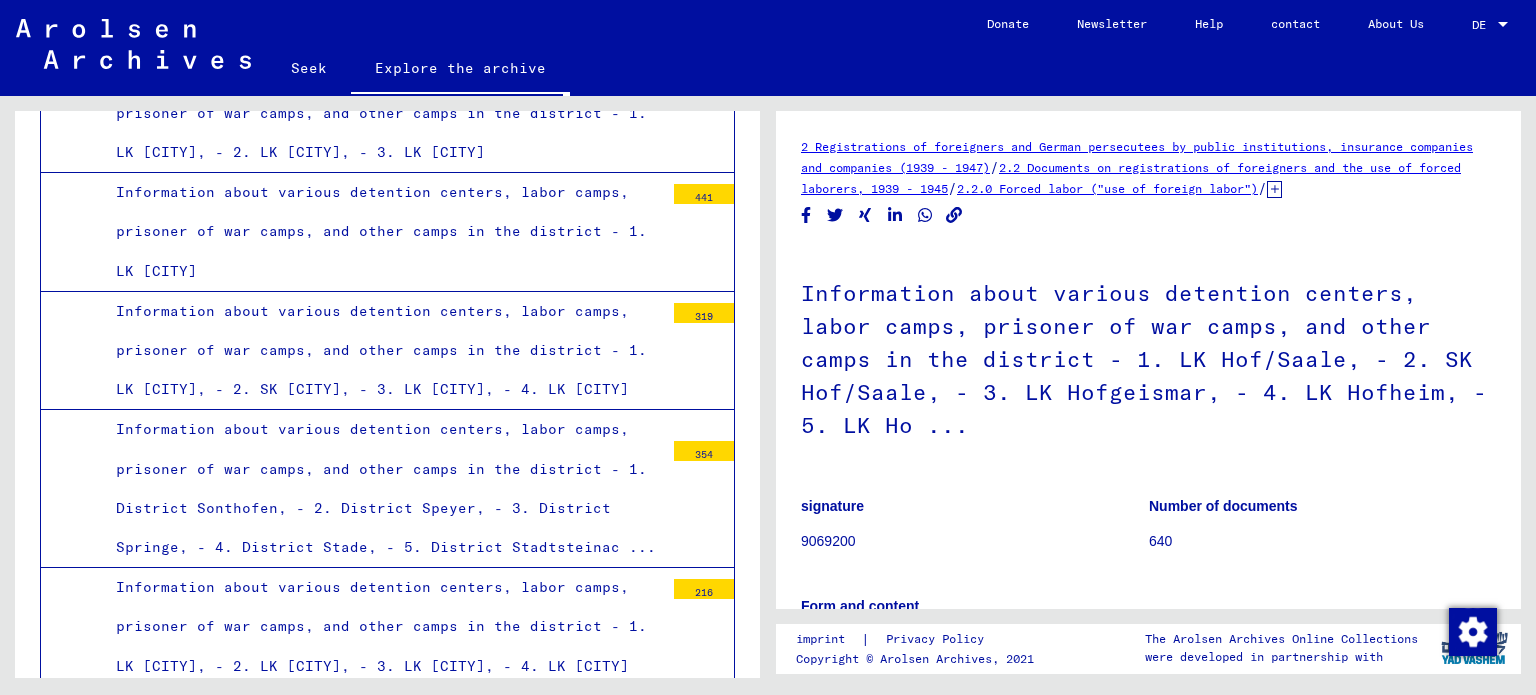scroll, scrollTop: 15369, scrollLeft: 0, axis: vertical 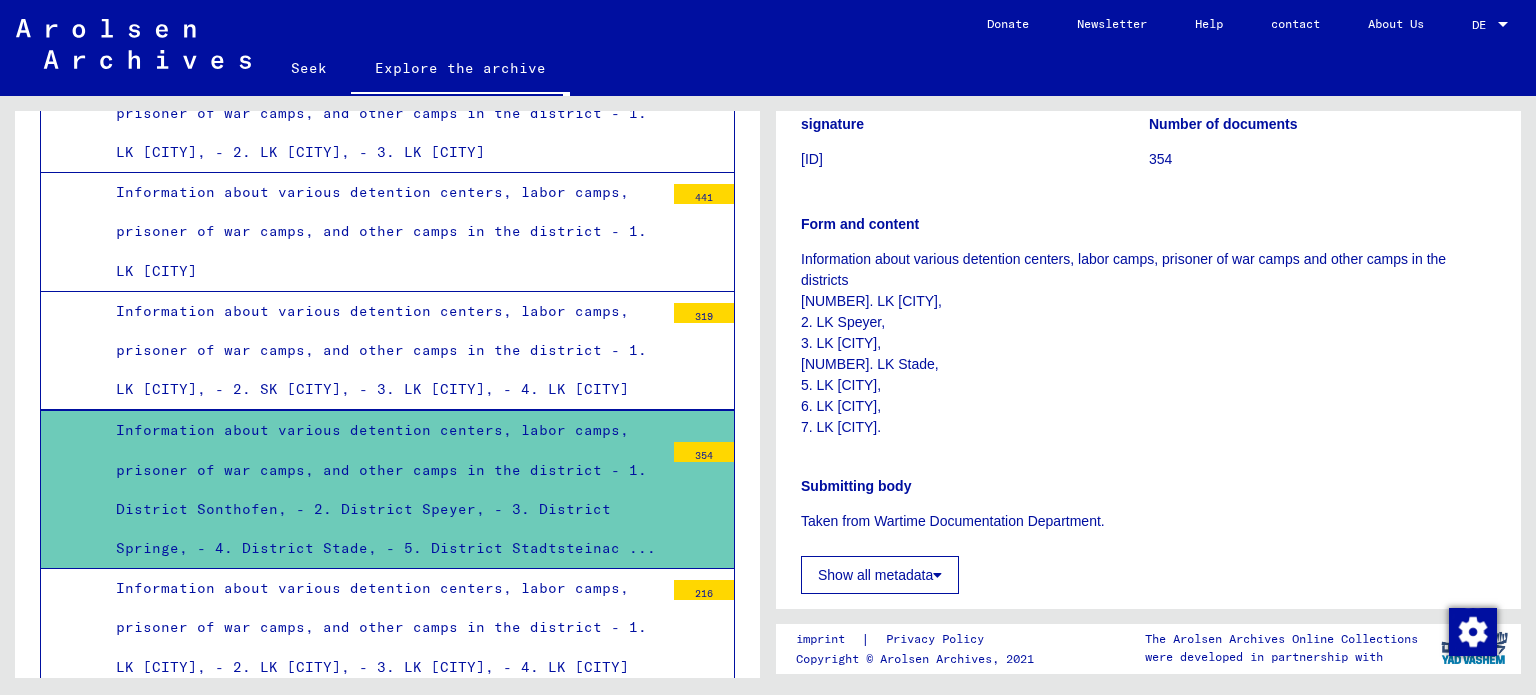 click on "Information about various detention centers, labor camps, prisoner of war camps, and other camps in the district - 1. LK [CITY], - 2. LK [CITY], - 3. LK [CITY], - 4. LK [CITY]" at bounding box center (381, 627) 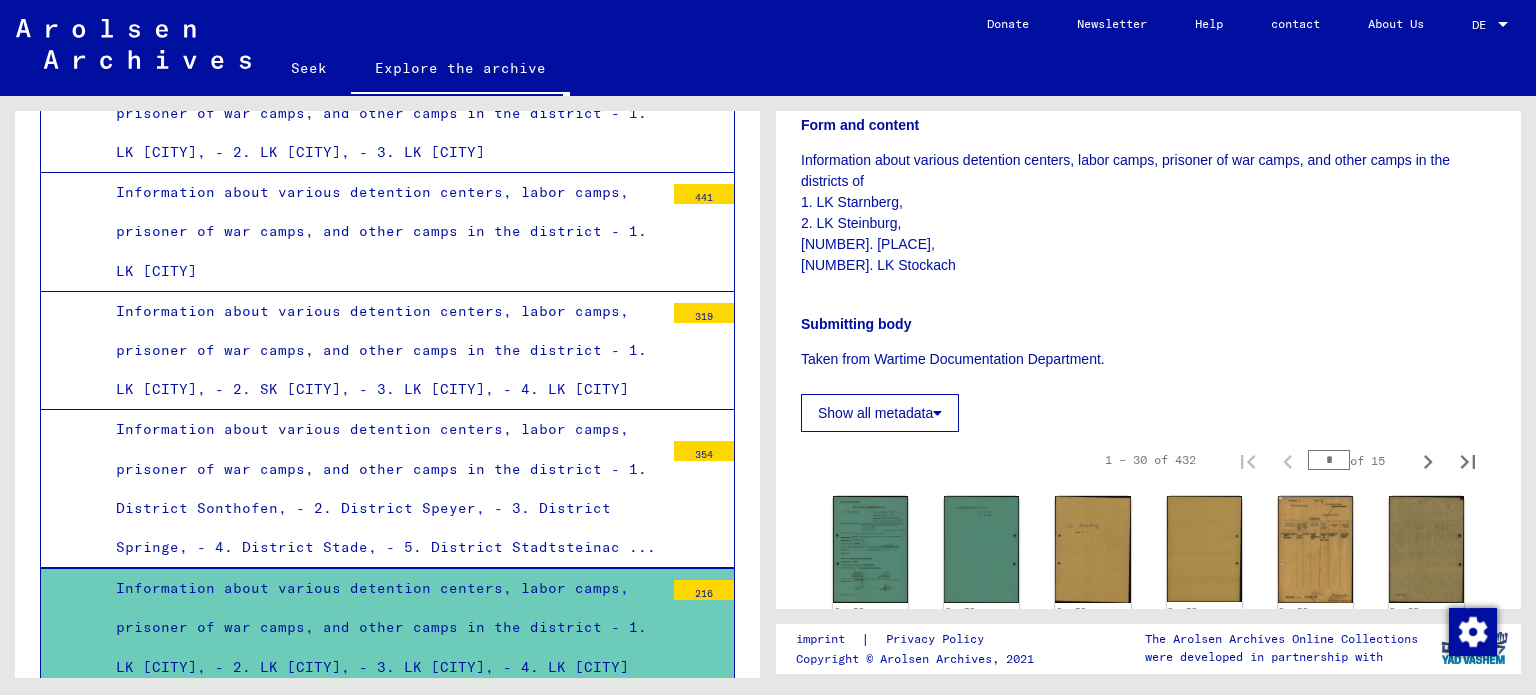 scroll, scrollTop: 456, scrollLeft: 0, axis: vertical 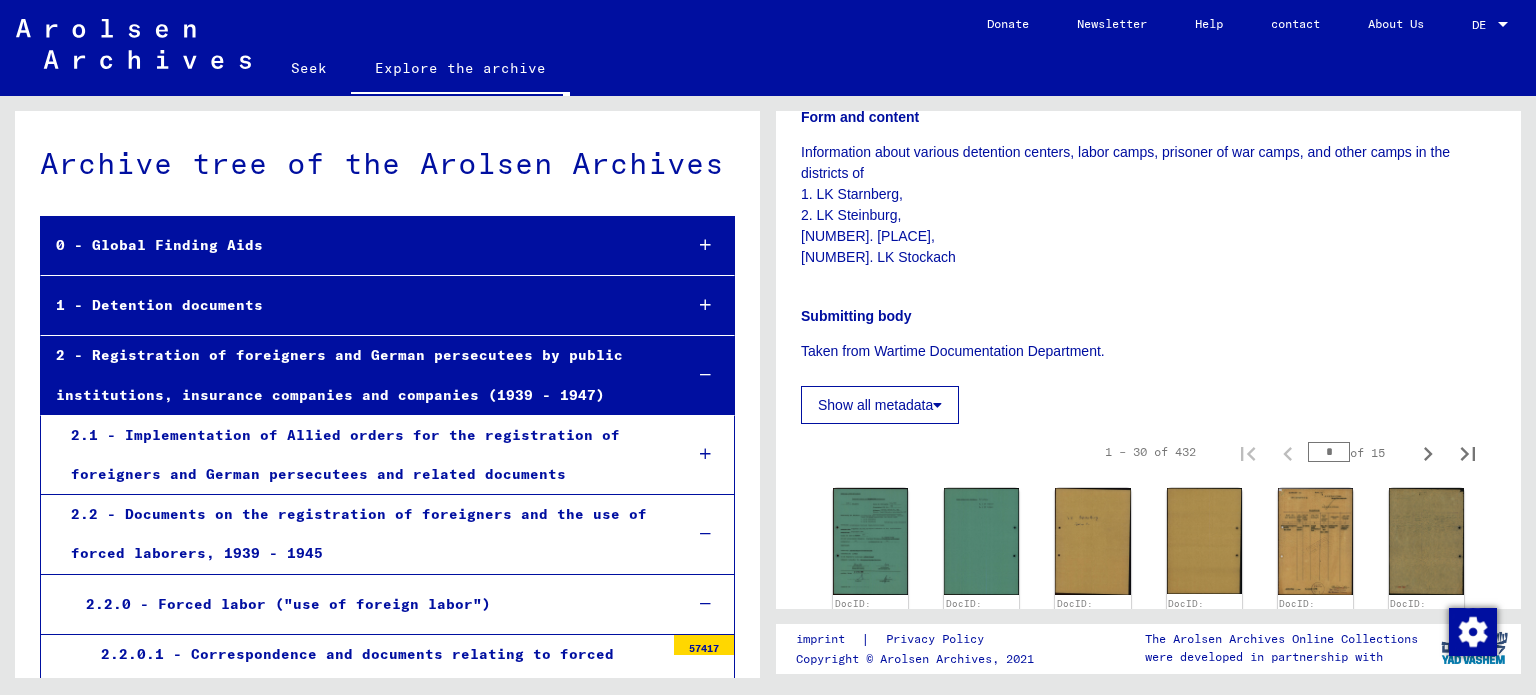 click on "1 - Detention documents" at bounding box center (159, 305) 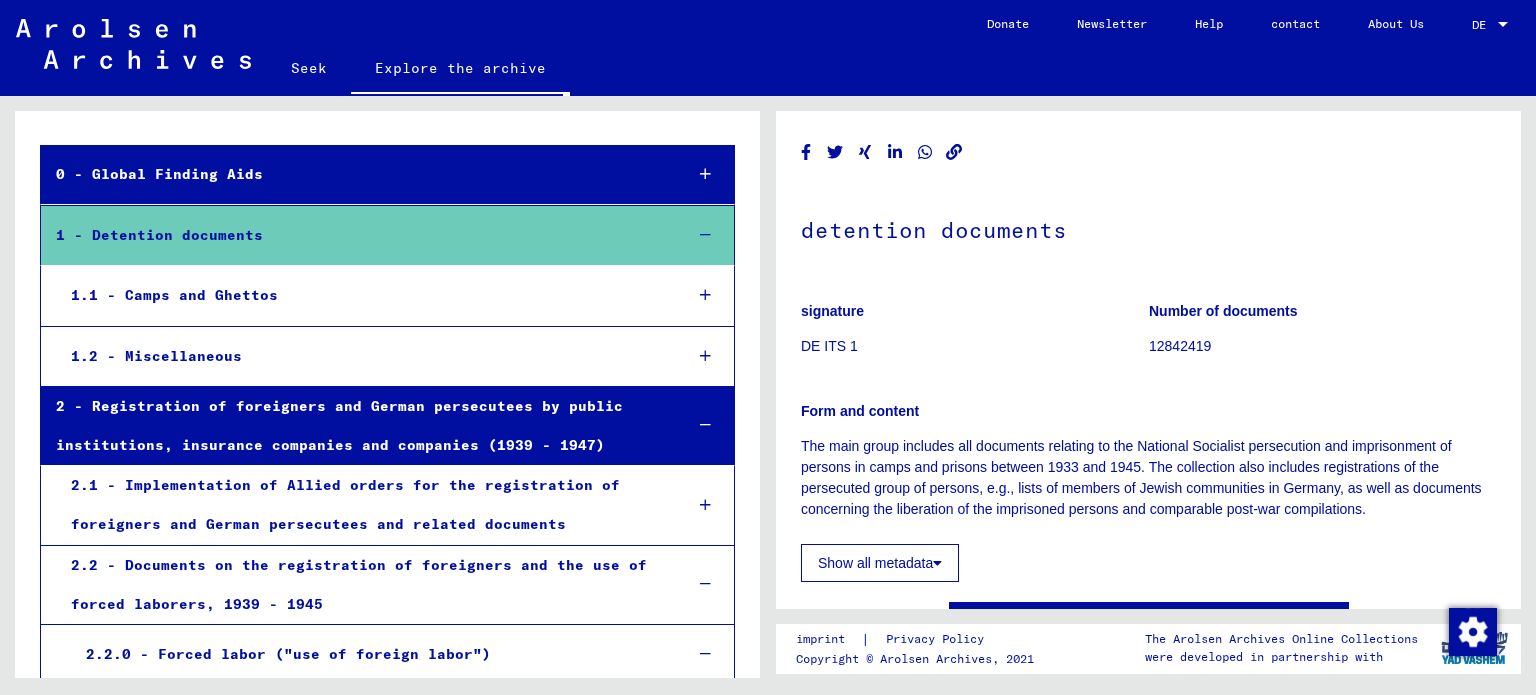 scroll, scrollTop: 72, scrollLeft: 0, axis: vertical 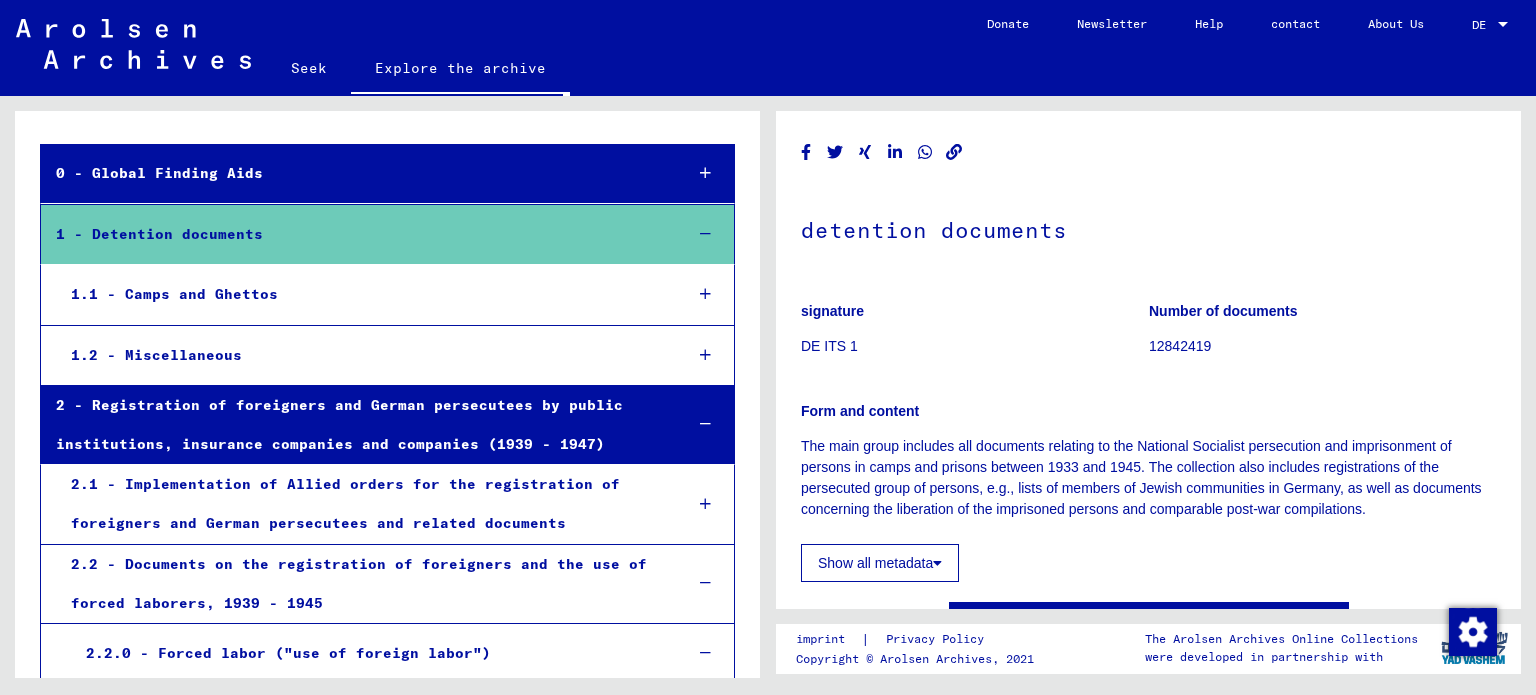 click on "1.1 - Camps and Ghettos" at bounding box center (361, 294) 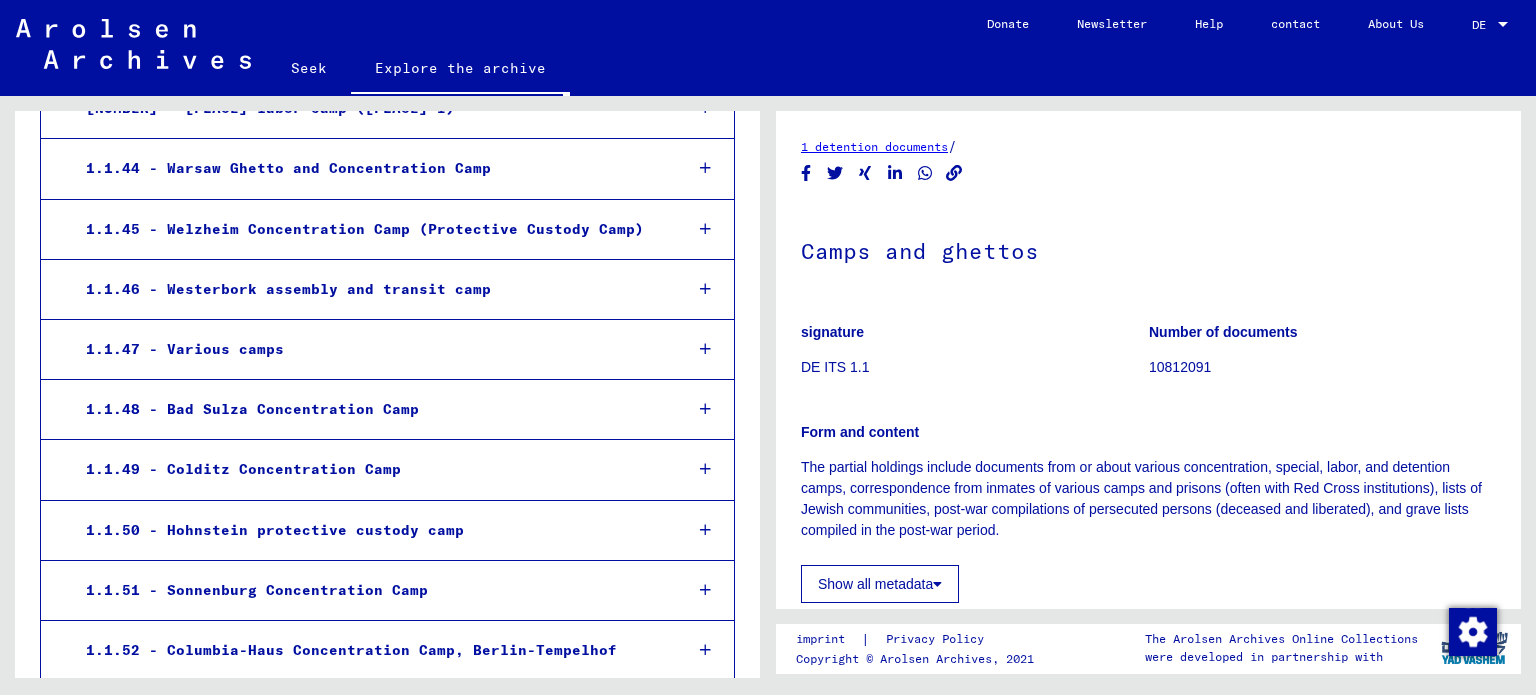 scroll, scrollTop: 2968, scrollLeft: 0, axis: vertical 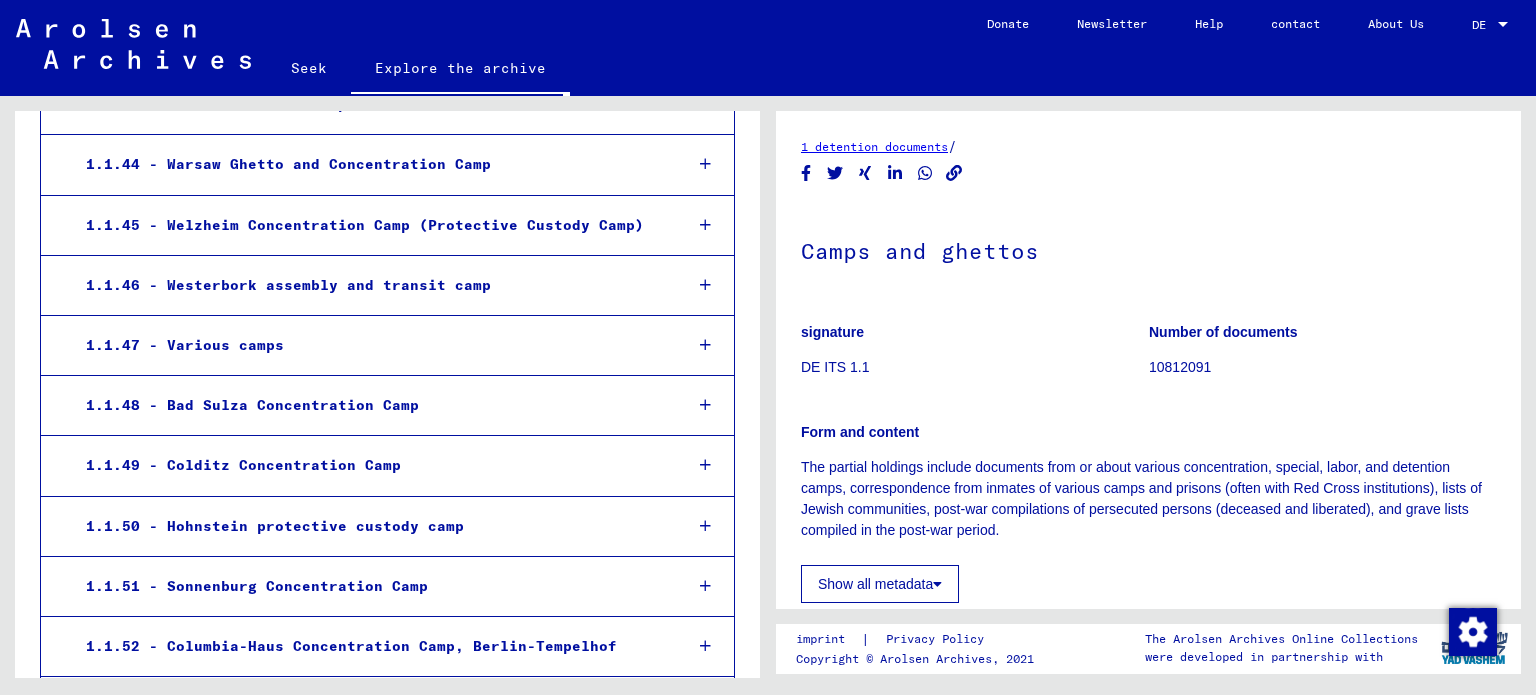click on "1.1.50 - Hohnstein protective custody camp" at bounding box center (275, 526) 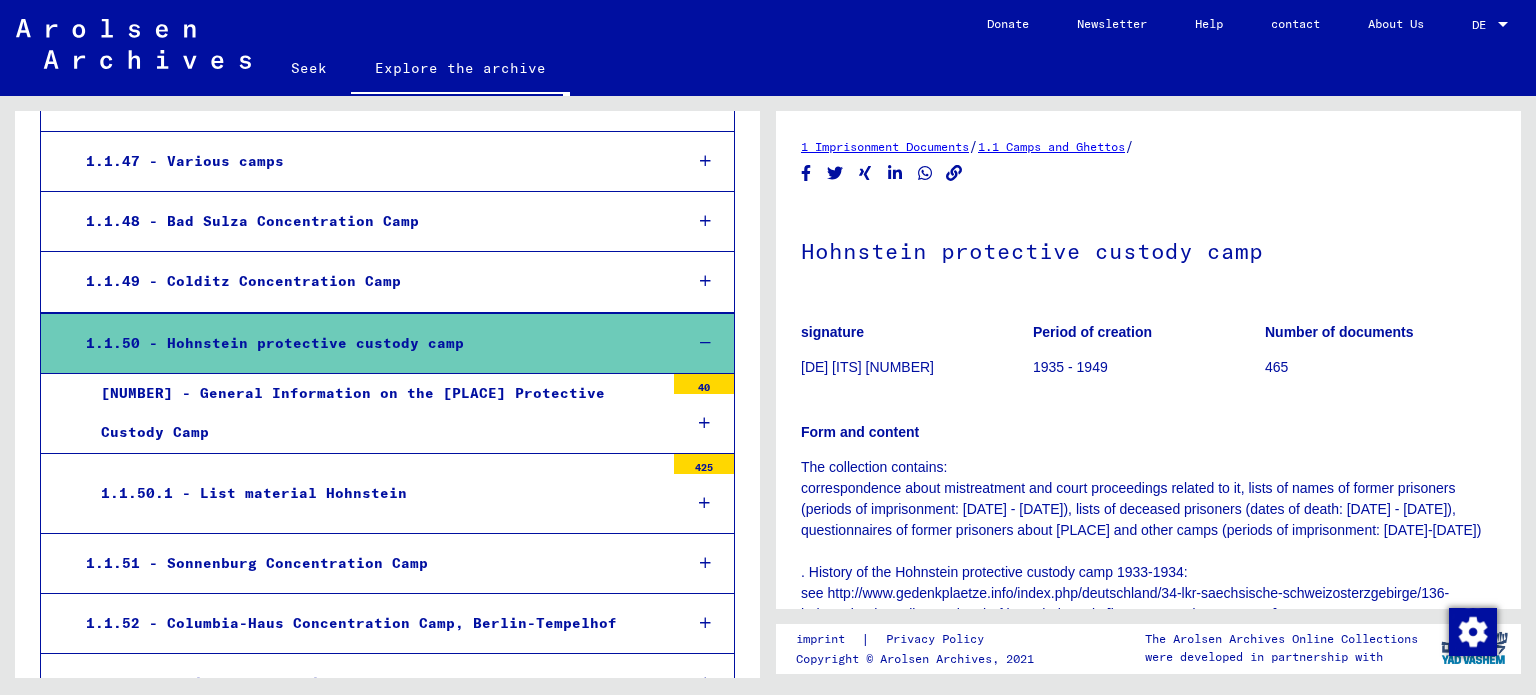scroll, scrollTop: 3155, scrollLeft: 0, axis: vertical 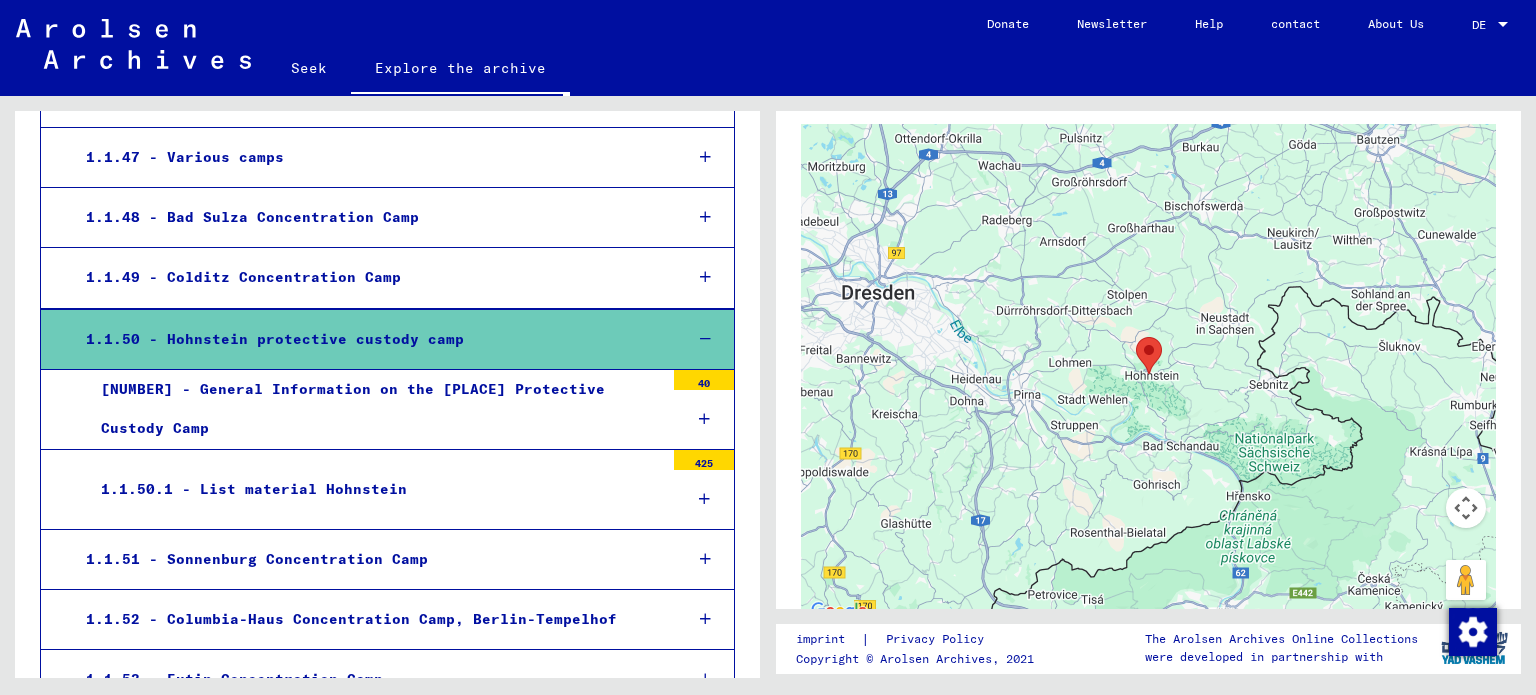 click on "[NUMBER] - General Information on the [PLACE] Protective Custody Camp" at bounding box center [353, 408] 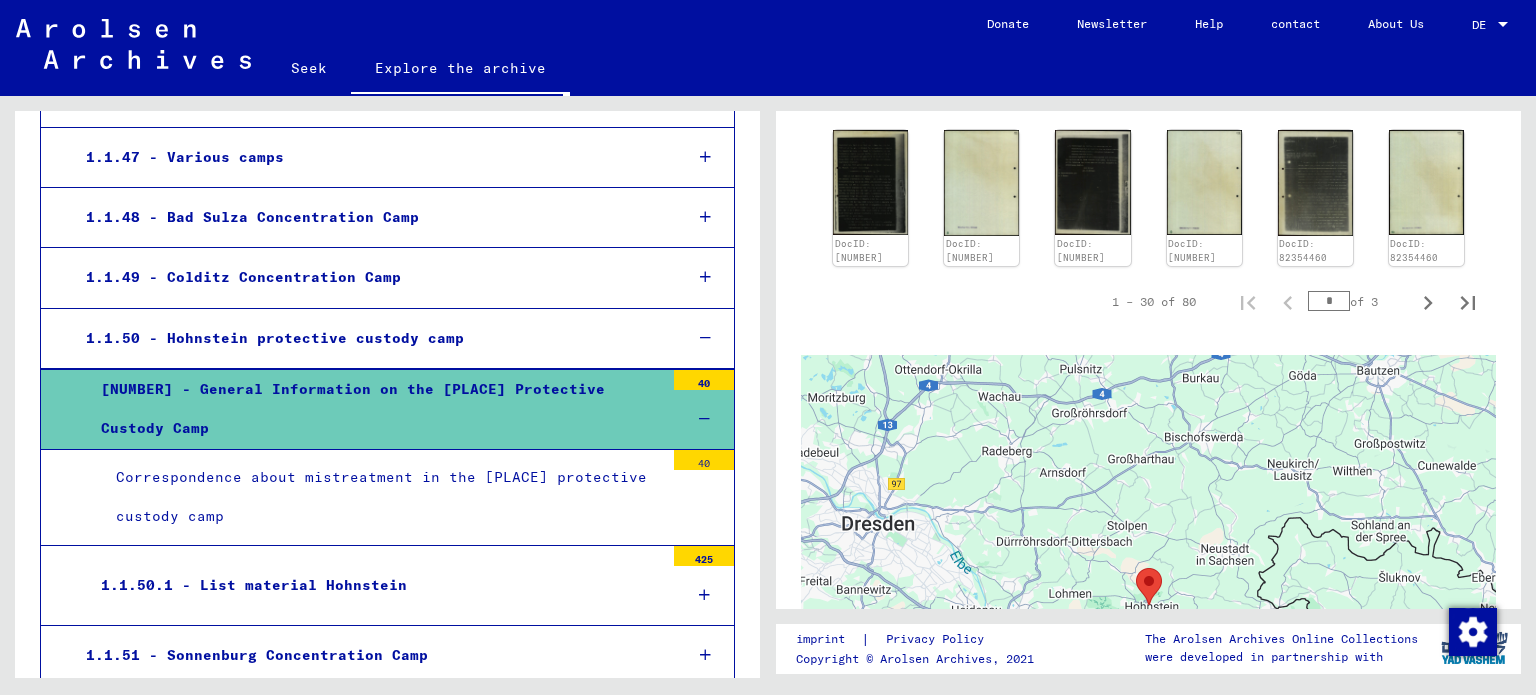 scroll, scrollTop: 1242, scrollLeft: 0, axis: vertical 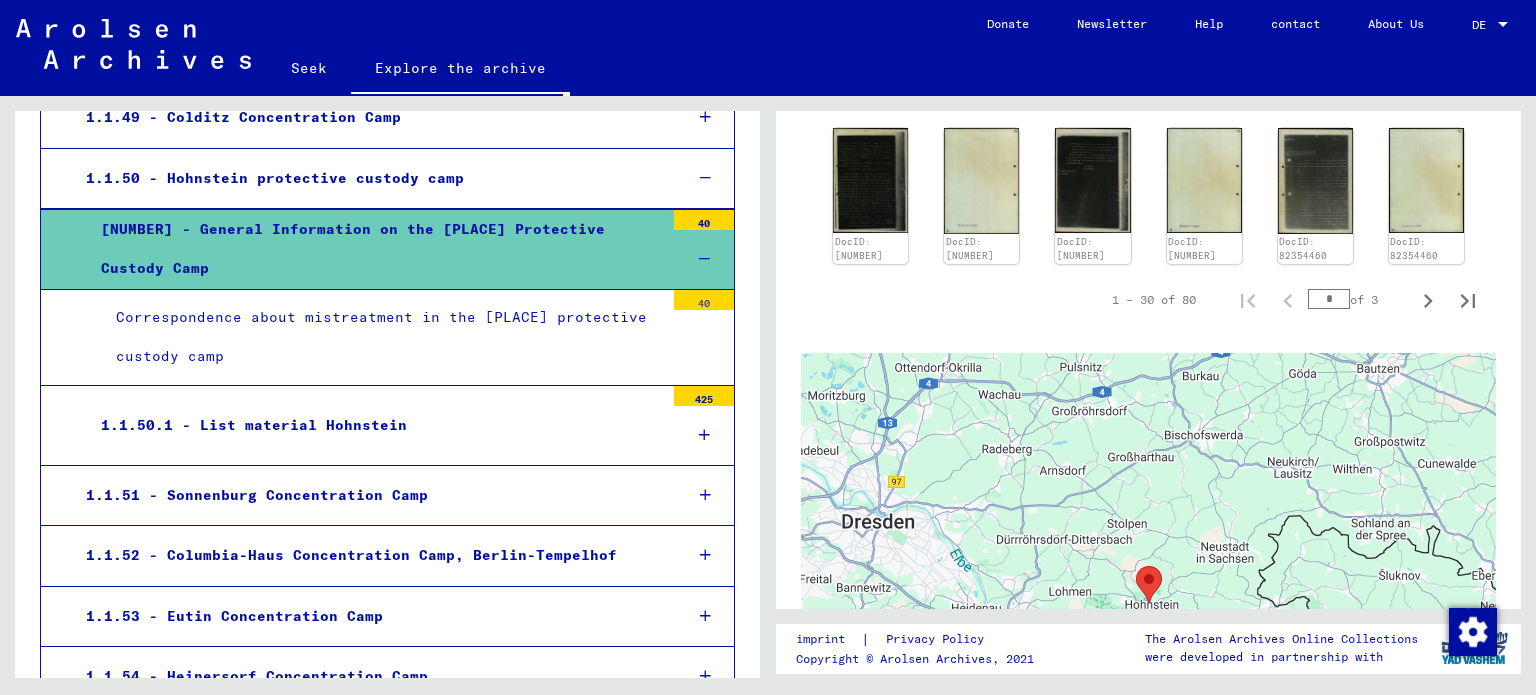 click on "1.1.50.1 - List material Hohnstein" at bounding box center [254, 425] 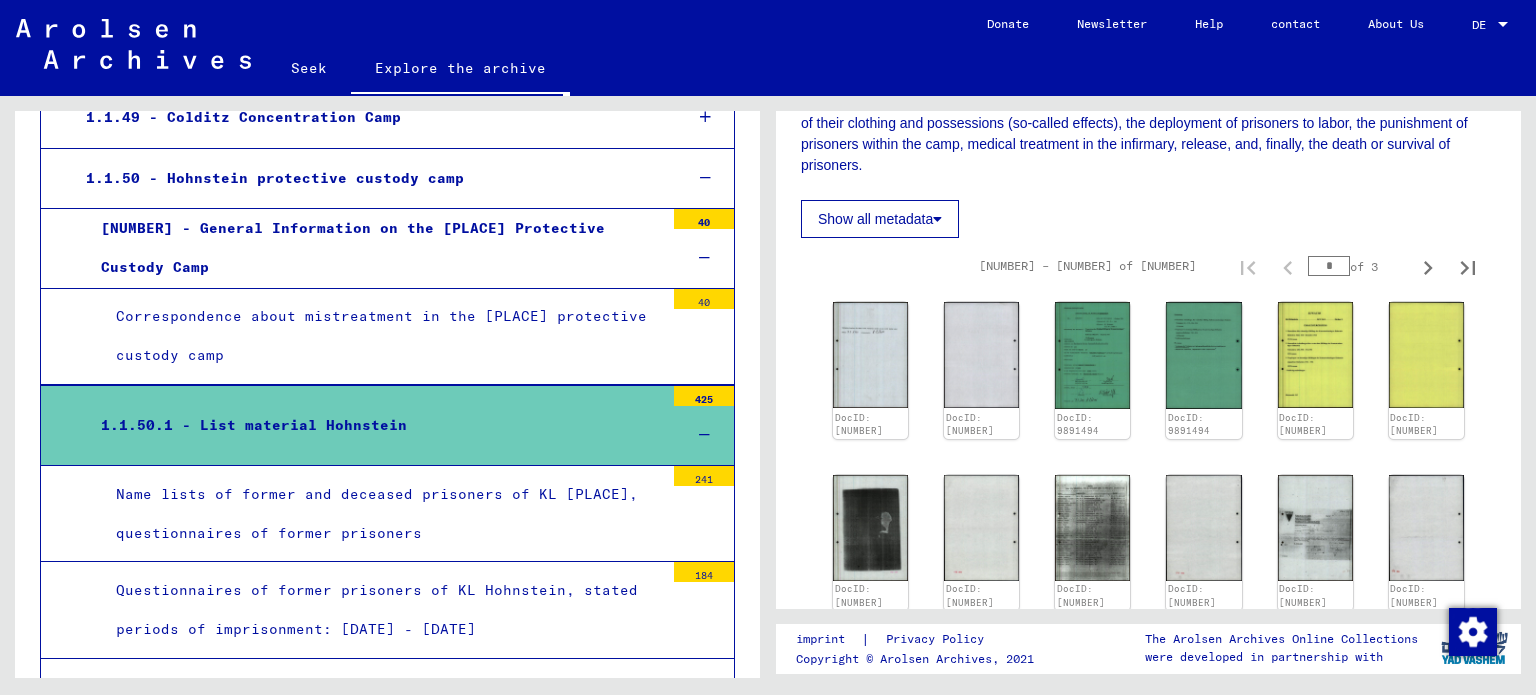 scroll, scrollTop: 400, scrollLeft: 0, axis: vertical 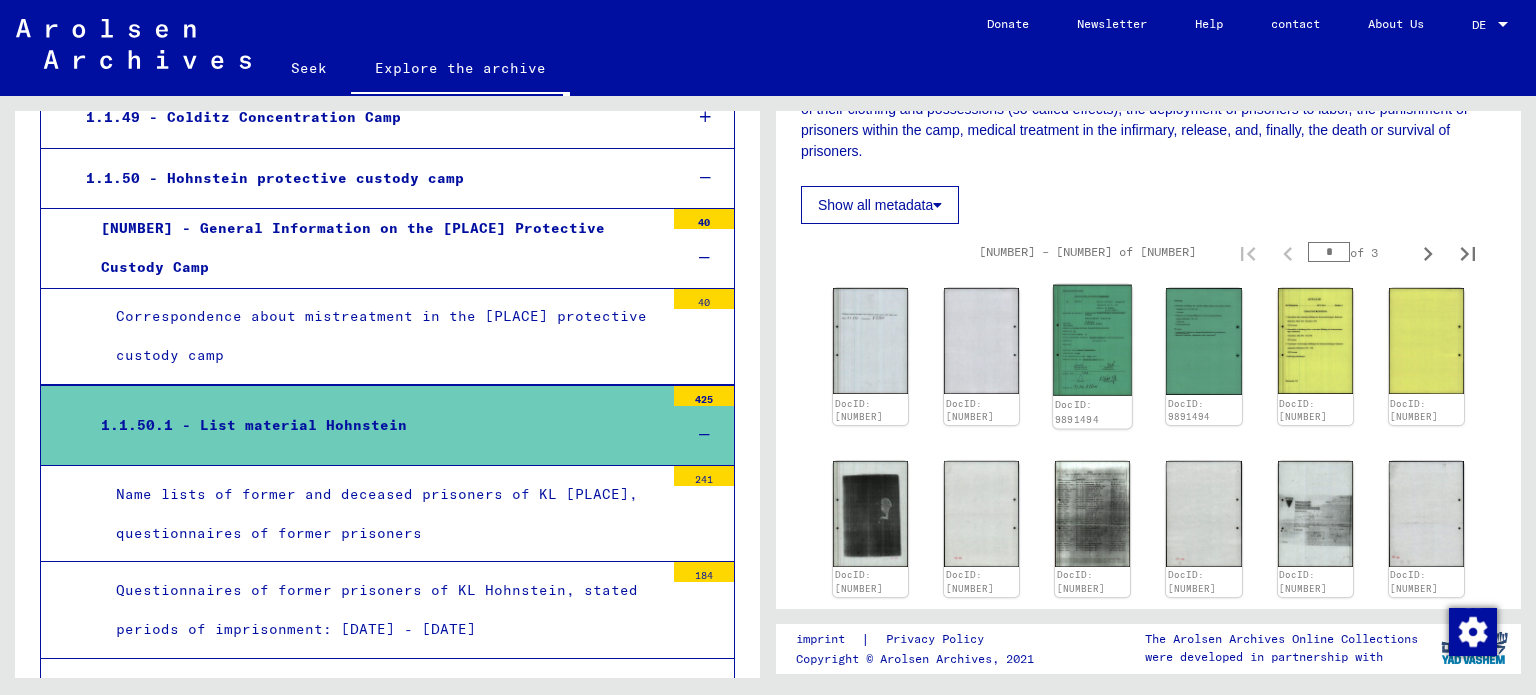 click 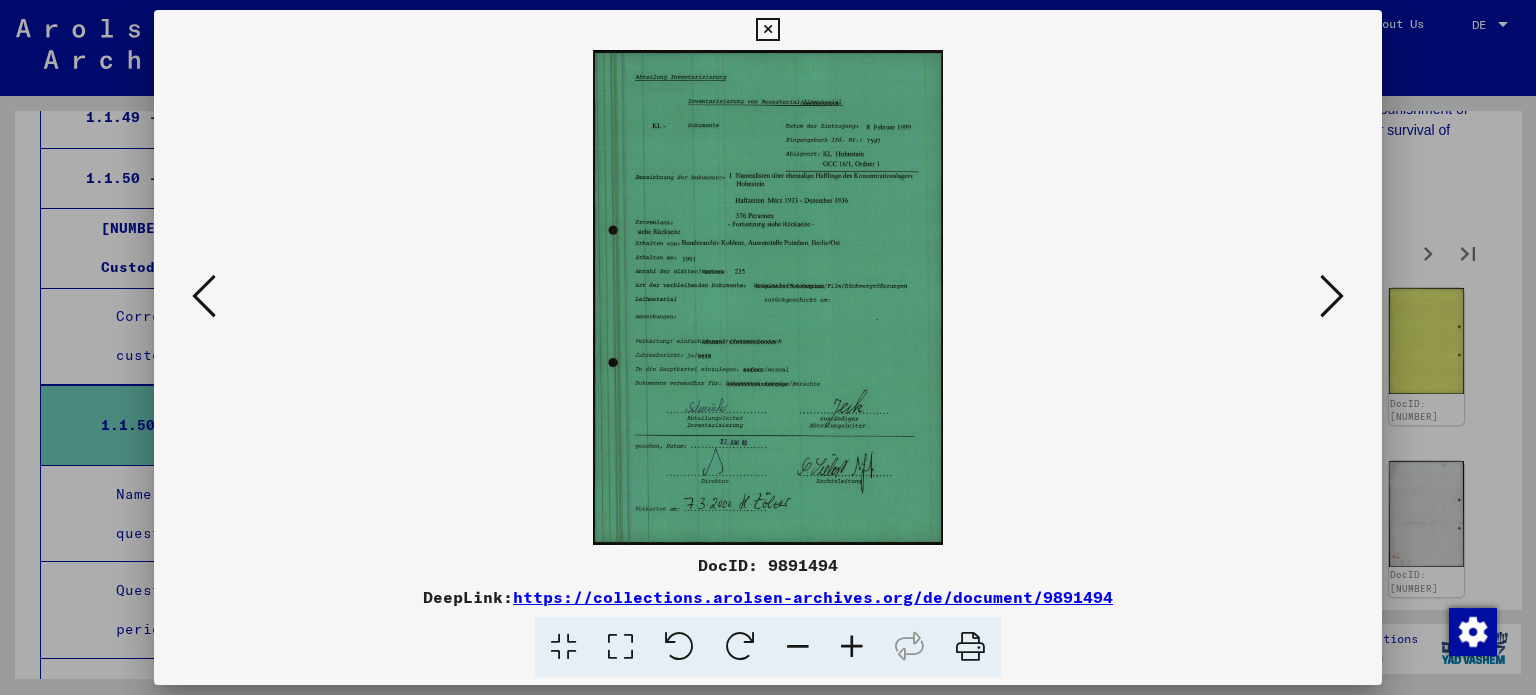 click at bounding box center (1332, 296) 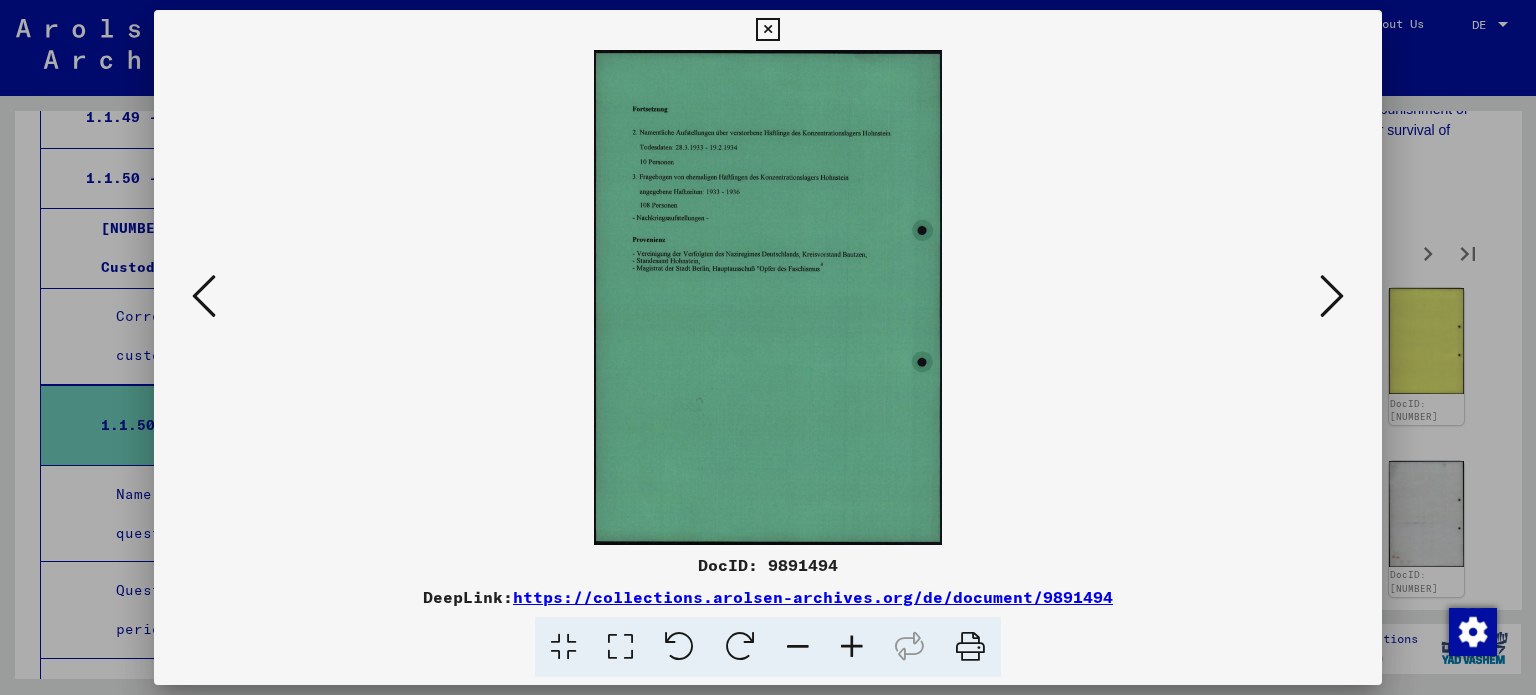 click at bounding box center (1332, 296) 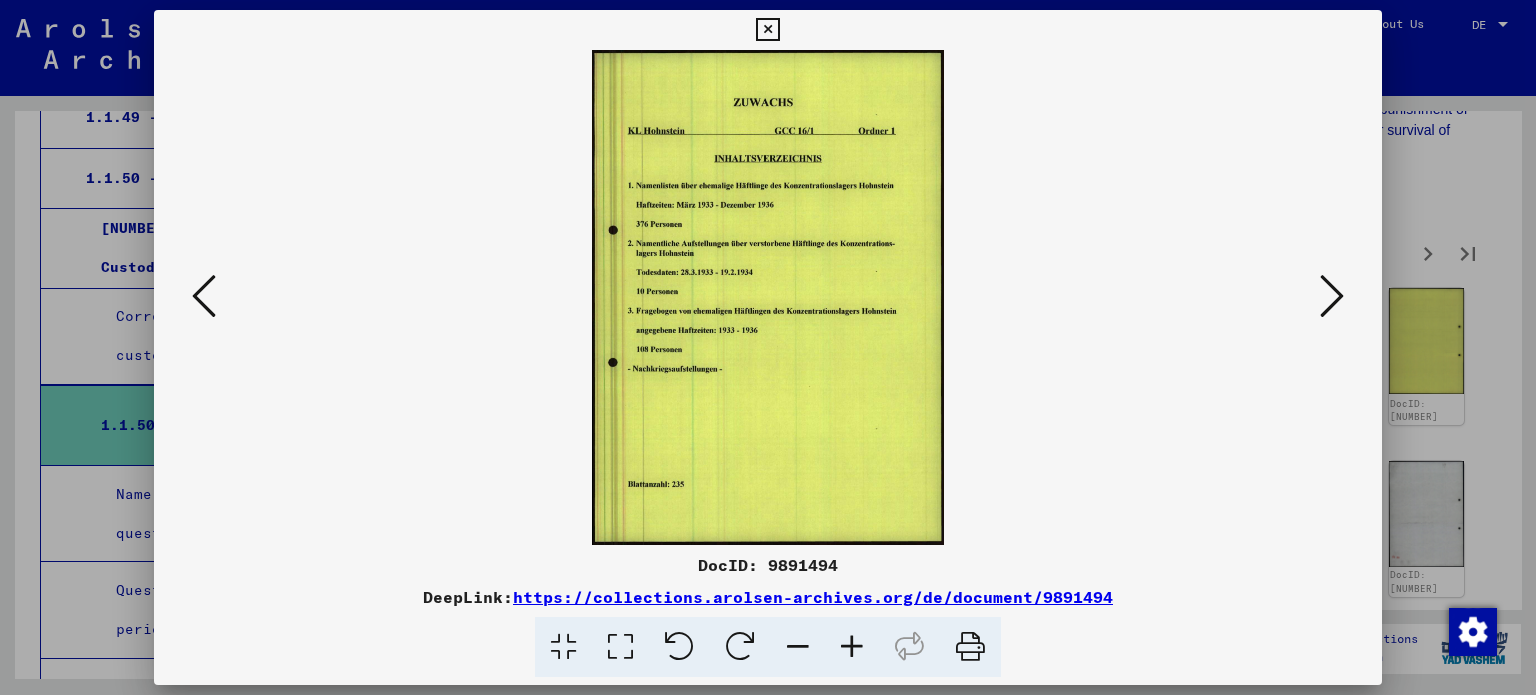click at bounding box center [1332, 296] 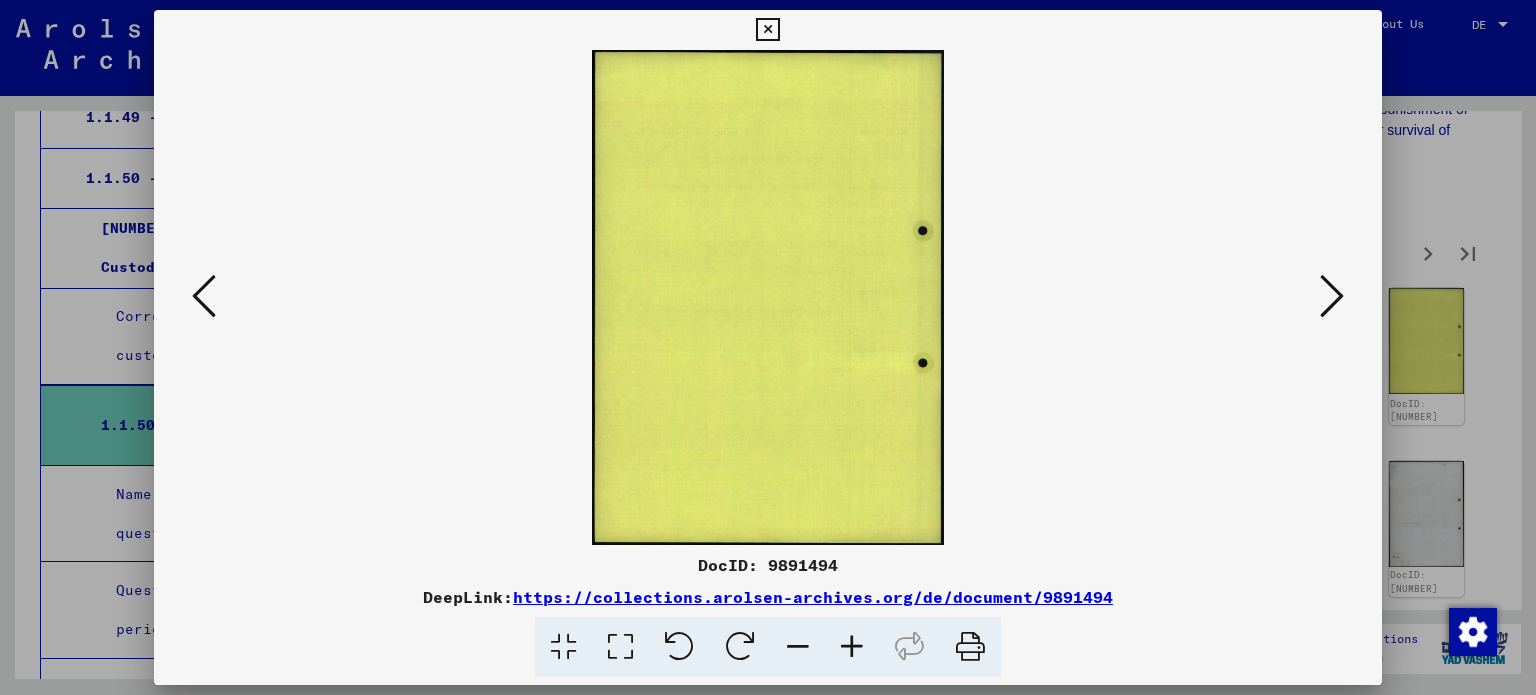 click at bounding box center (1332, 296) 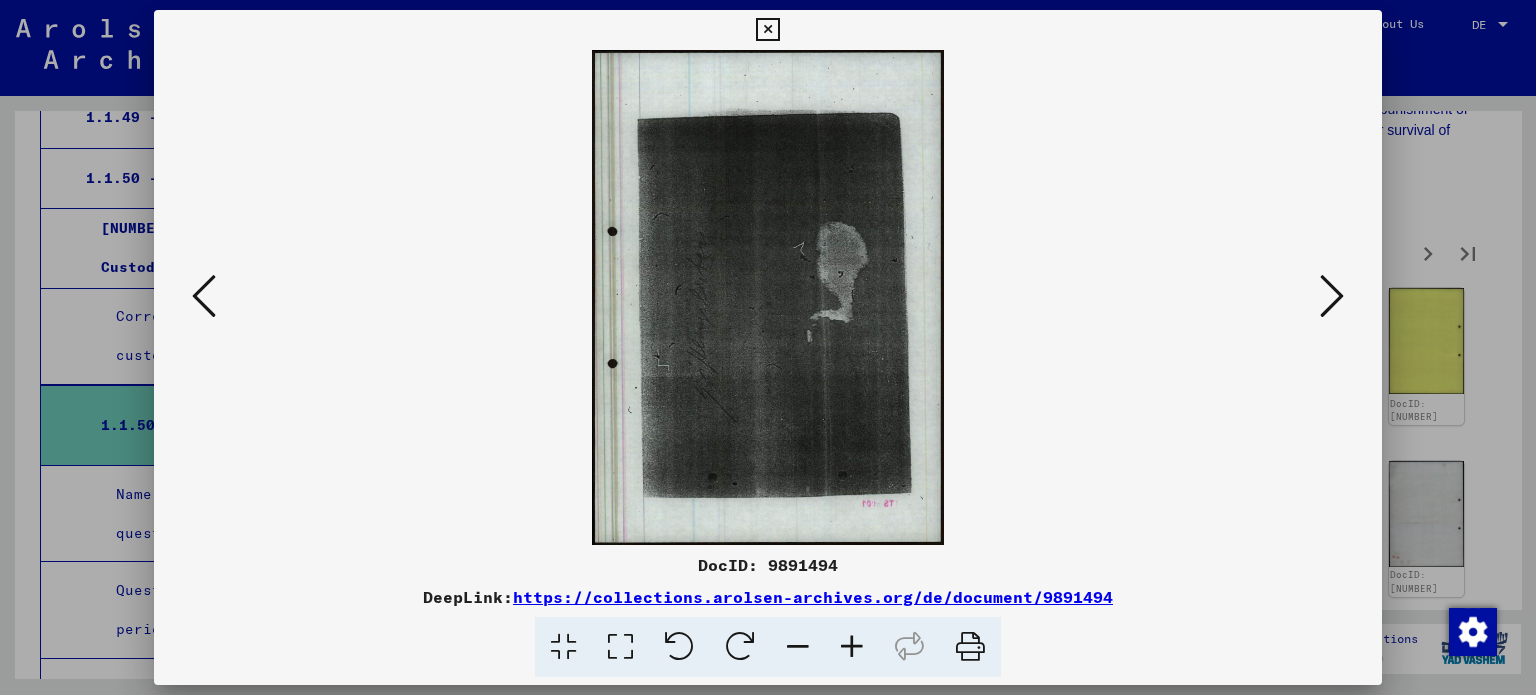 click at bounding box center (1332, 296) 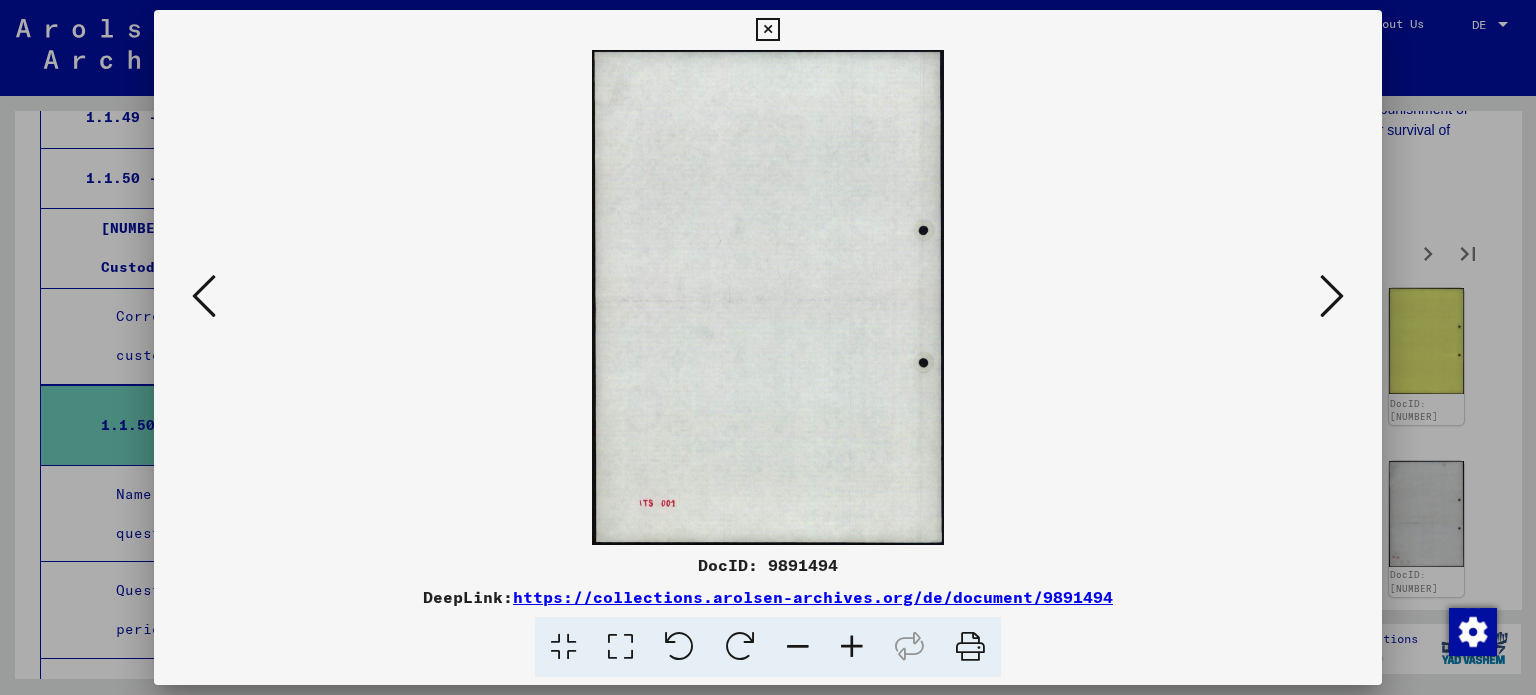 click at bounding box center [1332, 296] 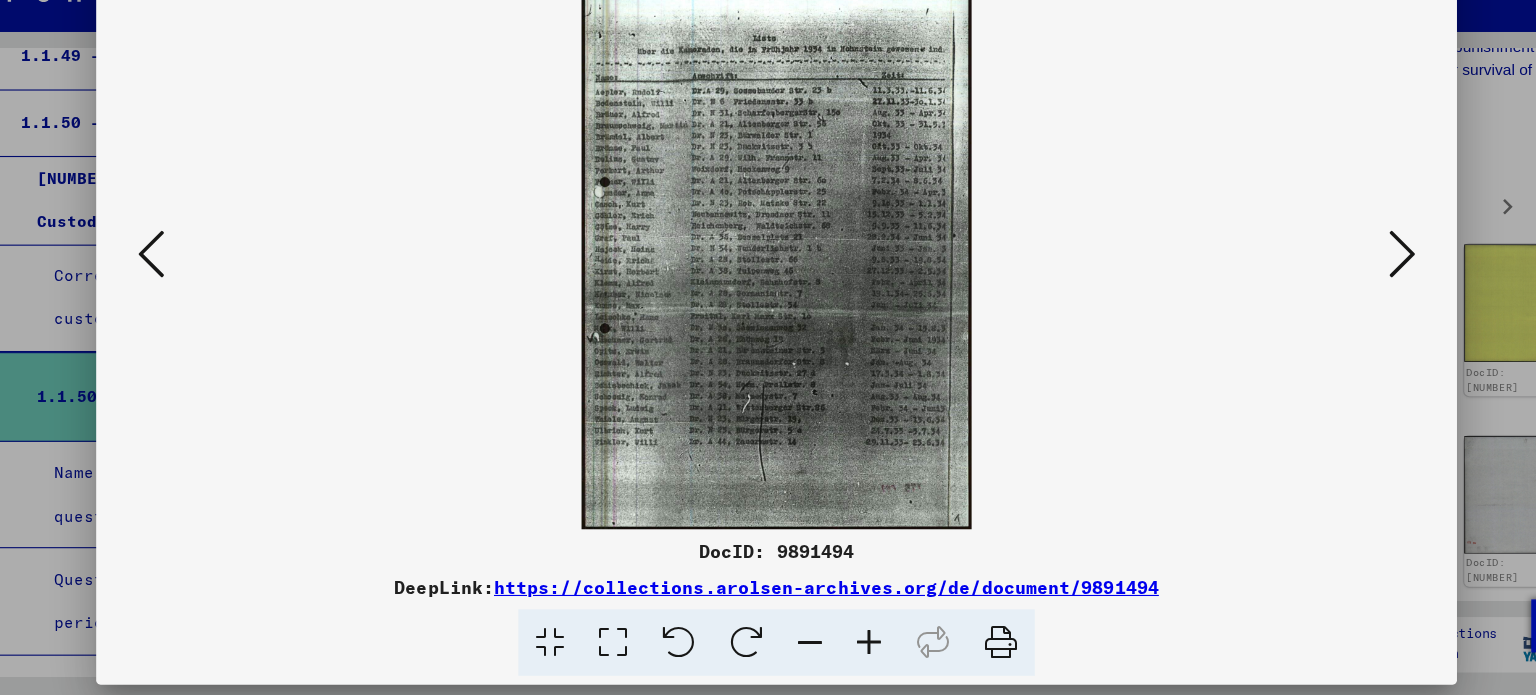 scroll, scrollTop: 0, scrollLeft: 0, axis: both 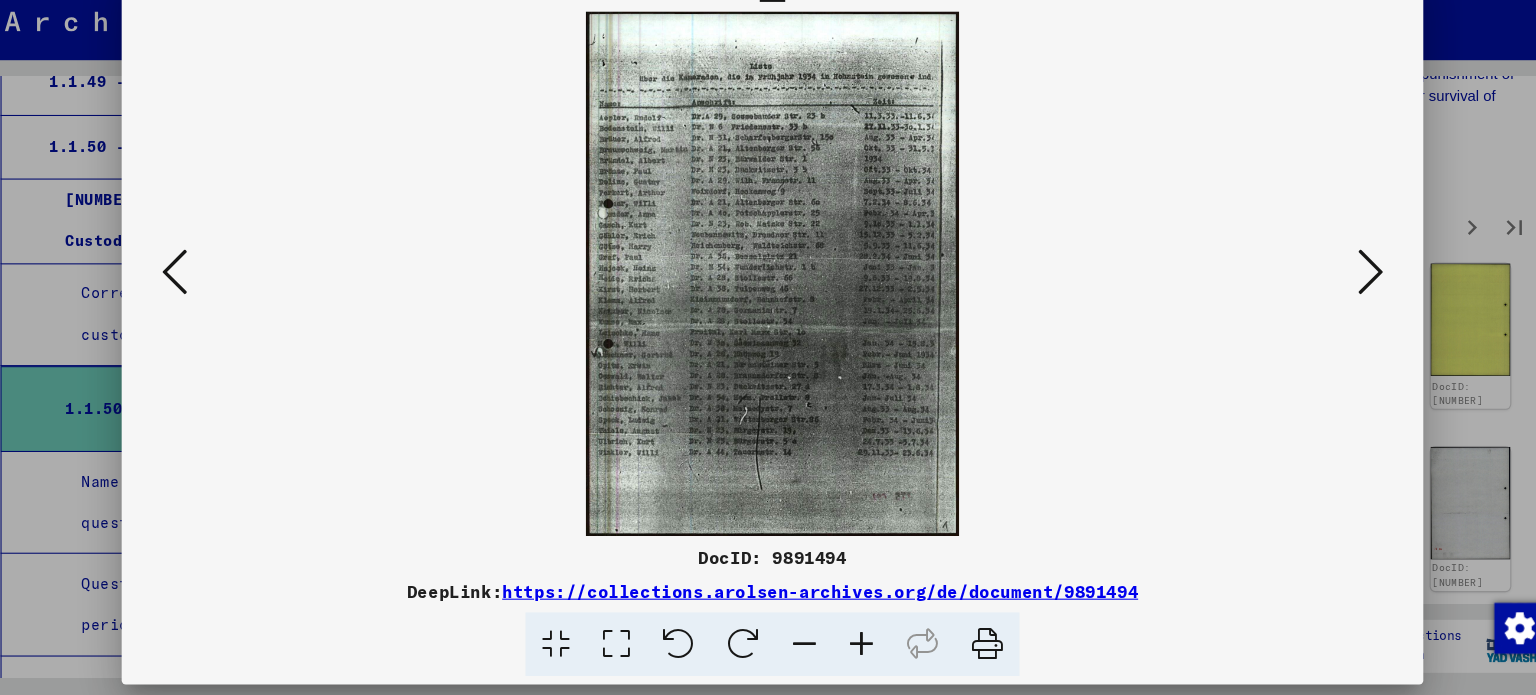 click at bounding box center (1332, 296) 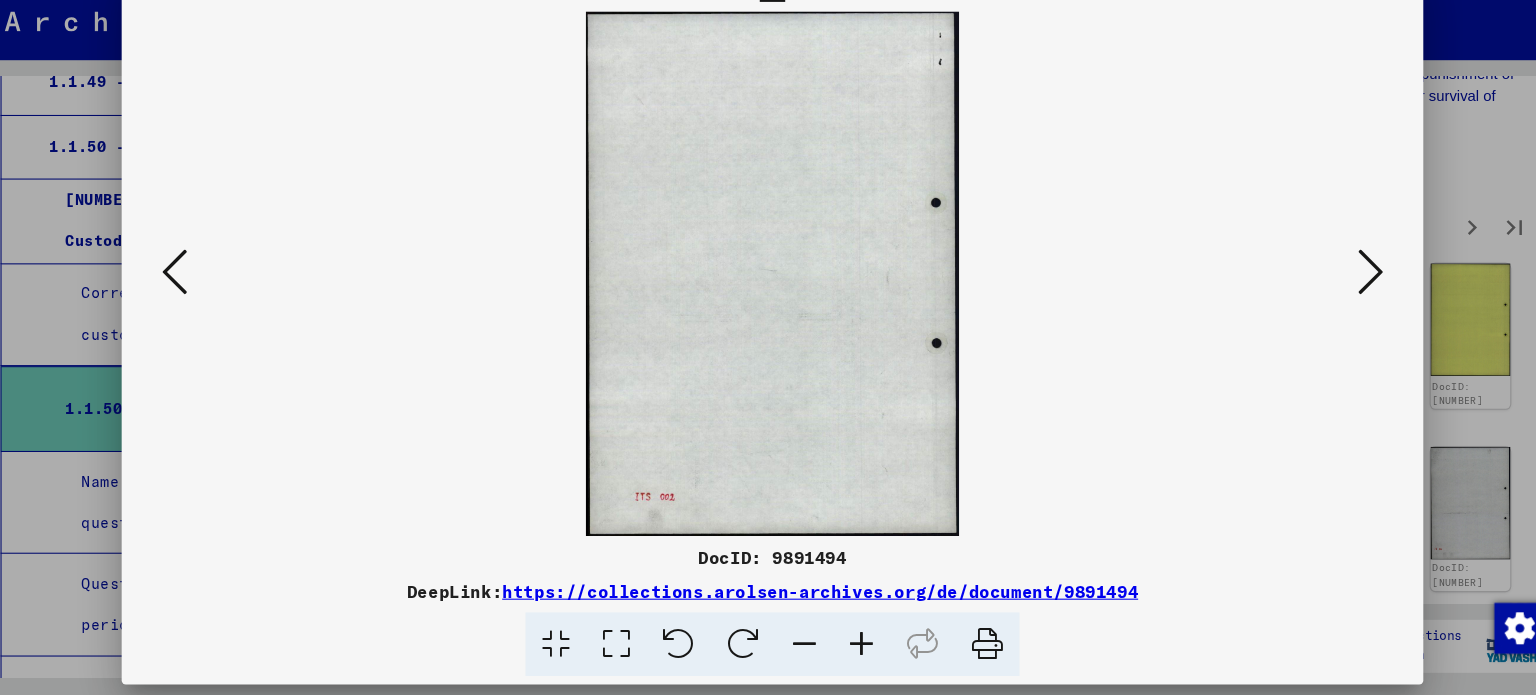 click at bounding box center (1332, 296) 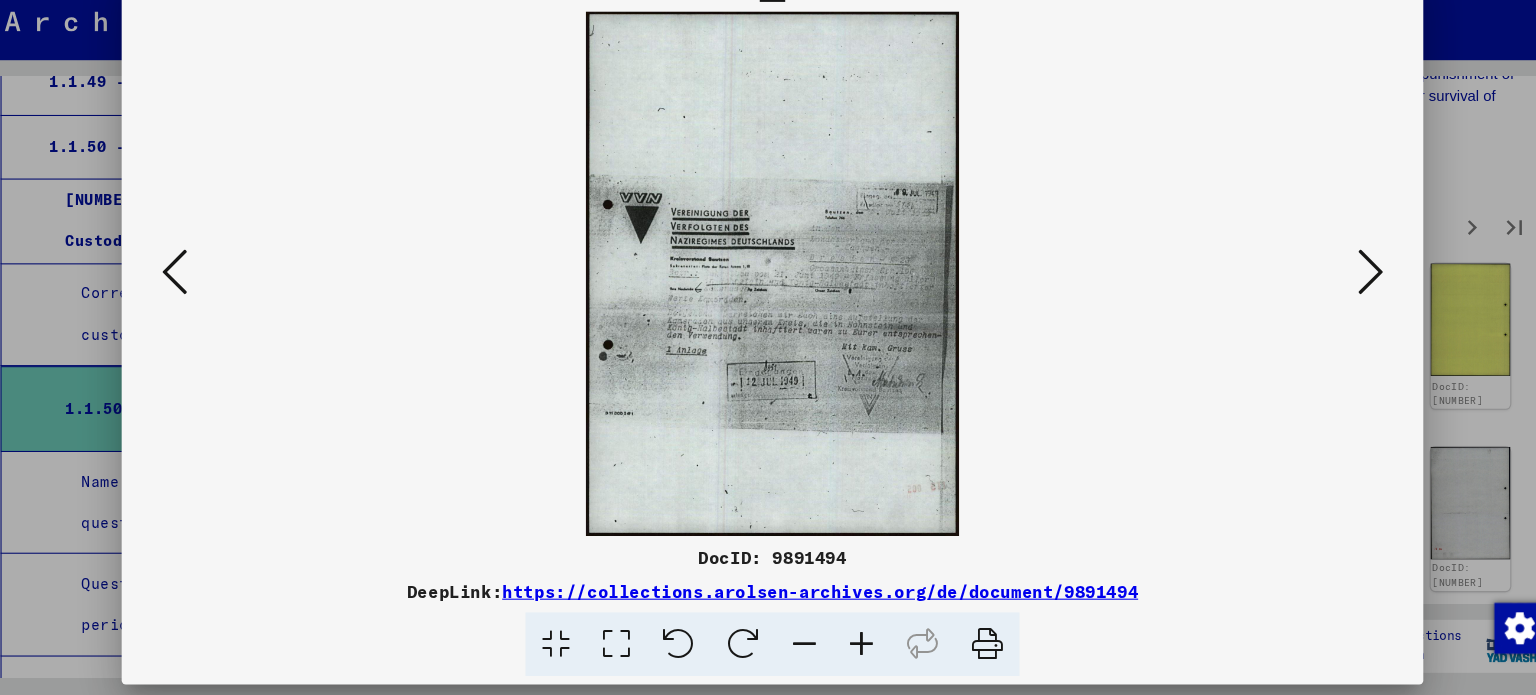 click at bounding box center (1332, 296) 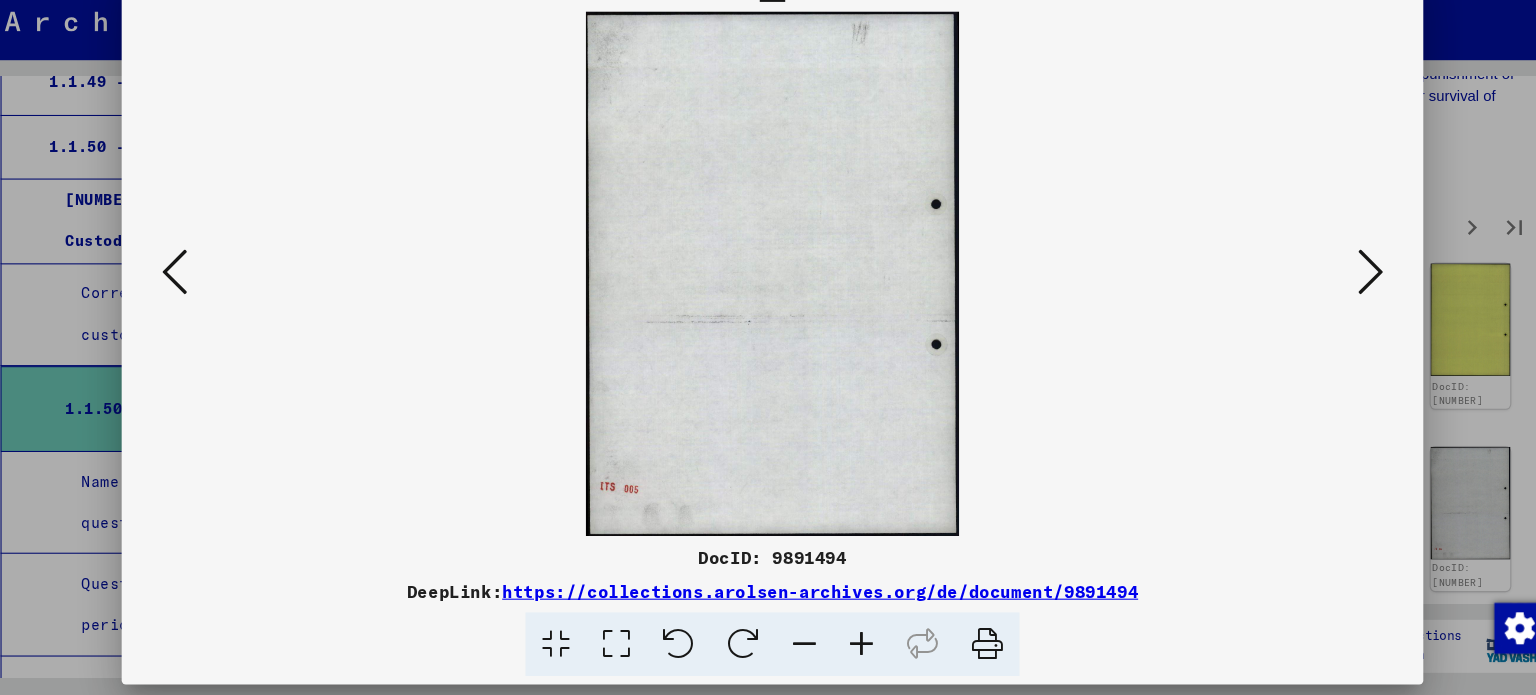 click at bounding box center [1332, 296] 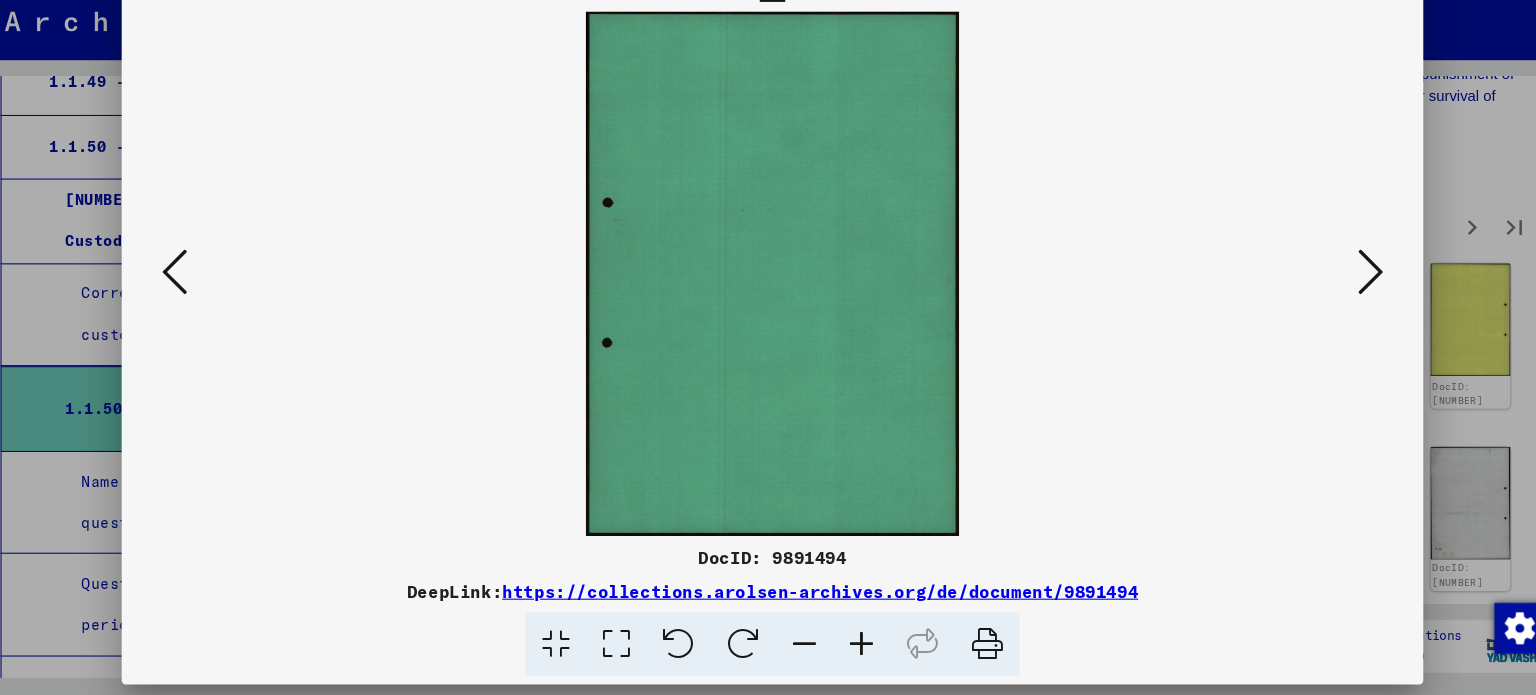 click at bounding box center [1332, 296] 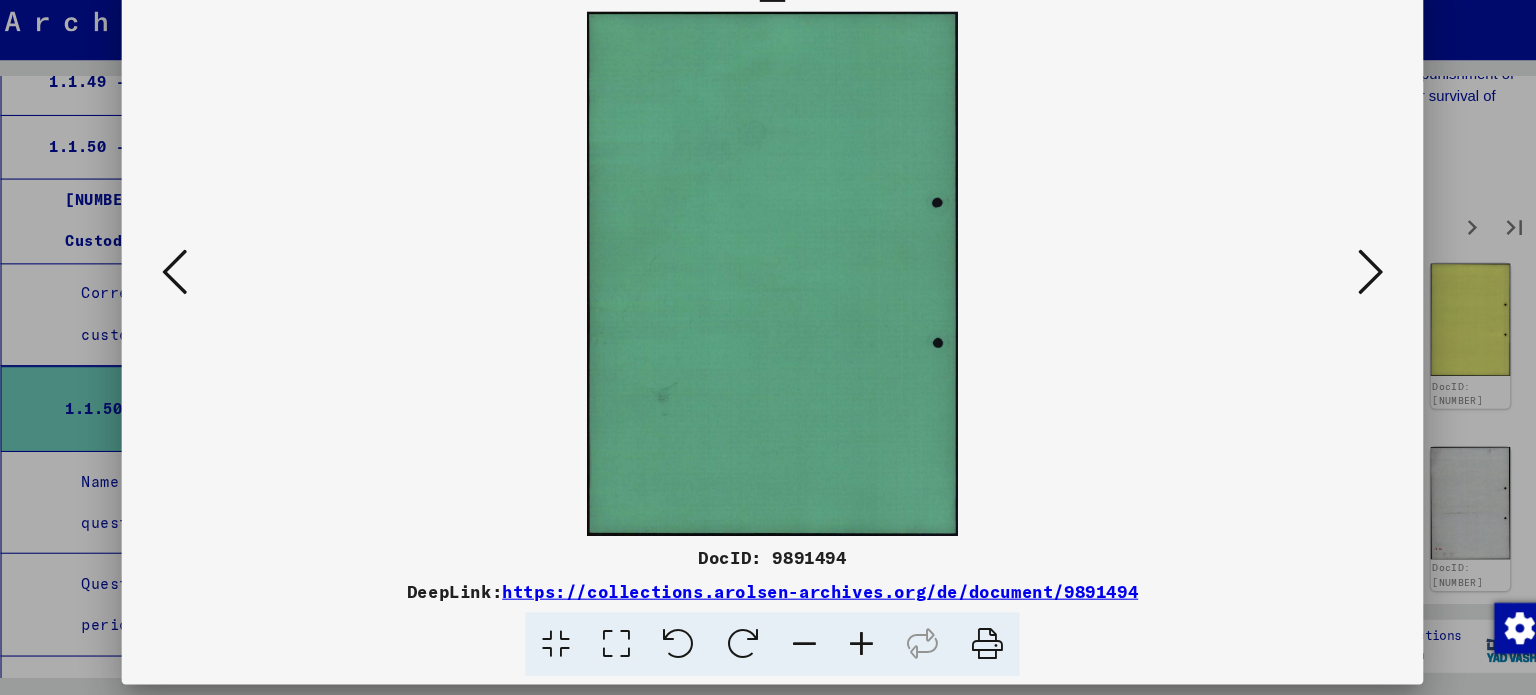 click at bounding box center (1332, 296) 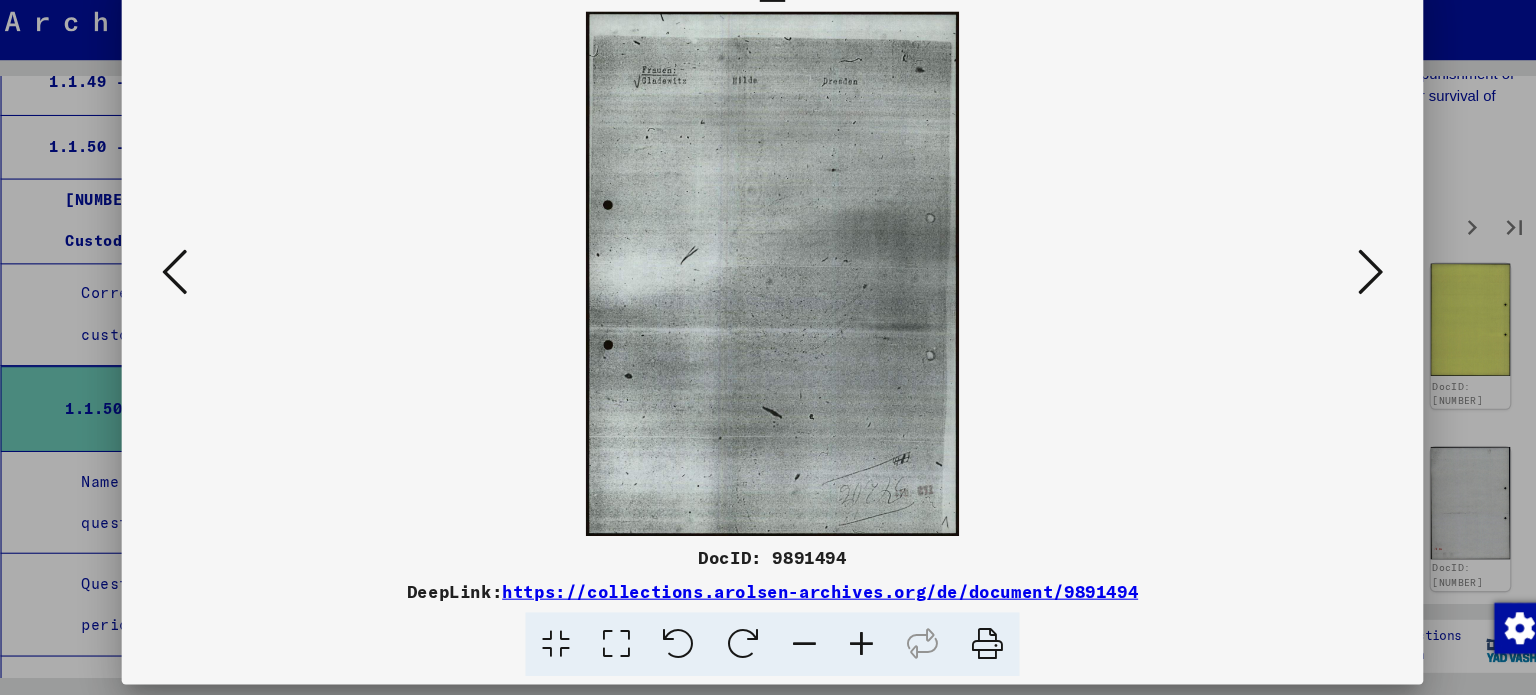 click at bounding box center [1332, 296] 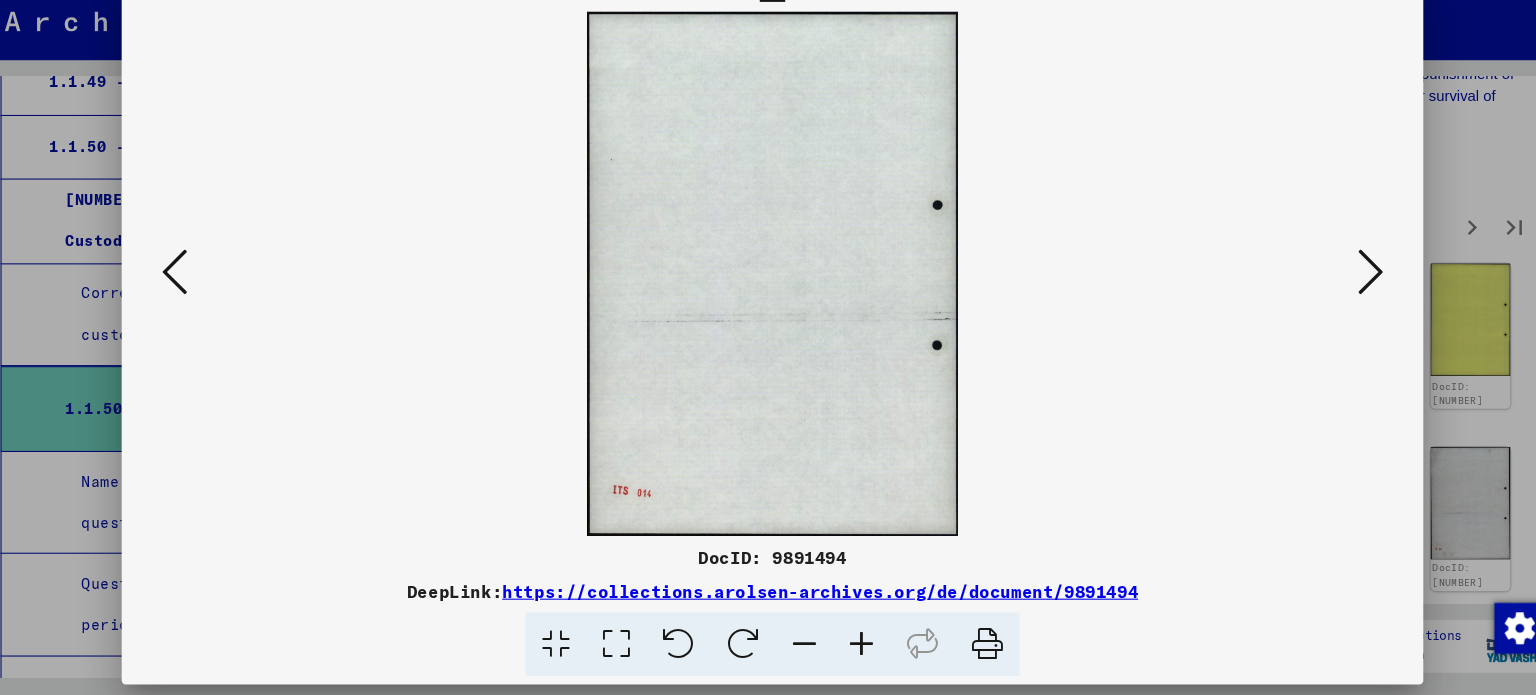 click at bounding box center [1332, 296] 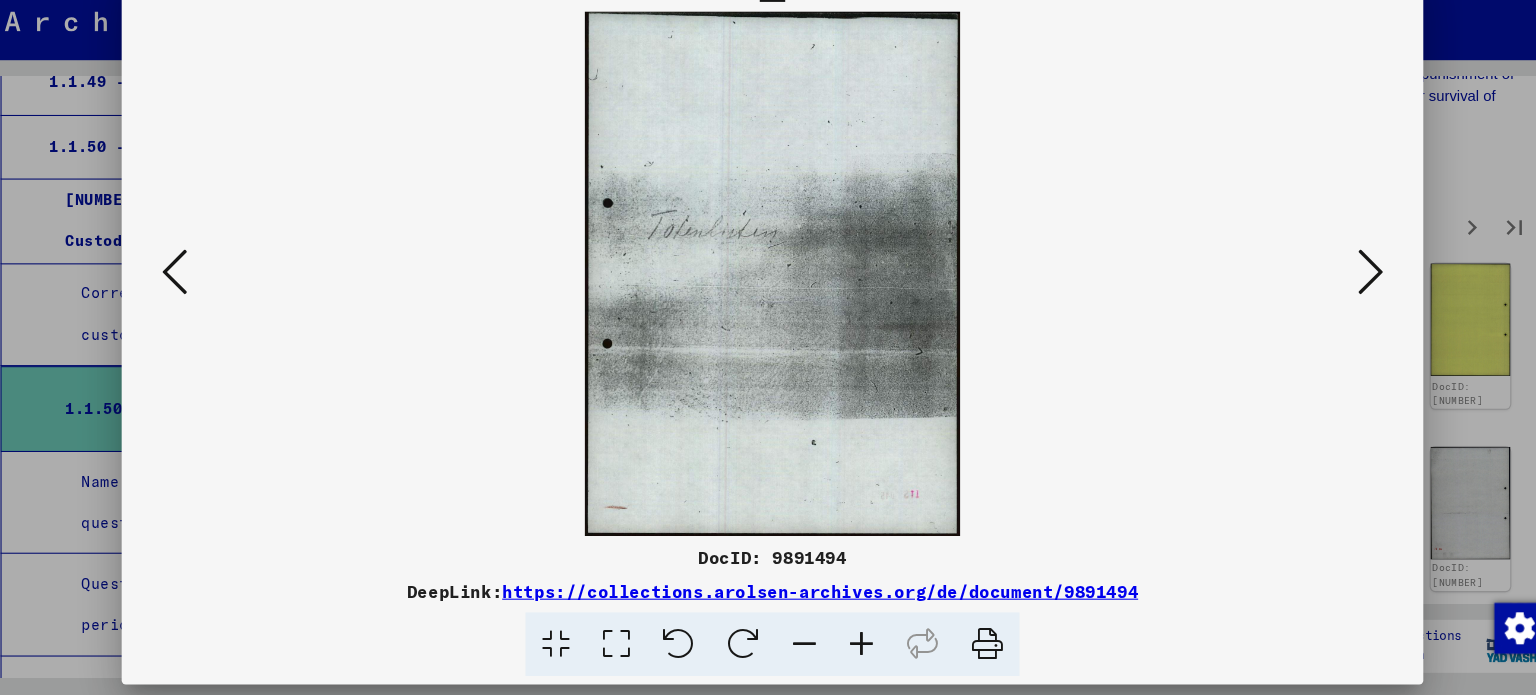 click at bounding box center [1332, 296] 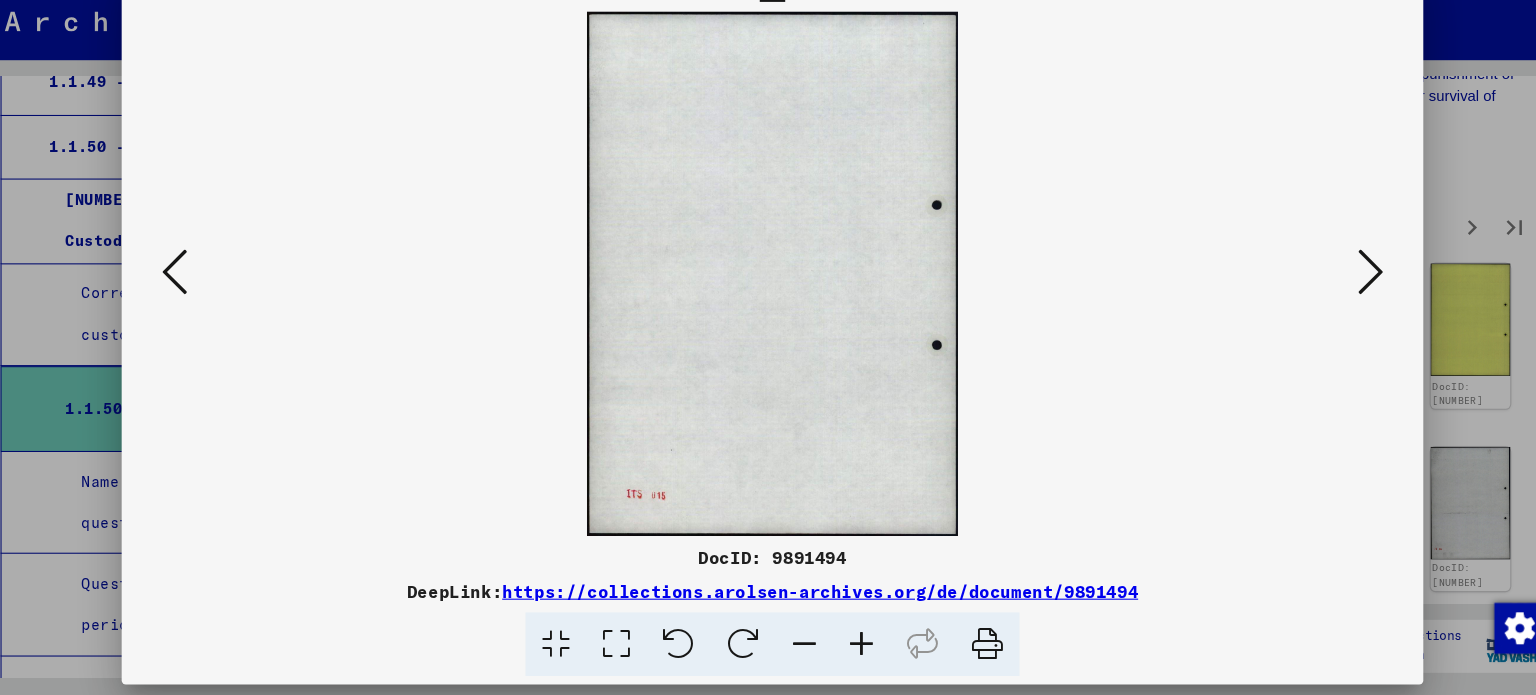 click at bounding box center [1332, 296] 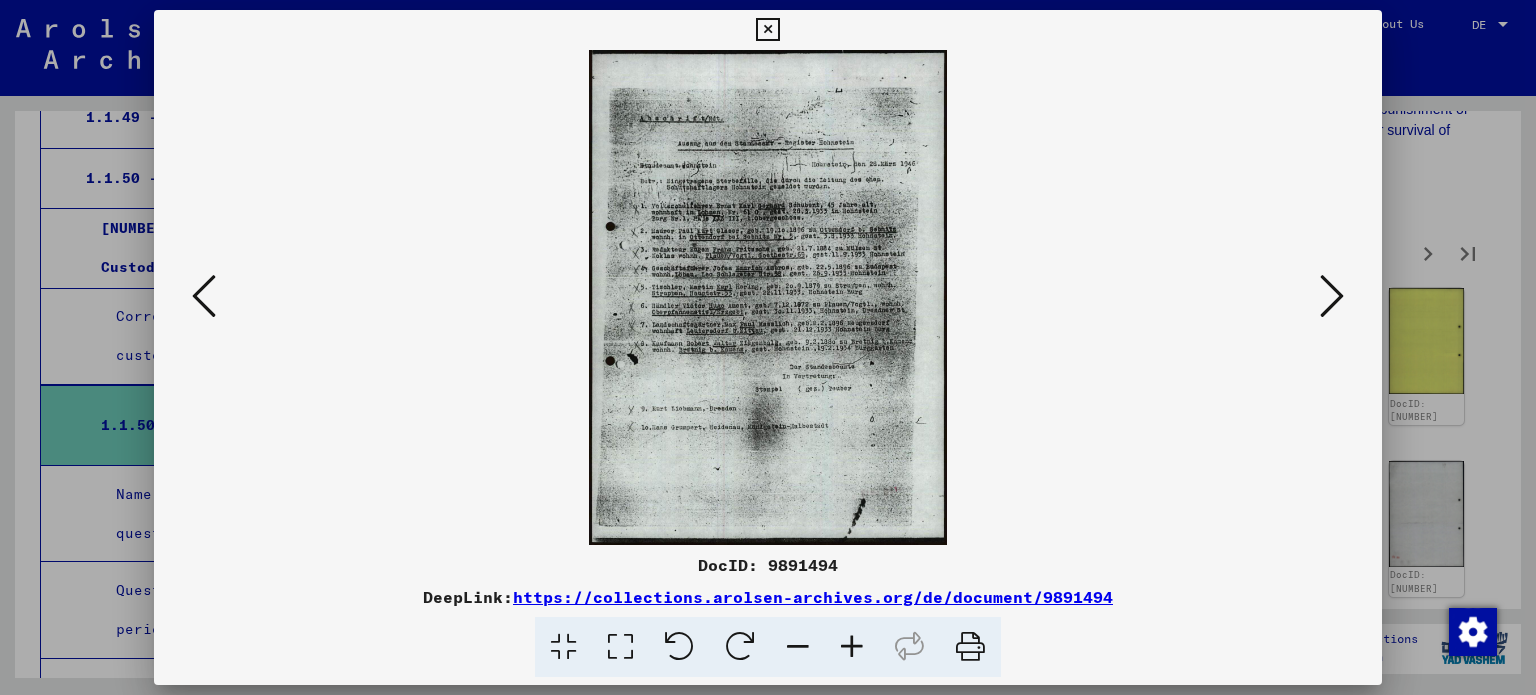 click at bounding box center (1332, 296) 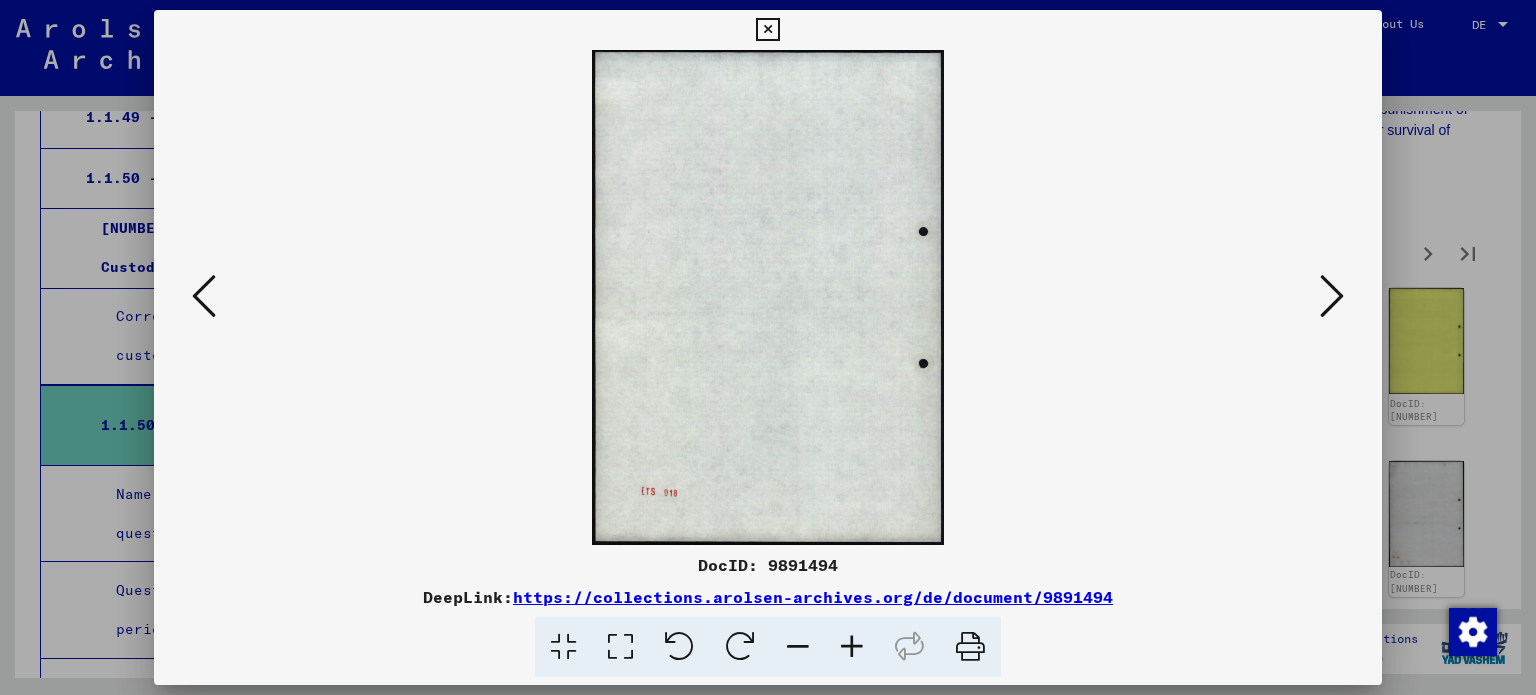 click at bounding box center (1332, 296) 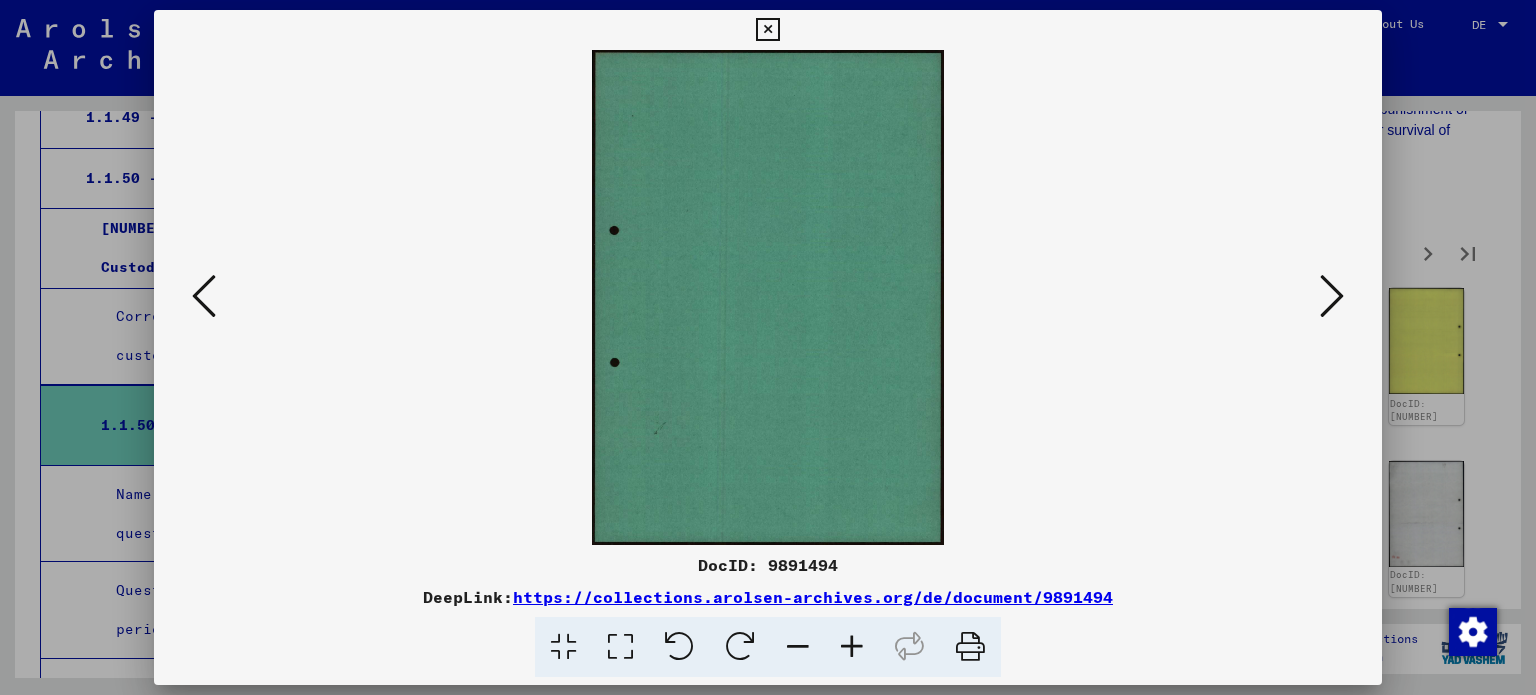 click at bounding box center [1332, 296] 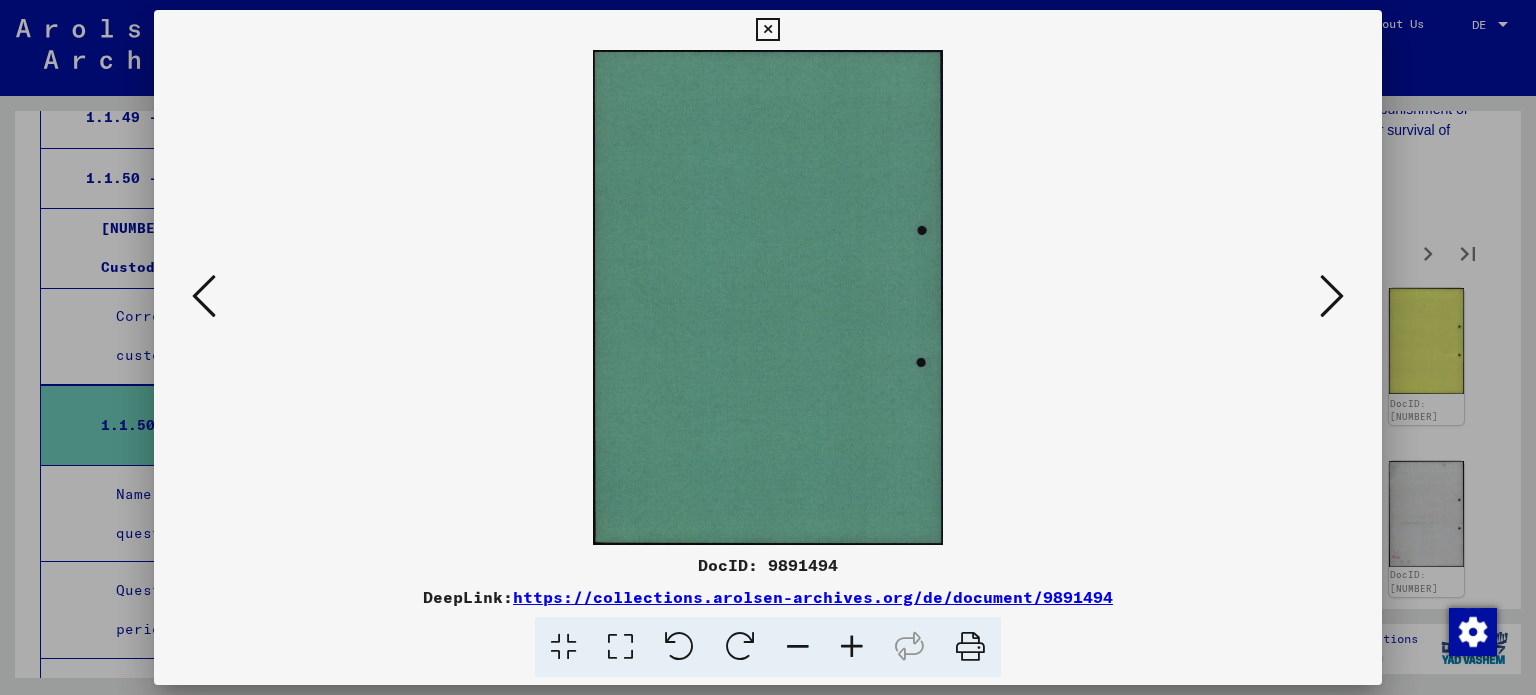 click at bounding box center [1332, 296] 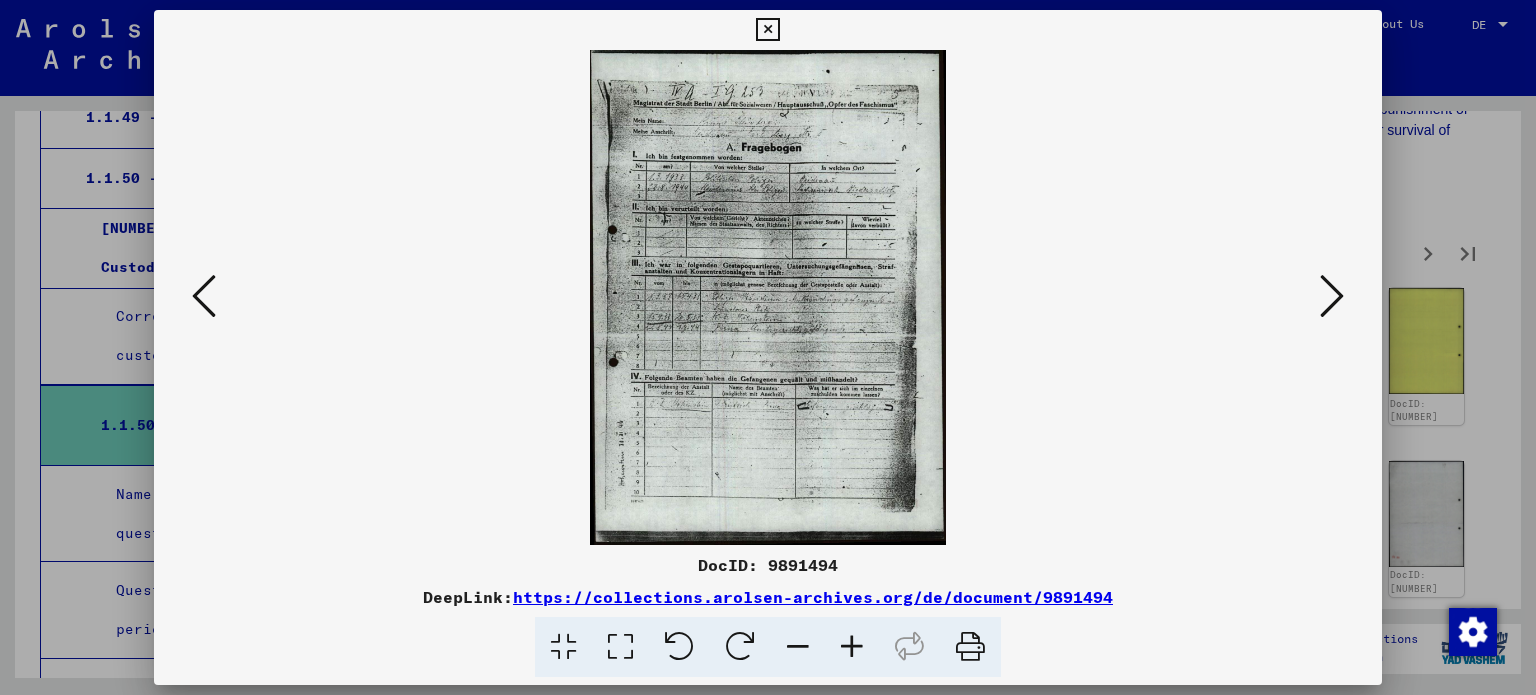 click at bounding box center (1332, 296) 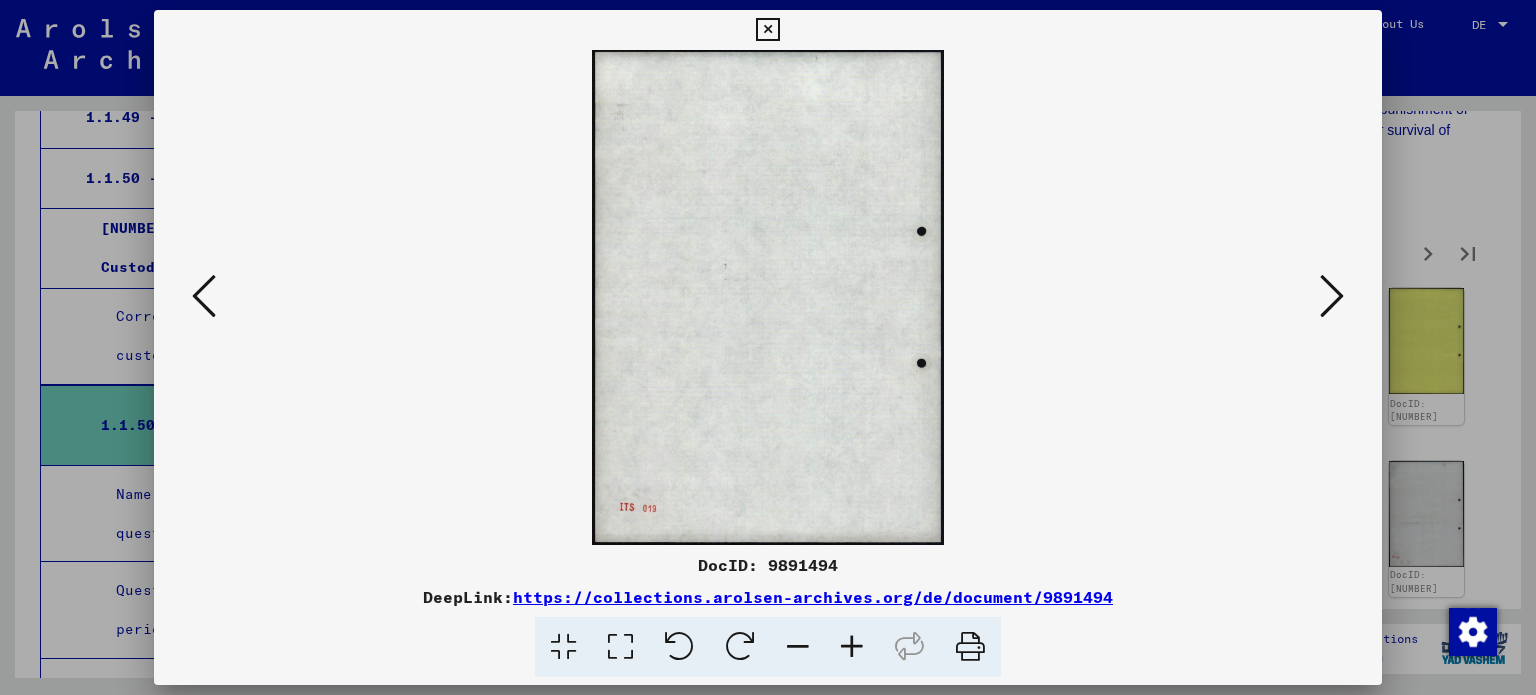 click at bounding box center [1332, 296] 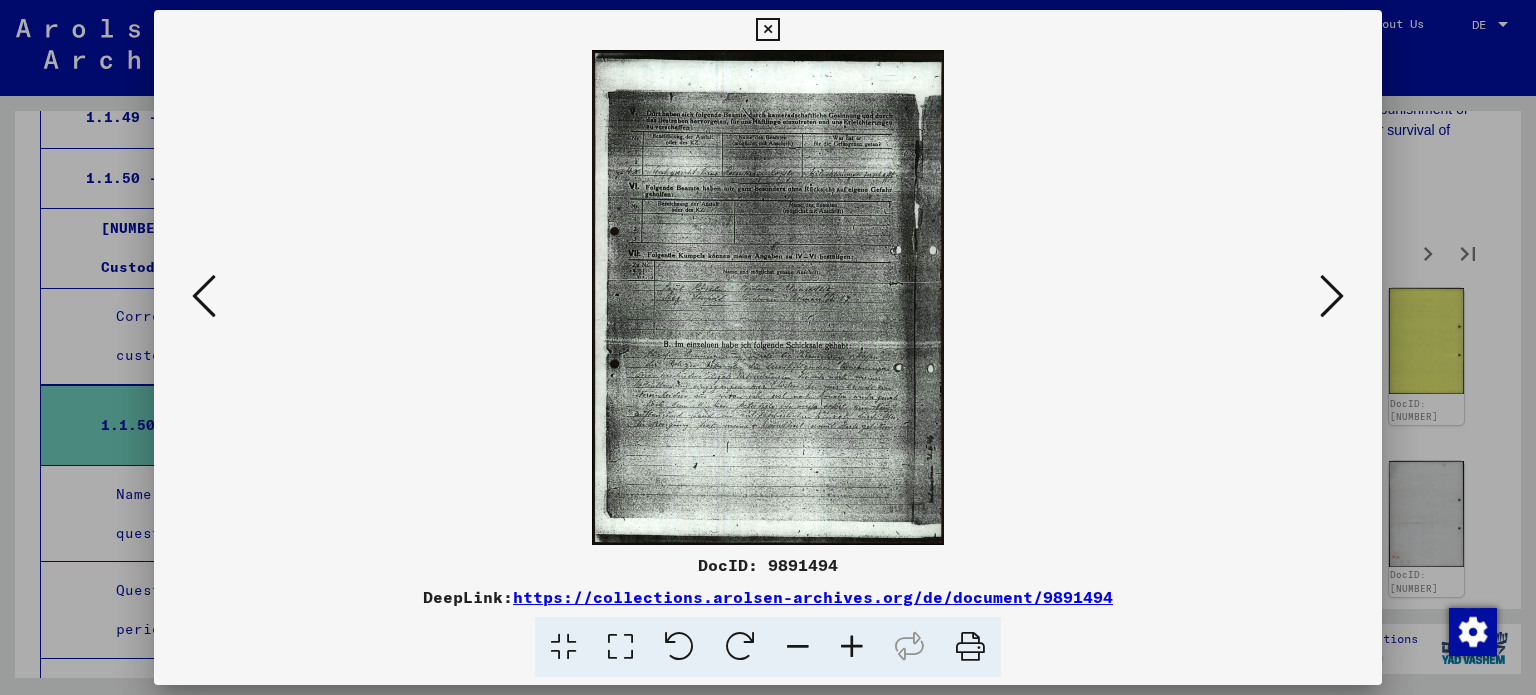 click at bounding box center [1332, 297] 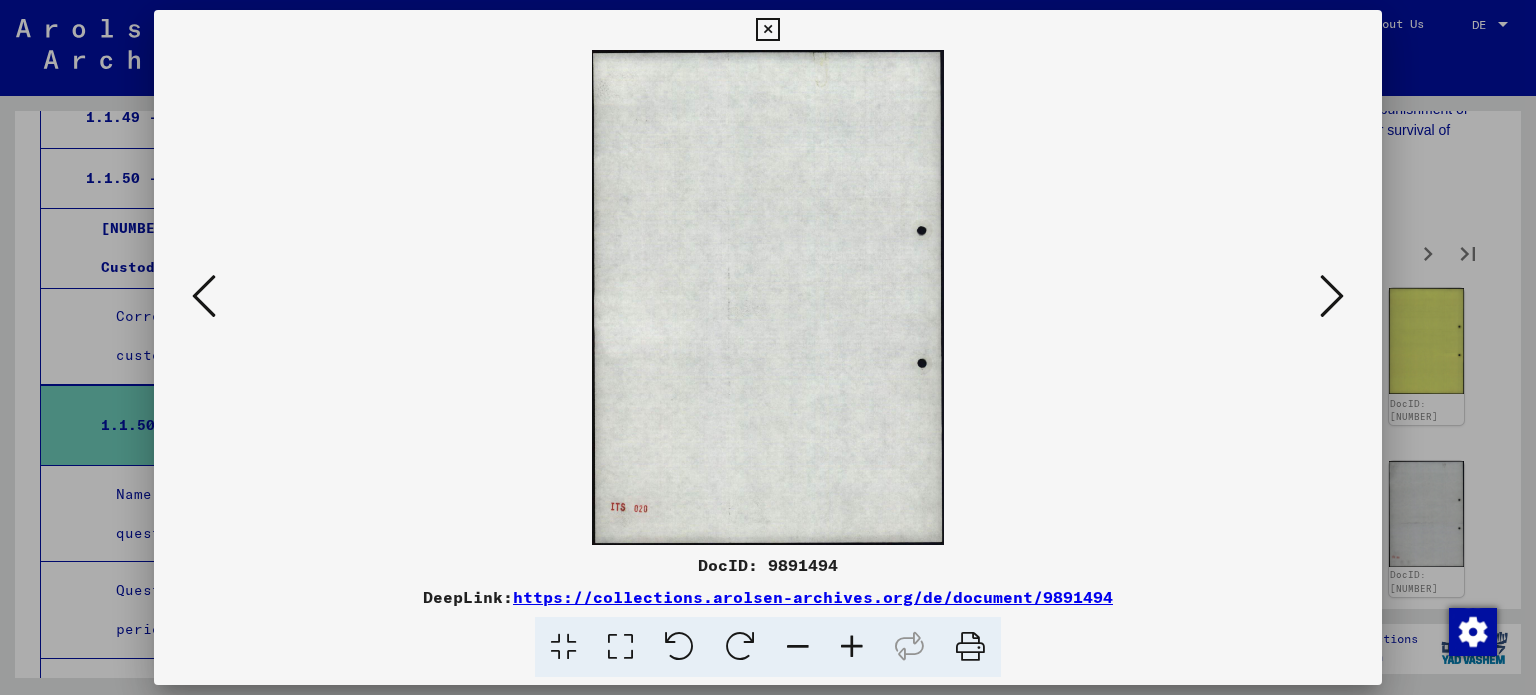 click at bounding box center (1332, 297) 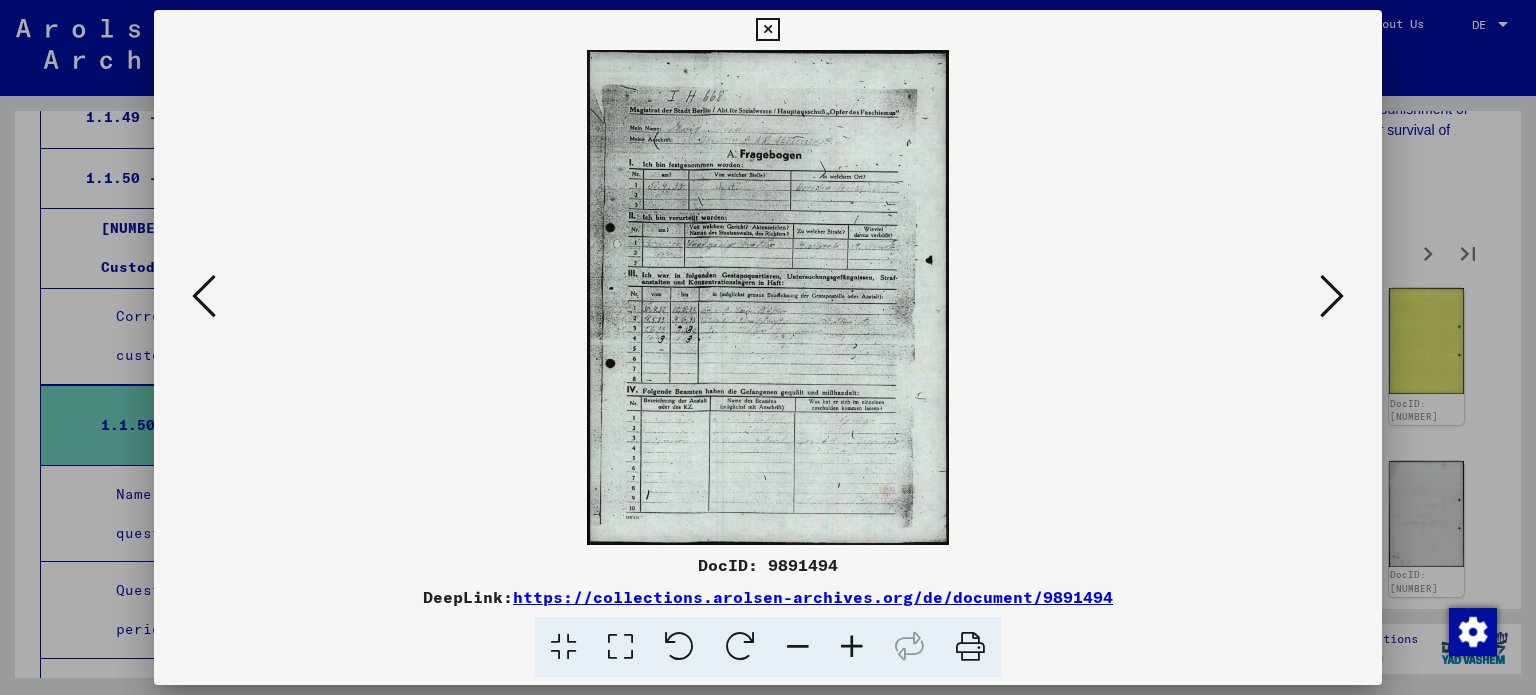 click at bounding box center [1332, 297] 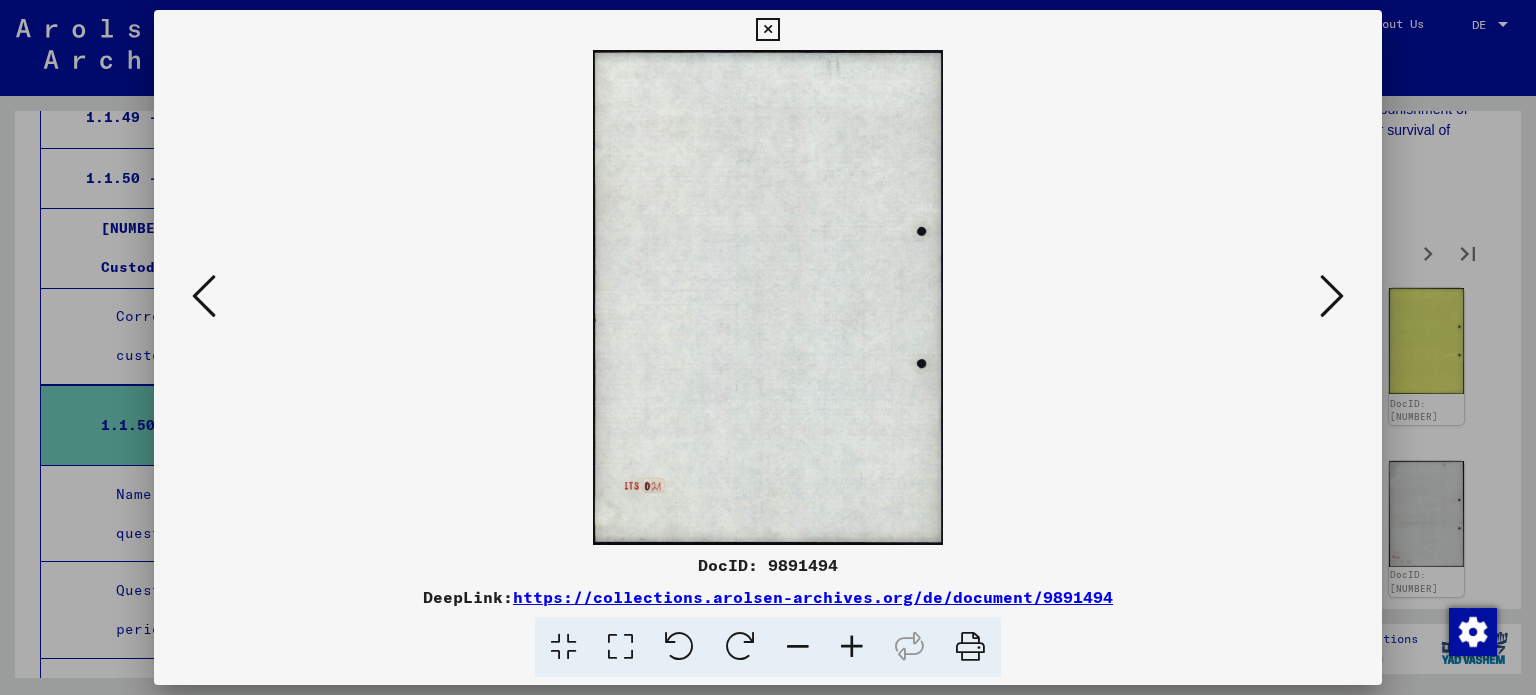 click at bounding box center (1332, 297) 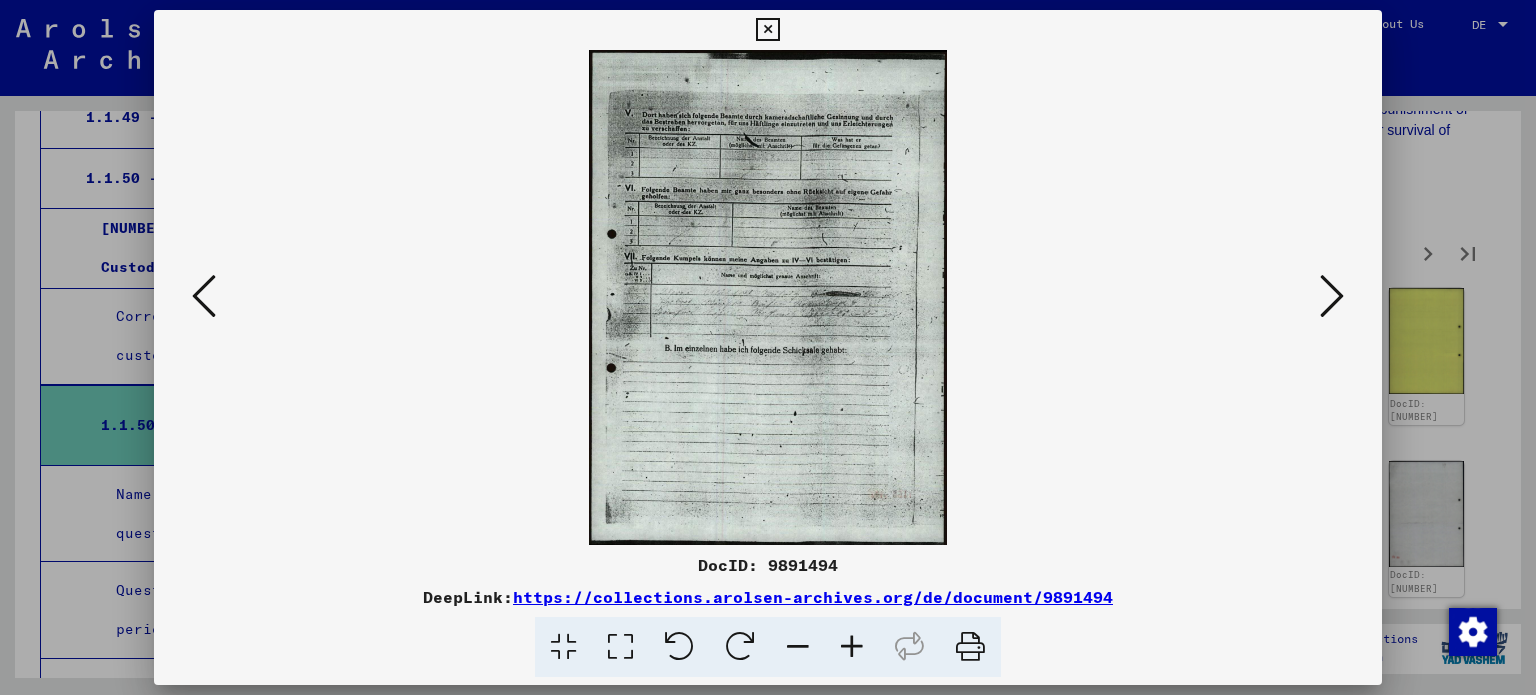 click at bounding box center (1332, 297) 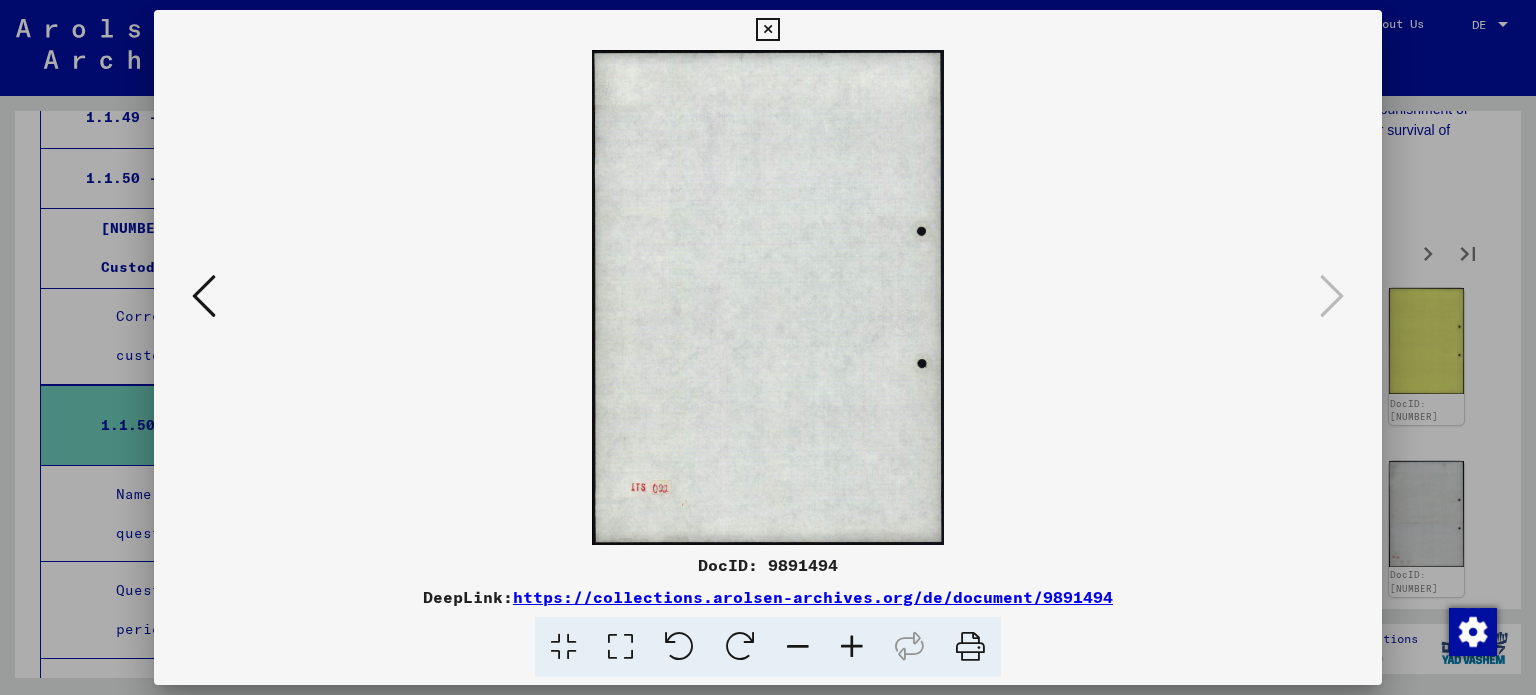 click at bounding box center [768, 347] 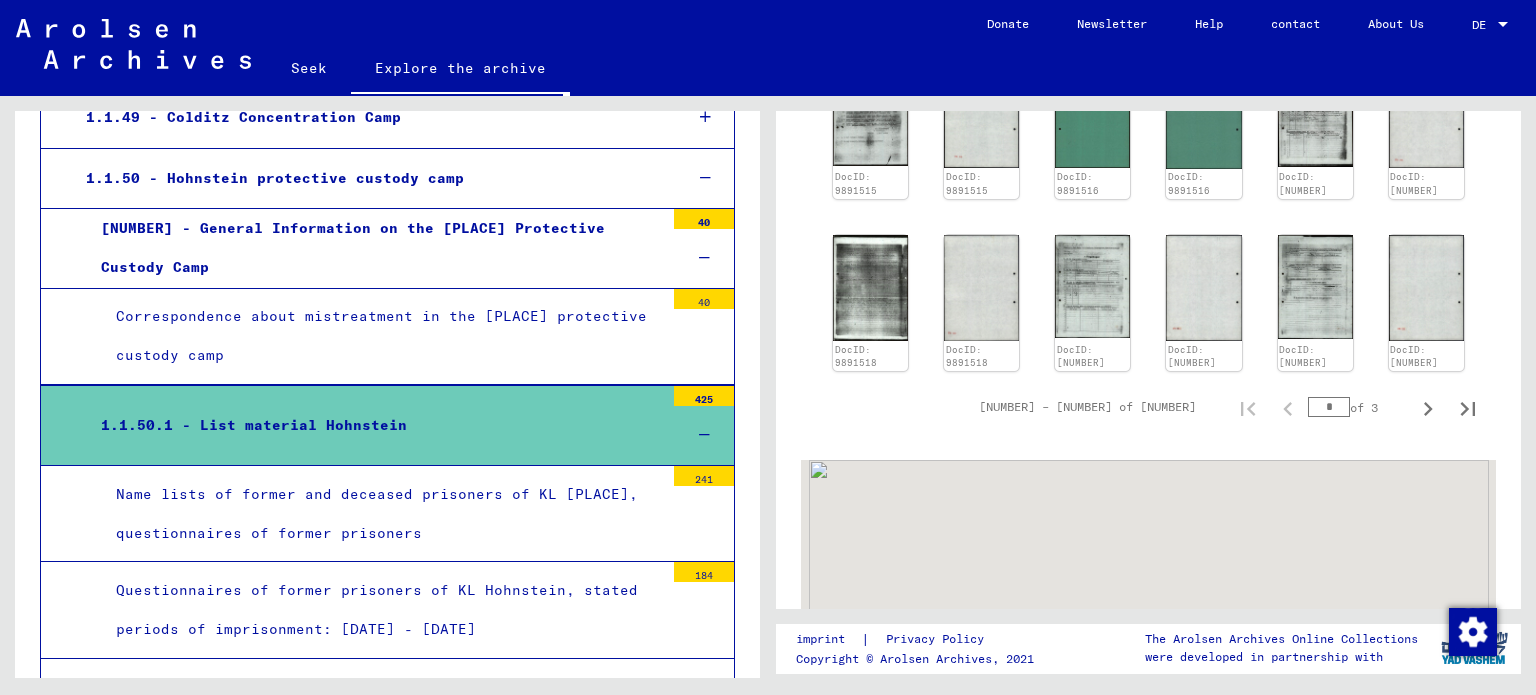 scroll, scrollTop: 1171, scrollLeft: 0, axis: vertical 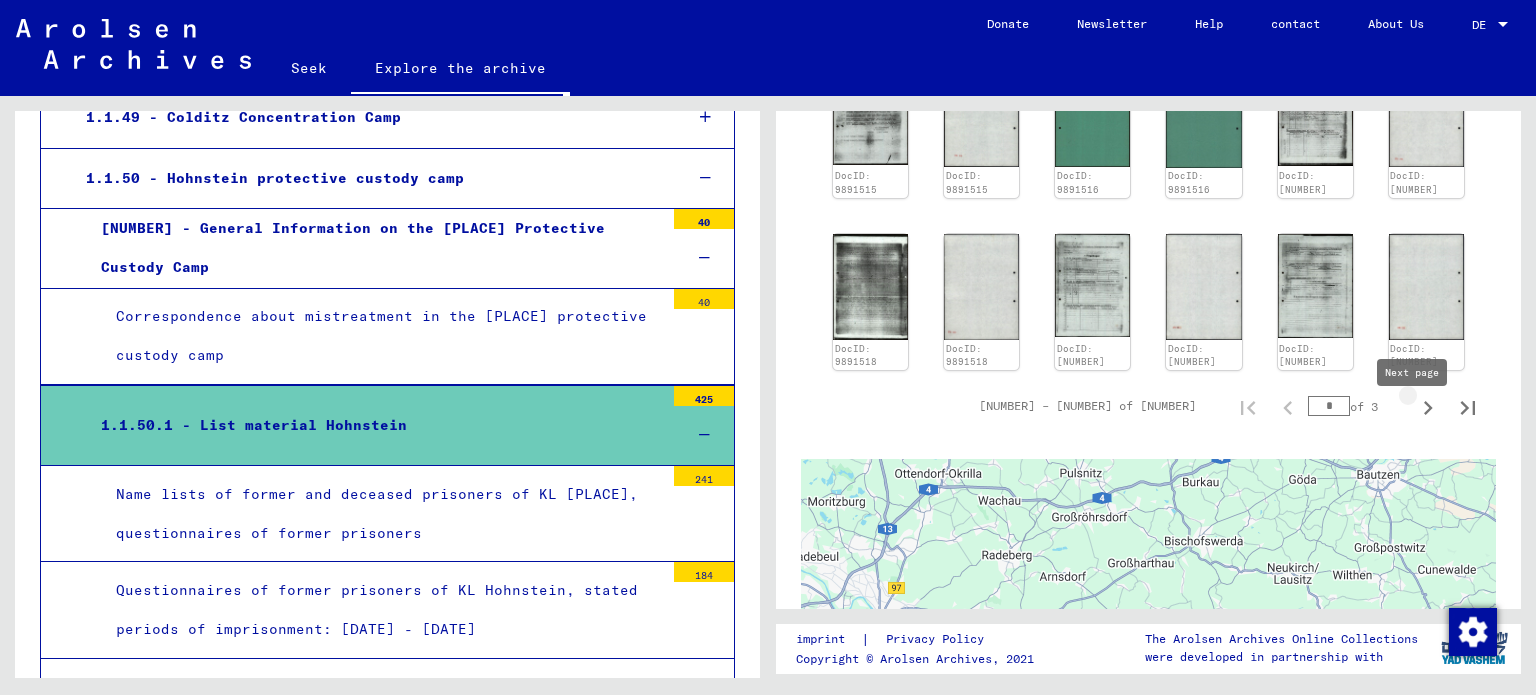 click 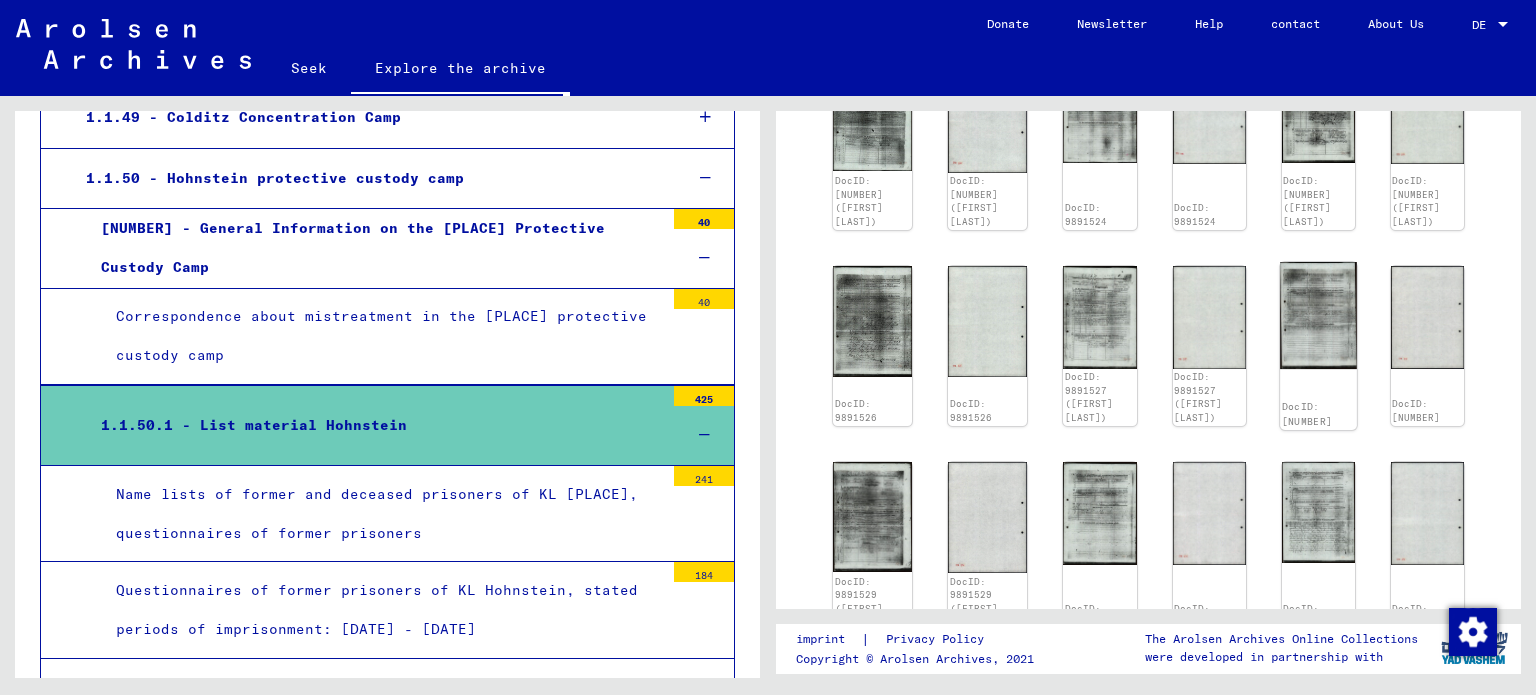 scroll, scrollTop: 895, scrollLeft: 0, axis: vertical 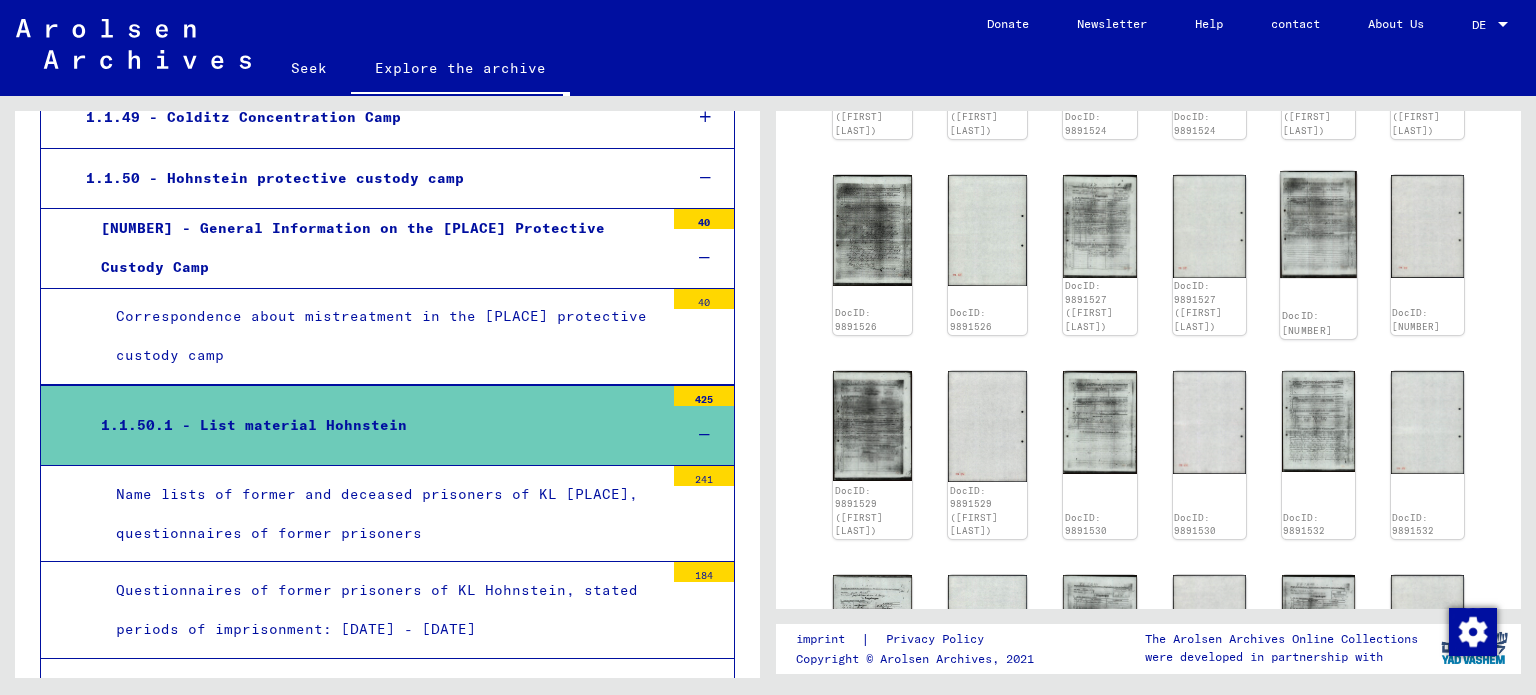 click 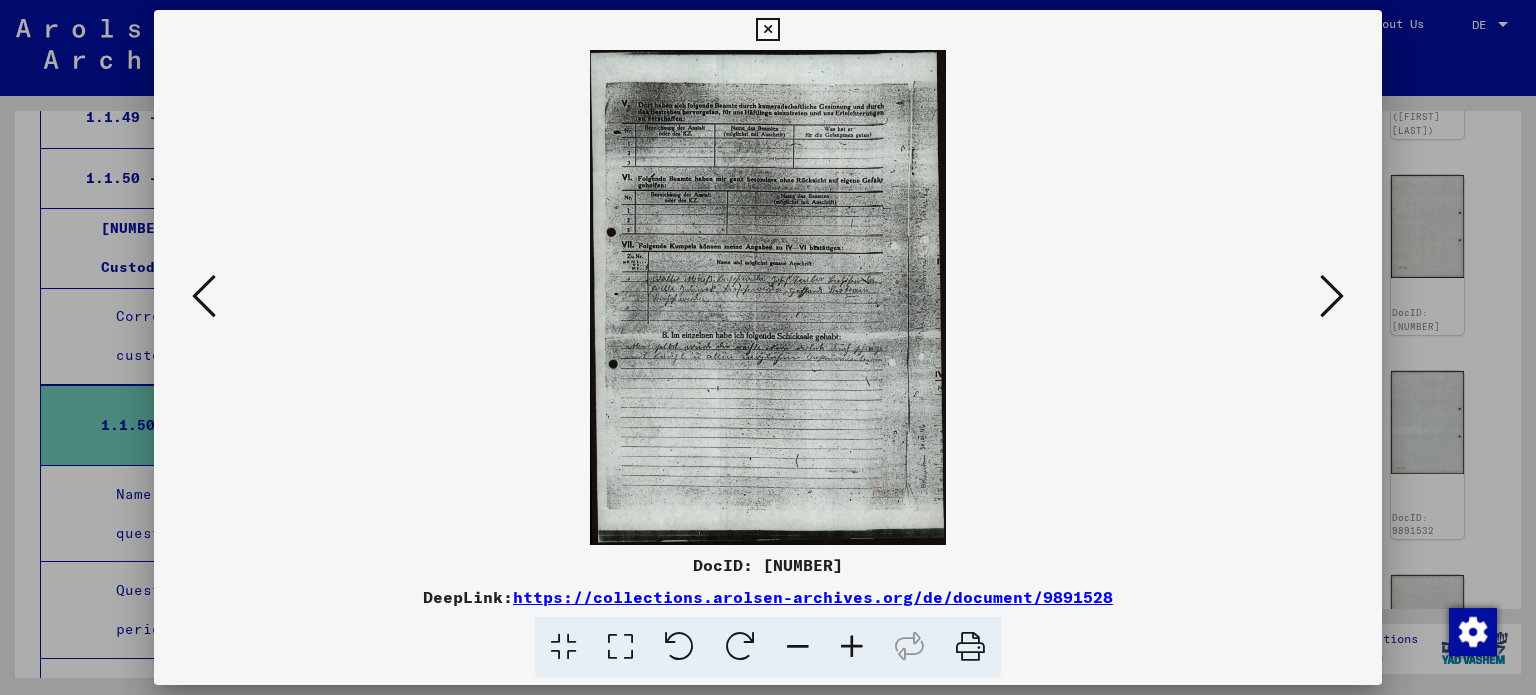 click at bounding box center [1332, 296] 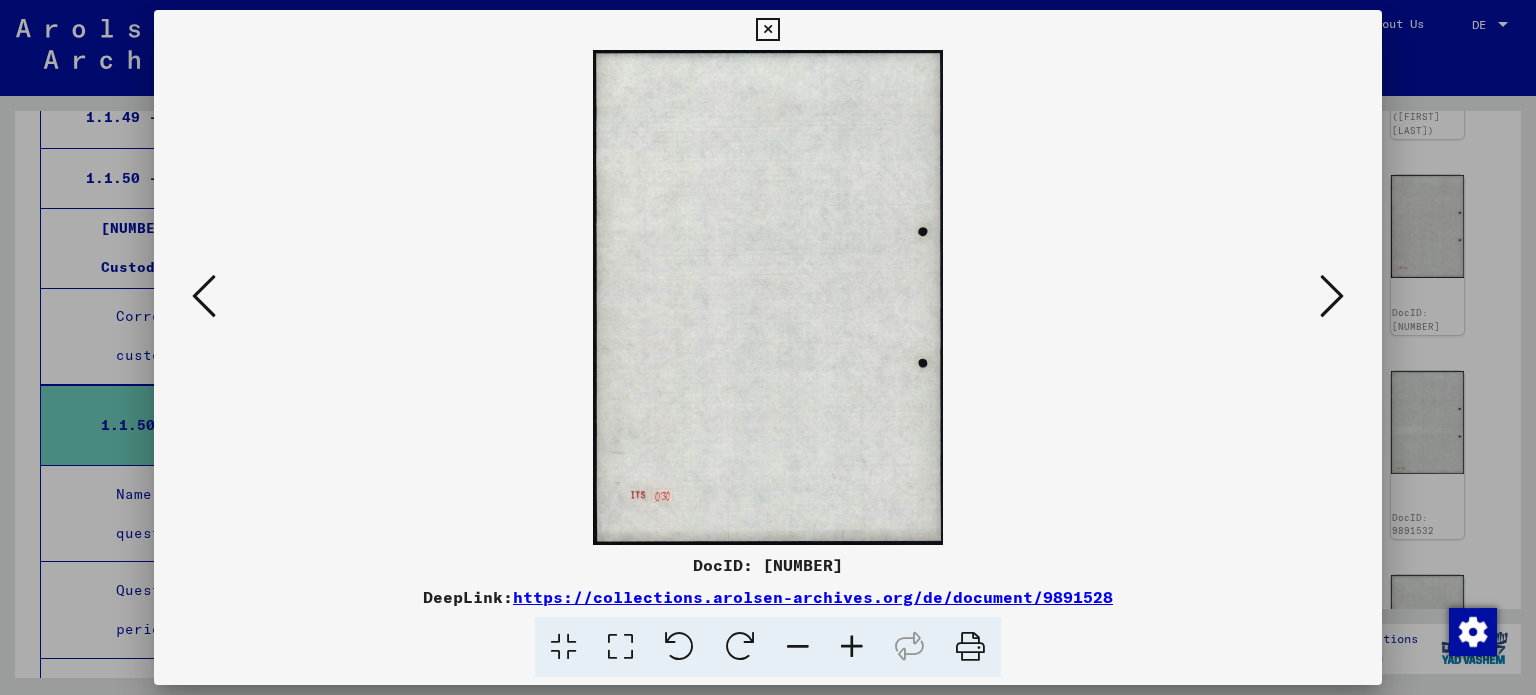 click at bounding box center (768, 347) 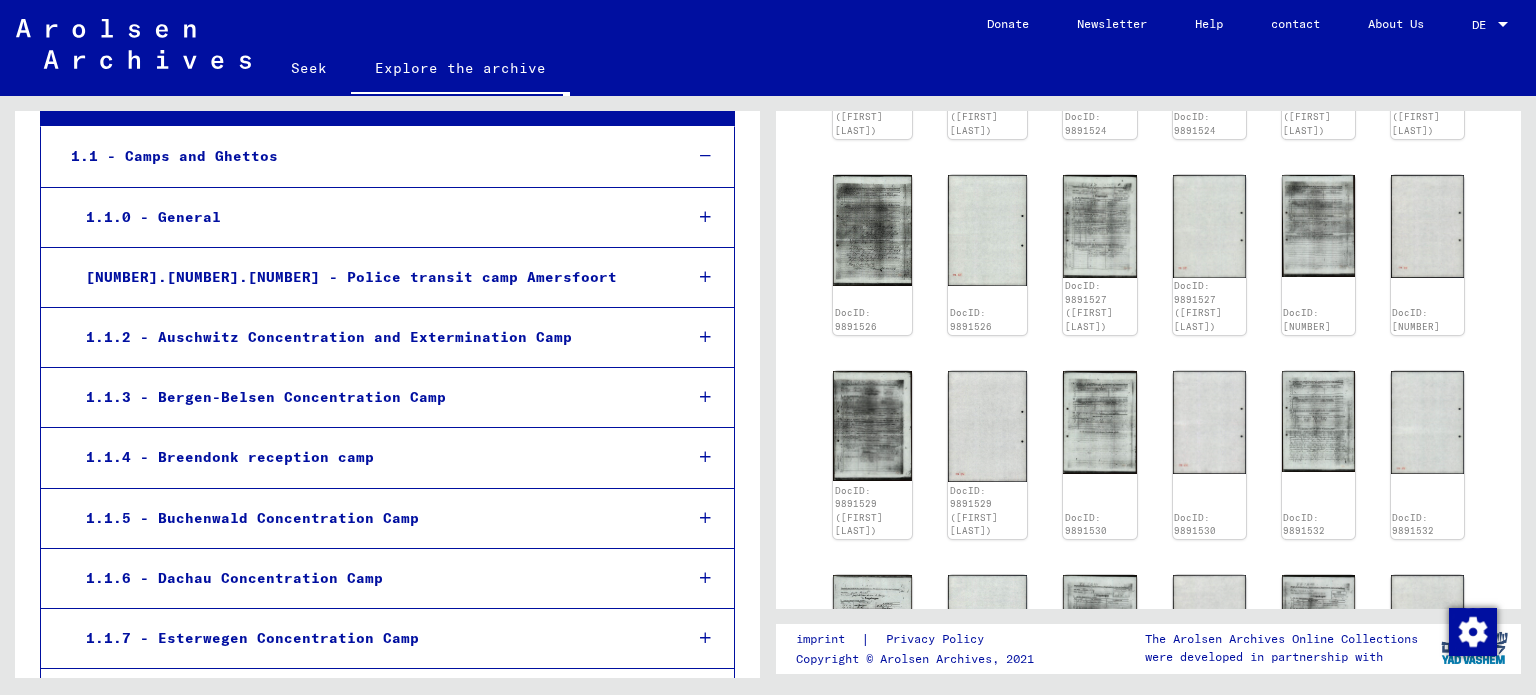 scroll, scrollTop: 0, scrollLeft: 0, axis: both 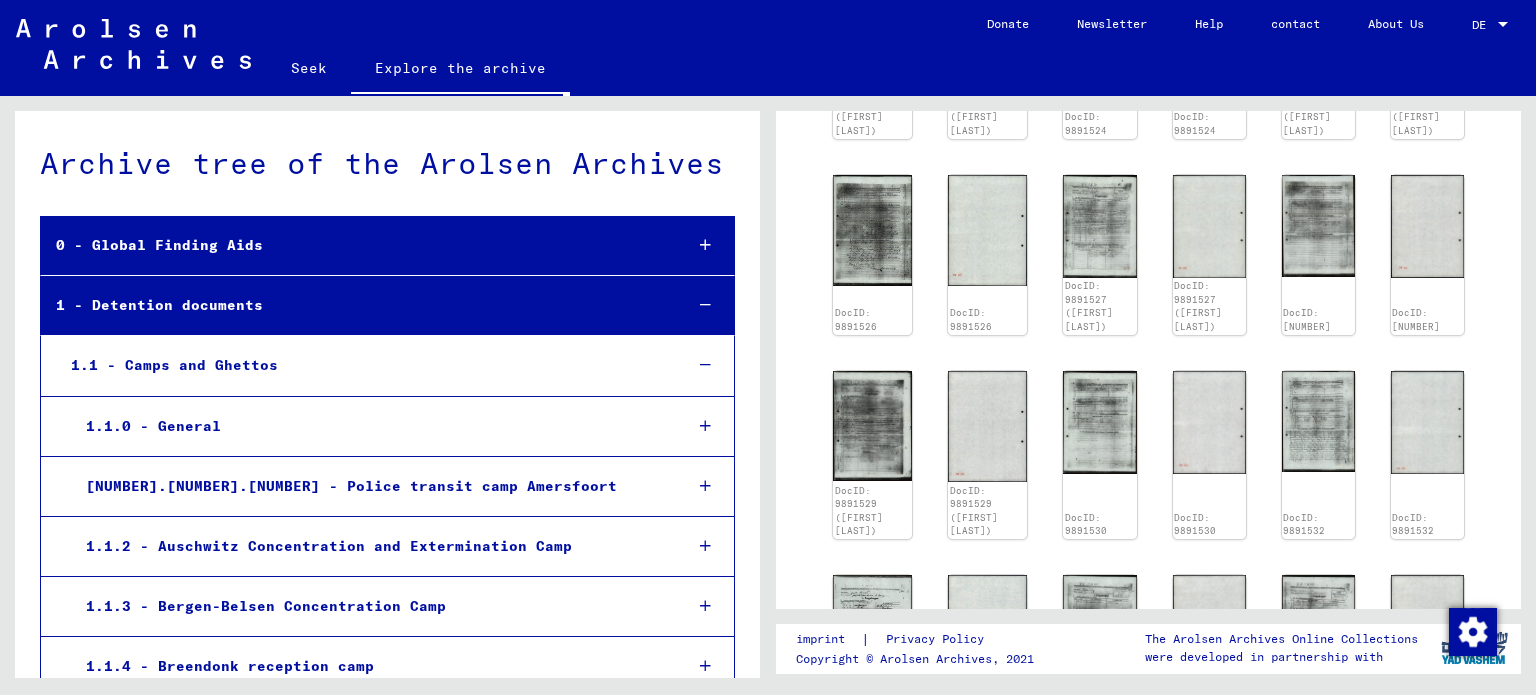 click on "Archive tree of the Arolsen Archives 0 - Global Finding Aids 1 - Detention documents 1.1 - Camps and Ghettos 1.1.0 - General 1.1.1 - Police transit camp Amersfoort 1.1.2 - Auschwitz Concentration and Extermination Camp 1.1.3 - Bergen-Belsen Concentration Camp 1.1.4 - Breendonk reception camp 1.1.5 - Buchenwald Concentration Camp 1.1.6 - Dachau Concentration Camp 1.1.7 - Esterwegen Concentration Camp 1.1.8 - Flossenbürg Concentration Camp 1.1.9 - Camp in France 1.1.10 - Großbeeren Labor Education Camp 1.1.11 - Gross-Rosen Concentration Camp 1.1.12 - Concentration Camp Herzogenbusch-Vught 1.1.13 - SS special camp Hinzert 1.1.14 - Camps in Italy and Albania 1.1.15 - Camps in Yugoslavia 1.1.16 - Kislau Concentration Camp 1.1.17 - Klooga Concentration Camp (Vaivara) 1.1.18 - Ghetto Kaunas (Kaunas / Kovno) 1.1.19 - Krakow-Plaszow Concentration Camp 1.1.20 - Lichtenburg Concentration Camp 1.1.21 - Liebenau Labor Education Camp (Liebenau Internment Camp) 1.1.23 - Lublin Concentration Camp (Majdanek) 40 40 425 241 0" 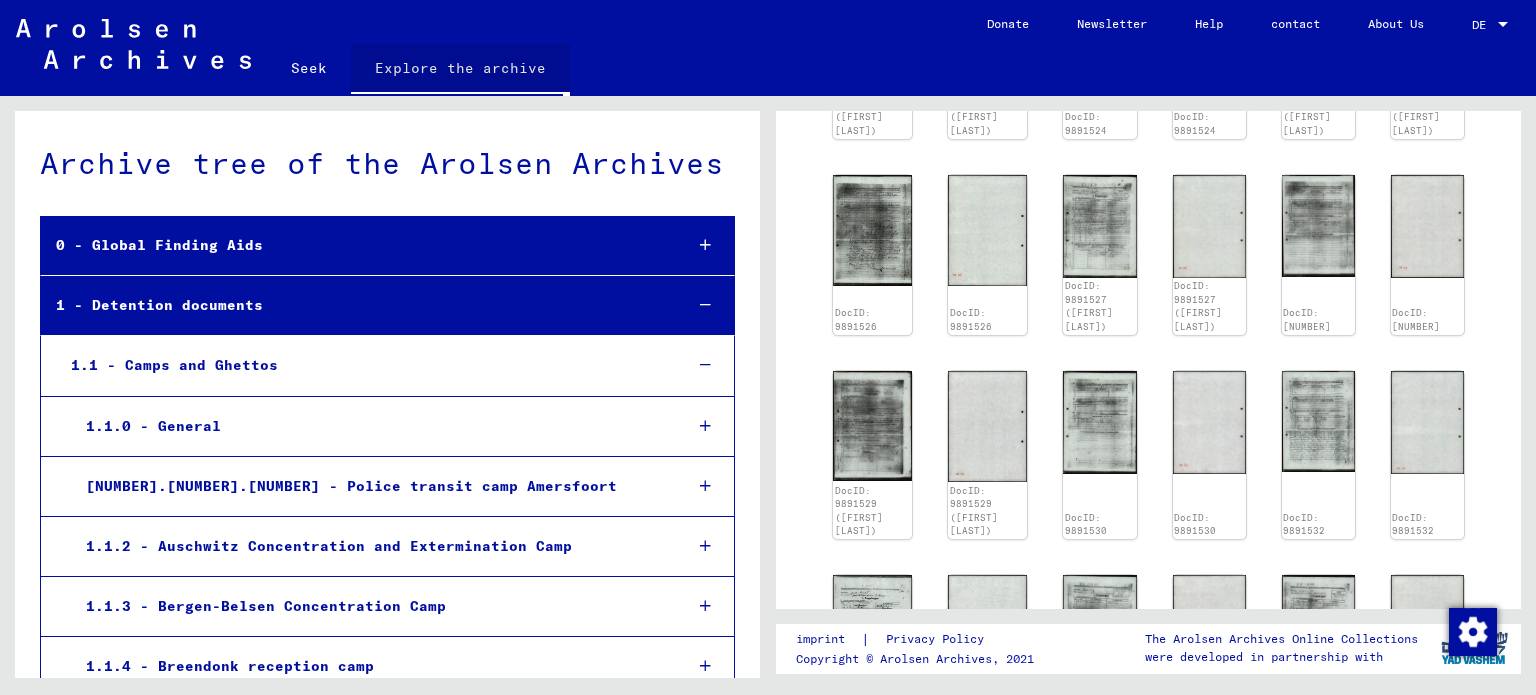 click on "Explore the archive" 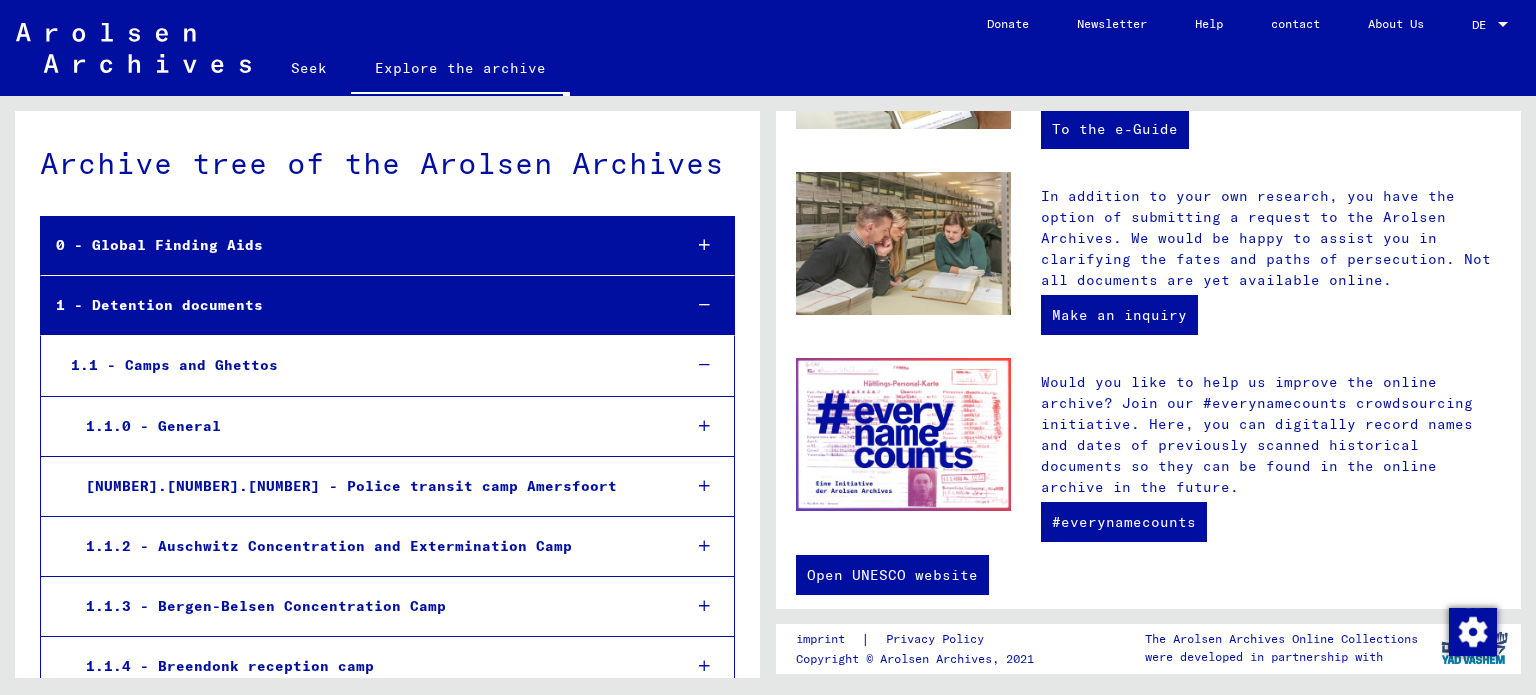 scroll, scrollTop: 711, scrollLeft: 0, axis: vertical 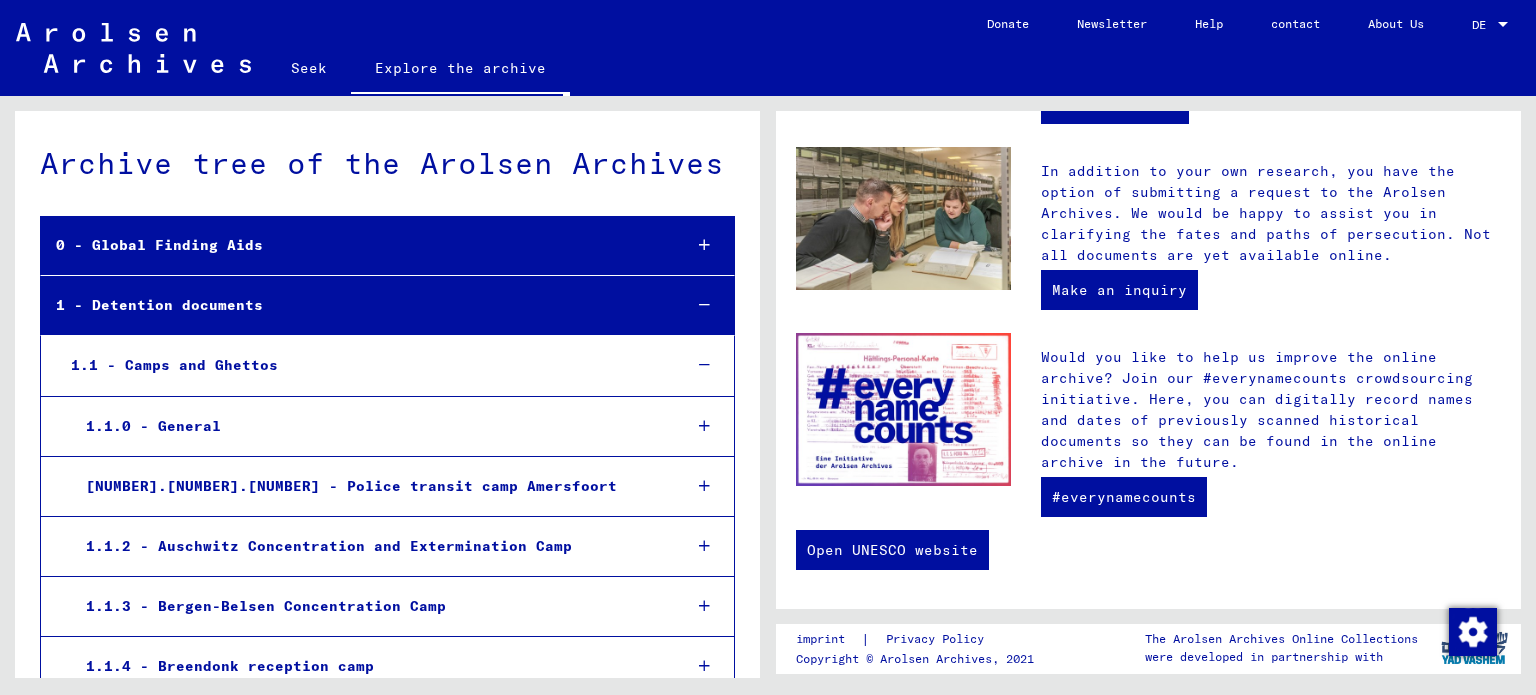 click 